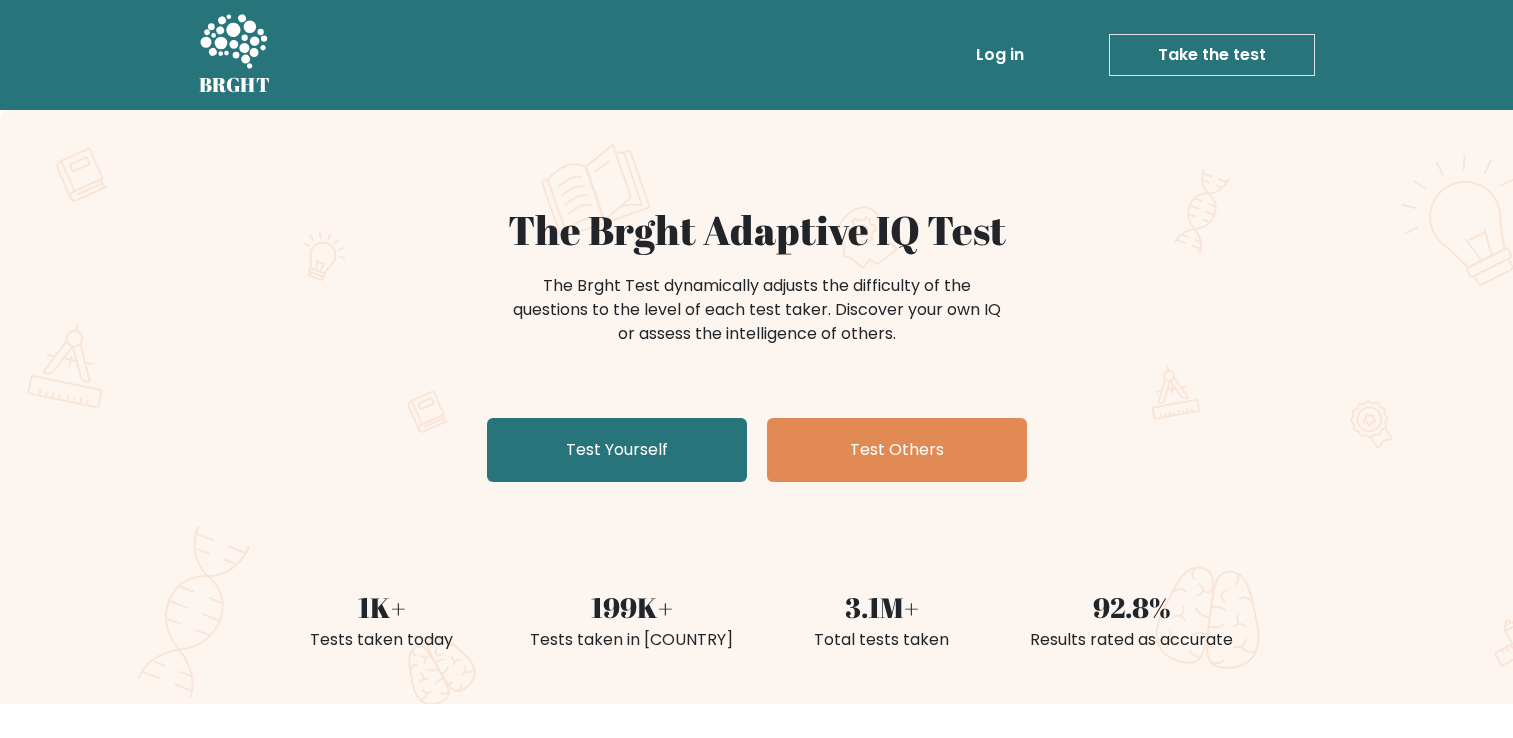 scroll, scrollTop: 0, scrollLeft: 0, axis: both 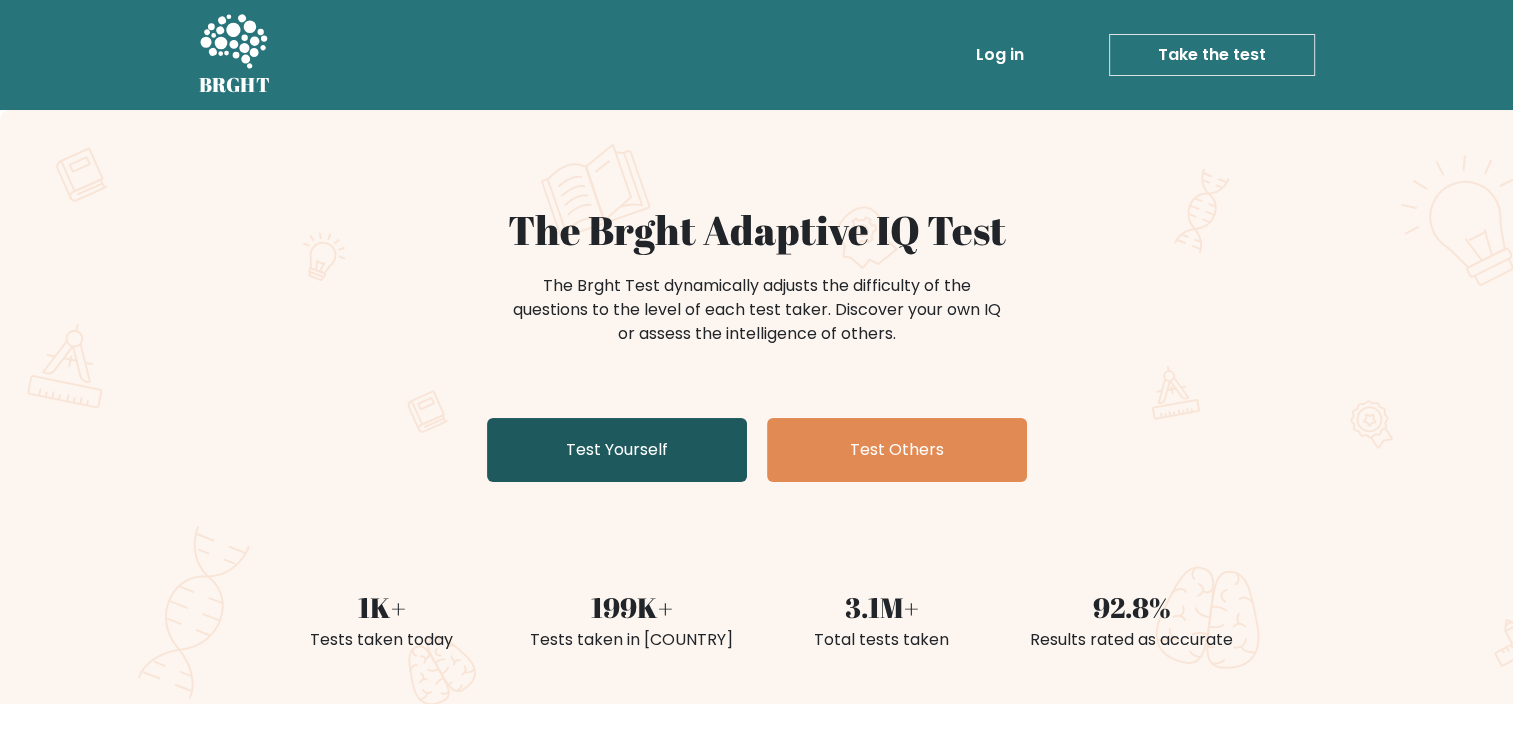 click on "Test Yourself" at bounding box center [617, 450] 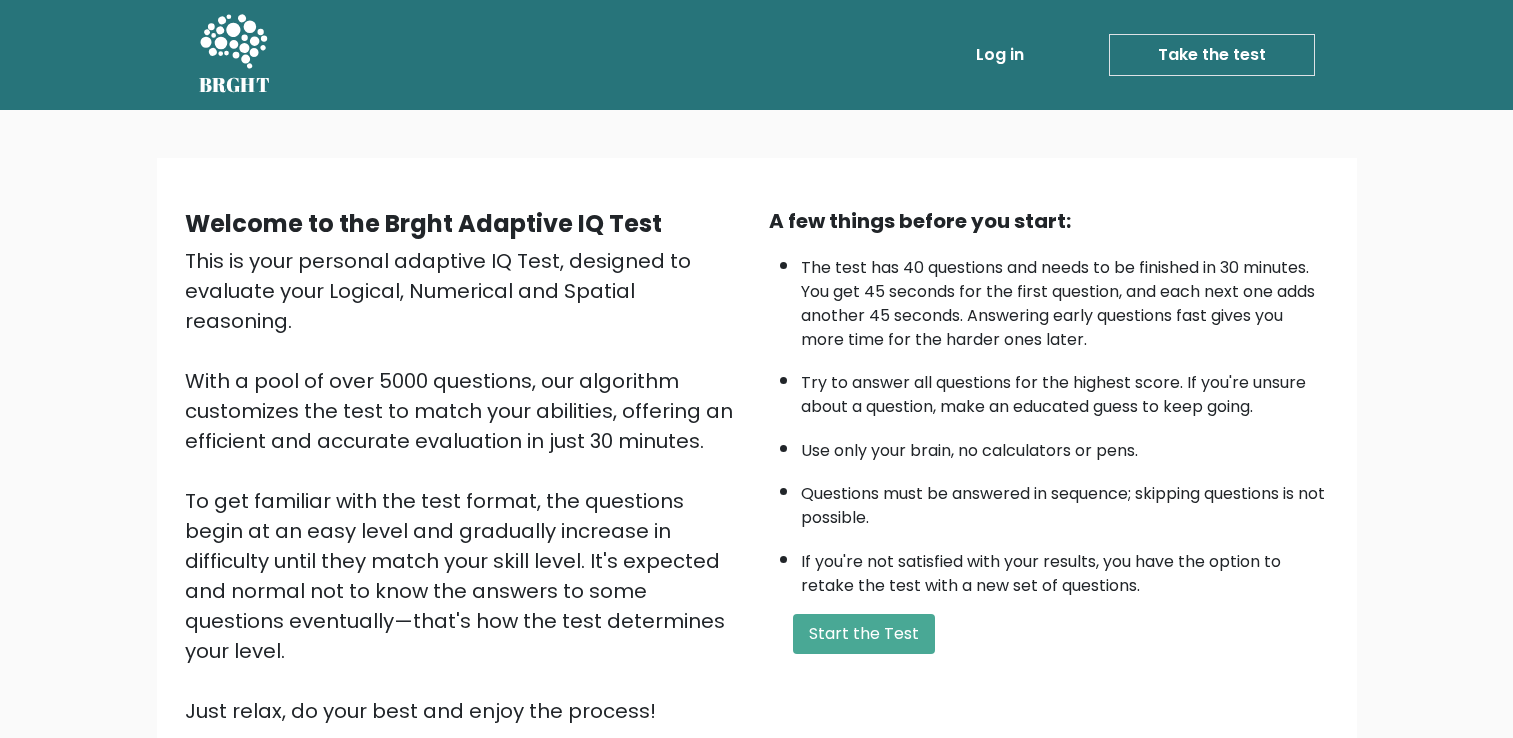 scroll, scrollTop: 0, scrollLeft: 0, axis: both 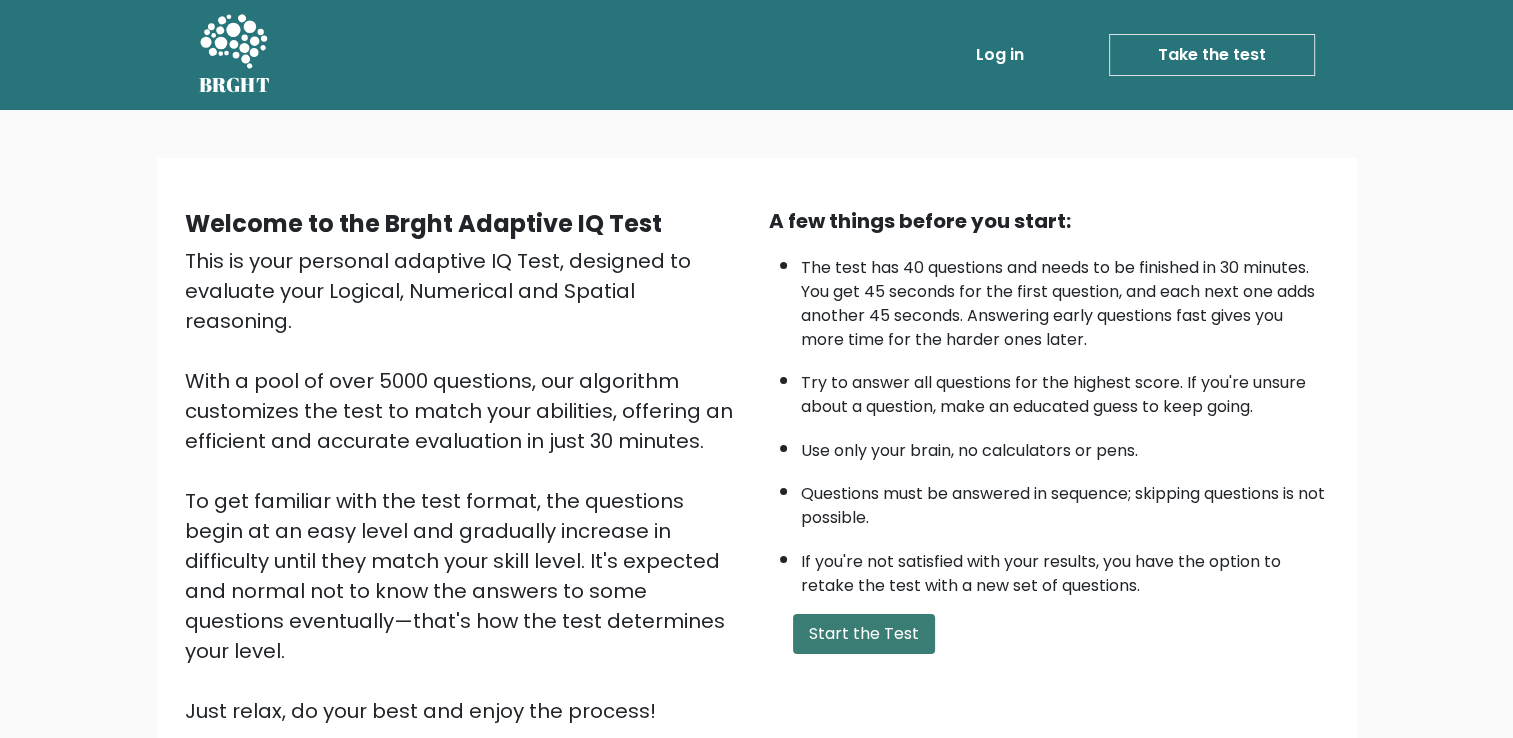 click on "Start the Test" at bounding box center (864, 634) 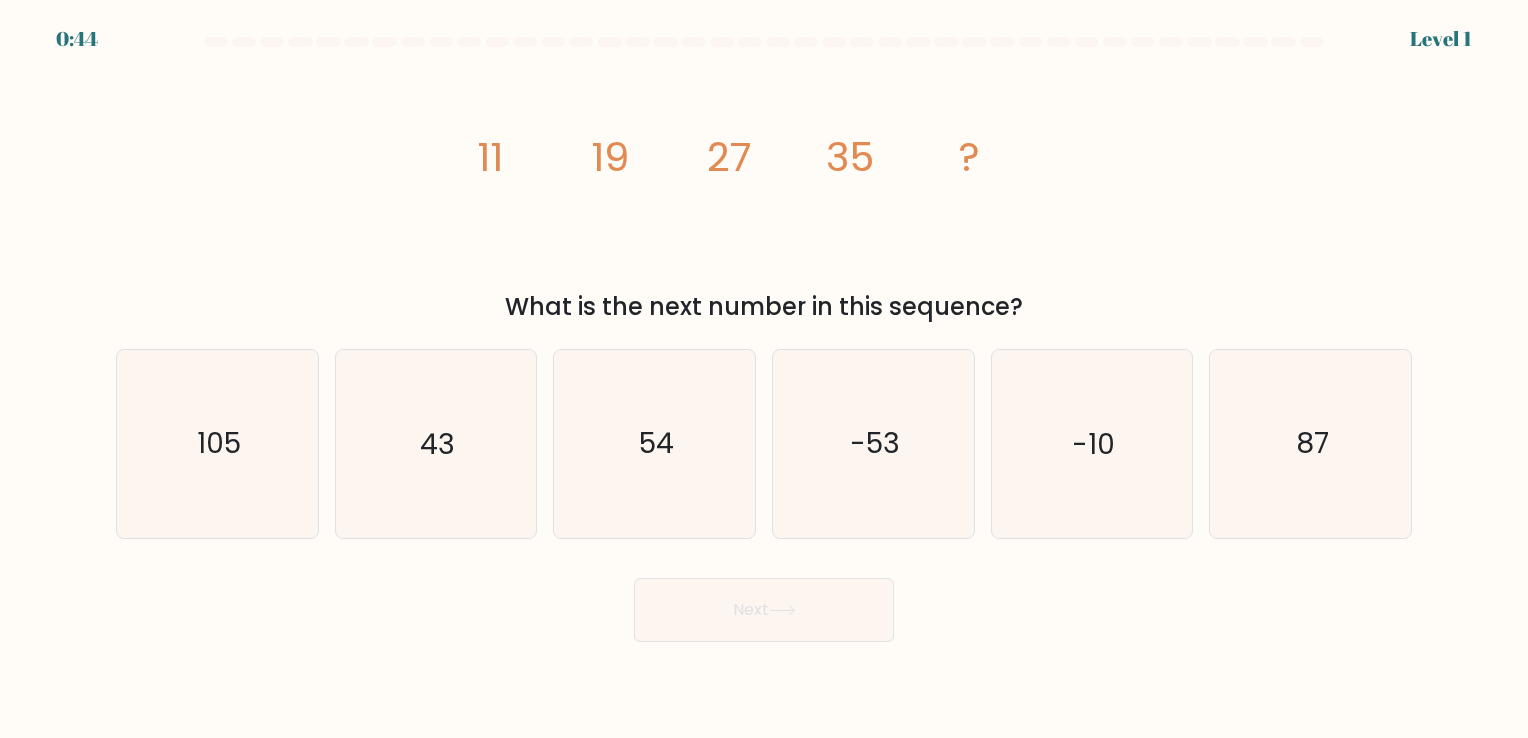 scroll, scrollTop: 0, scrollLeft: 0, axis: both 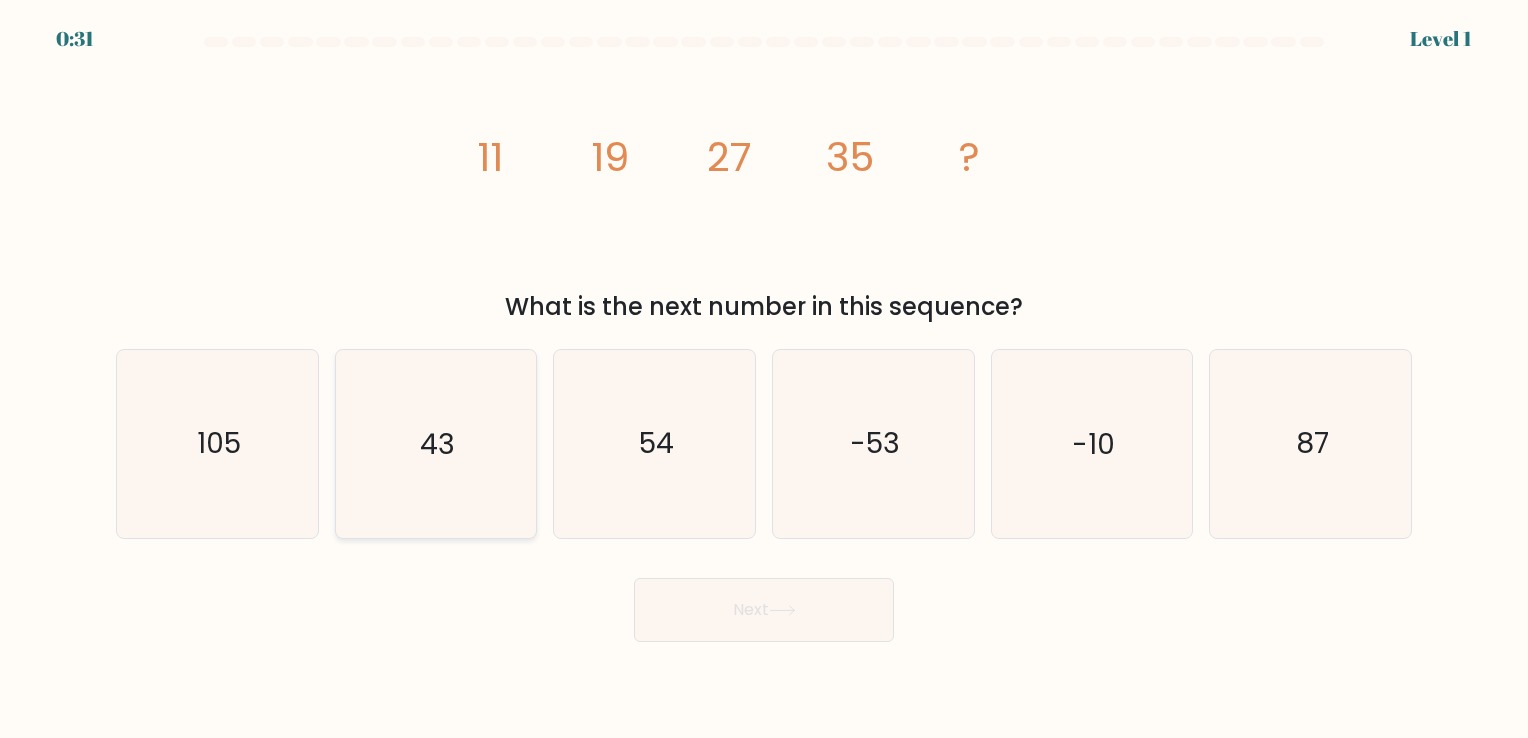 click on "43" 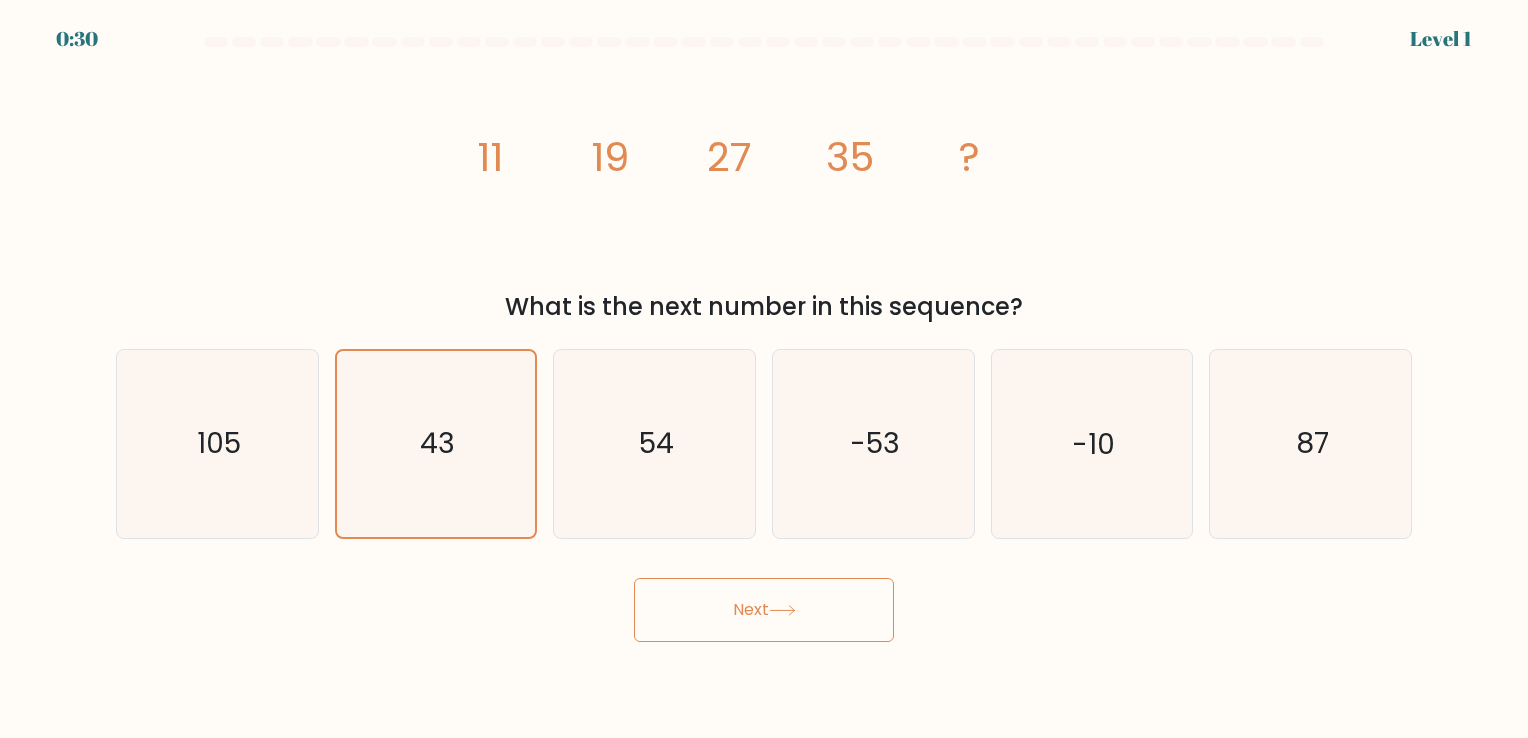 click on "Next" at bounding box center (764, 610) 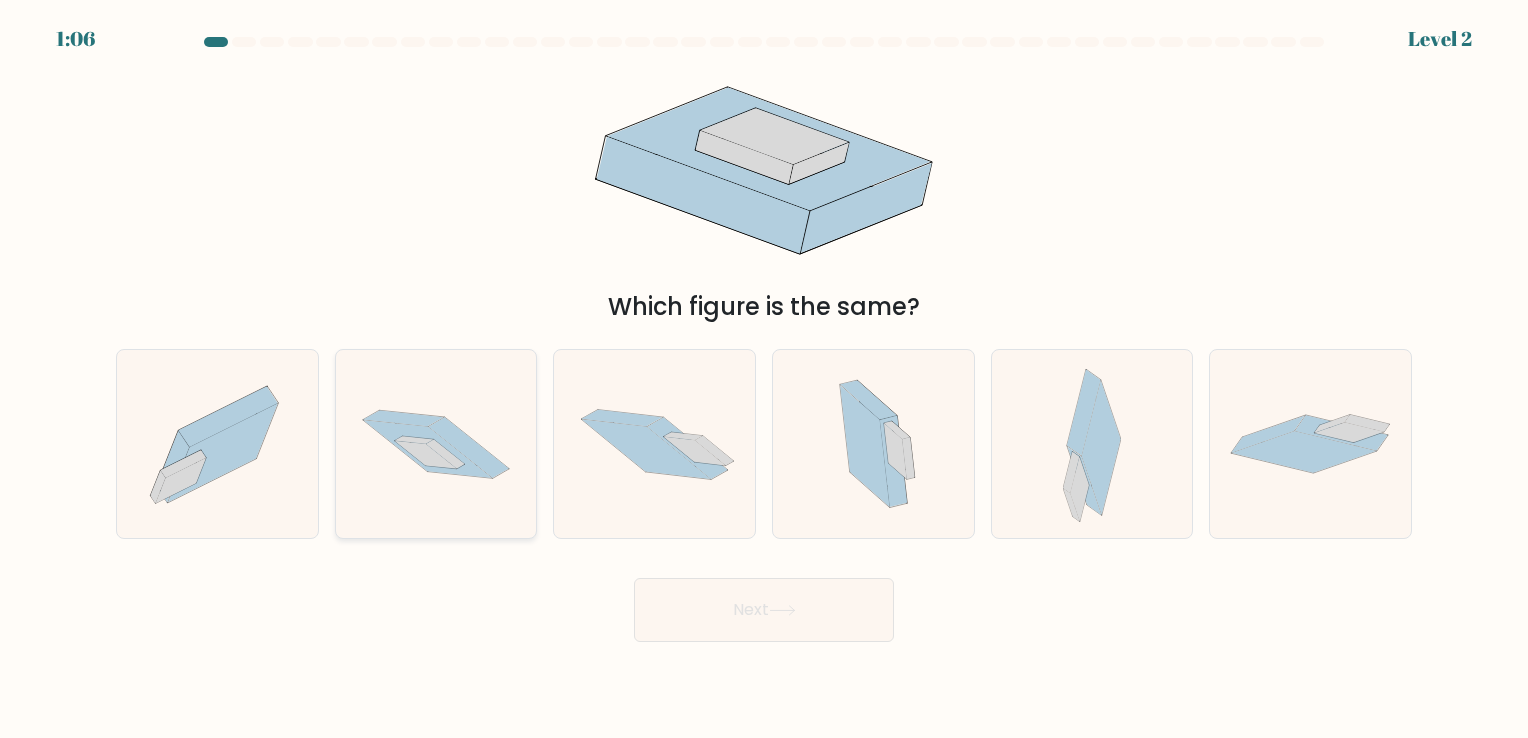 click 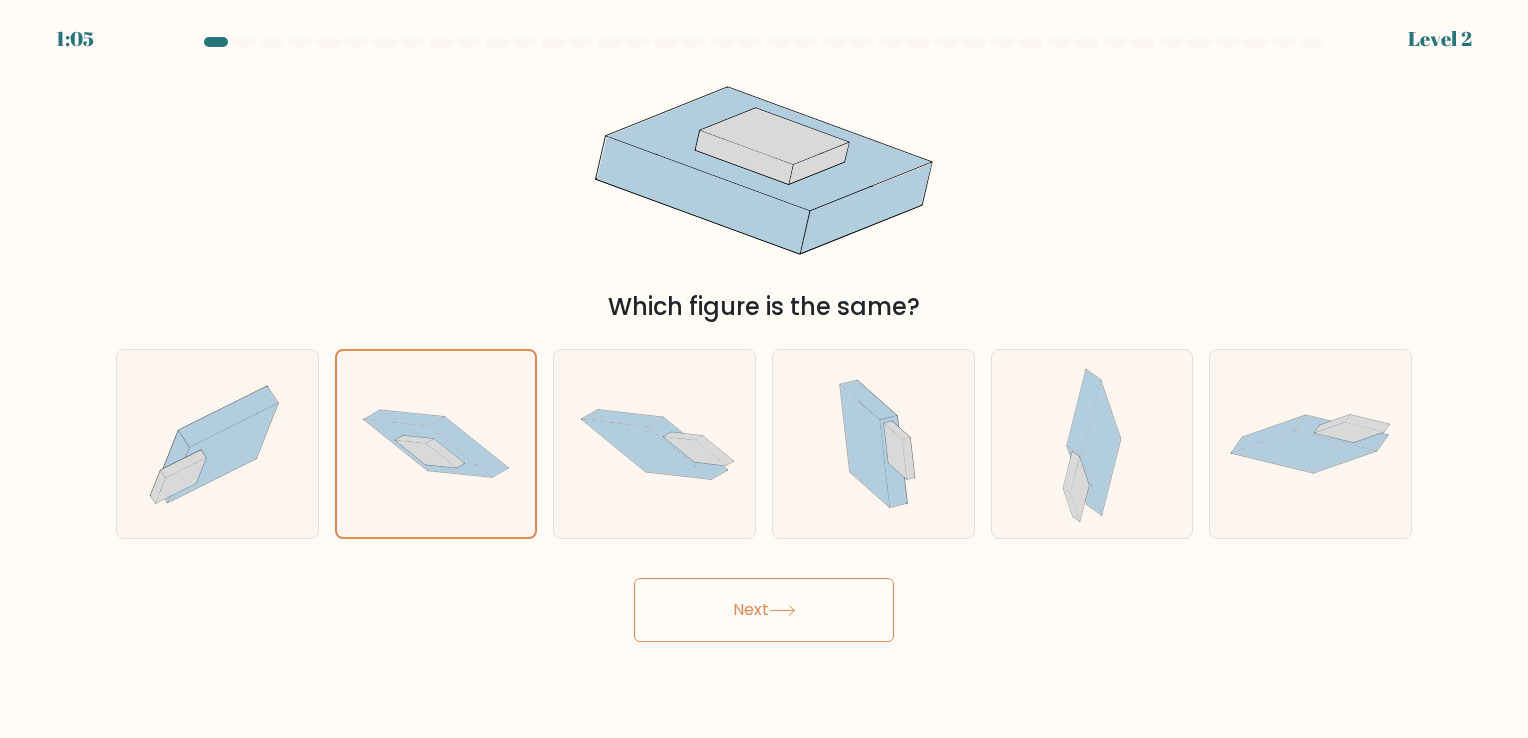 click on "Next" at bounding box center [764, 610] 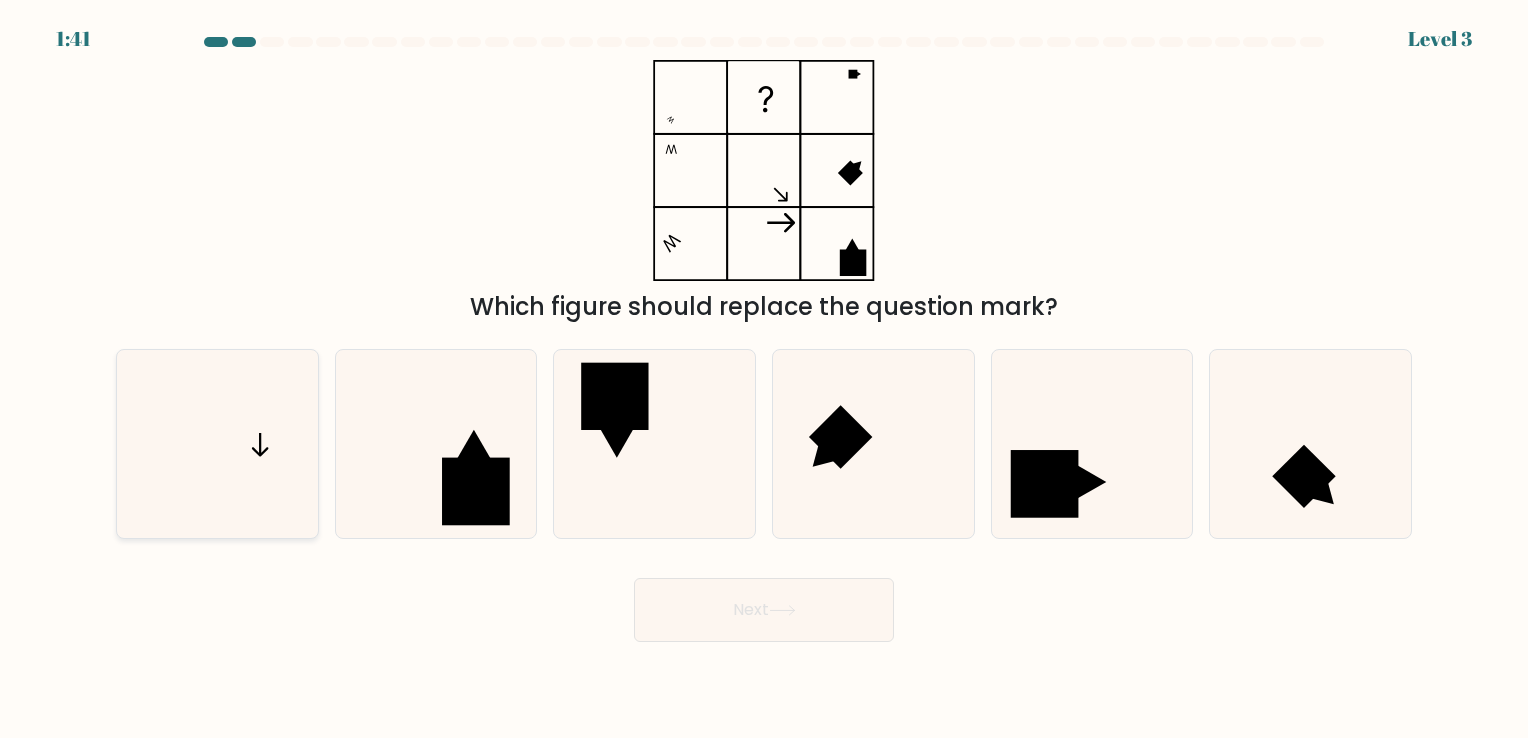 click 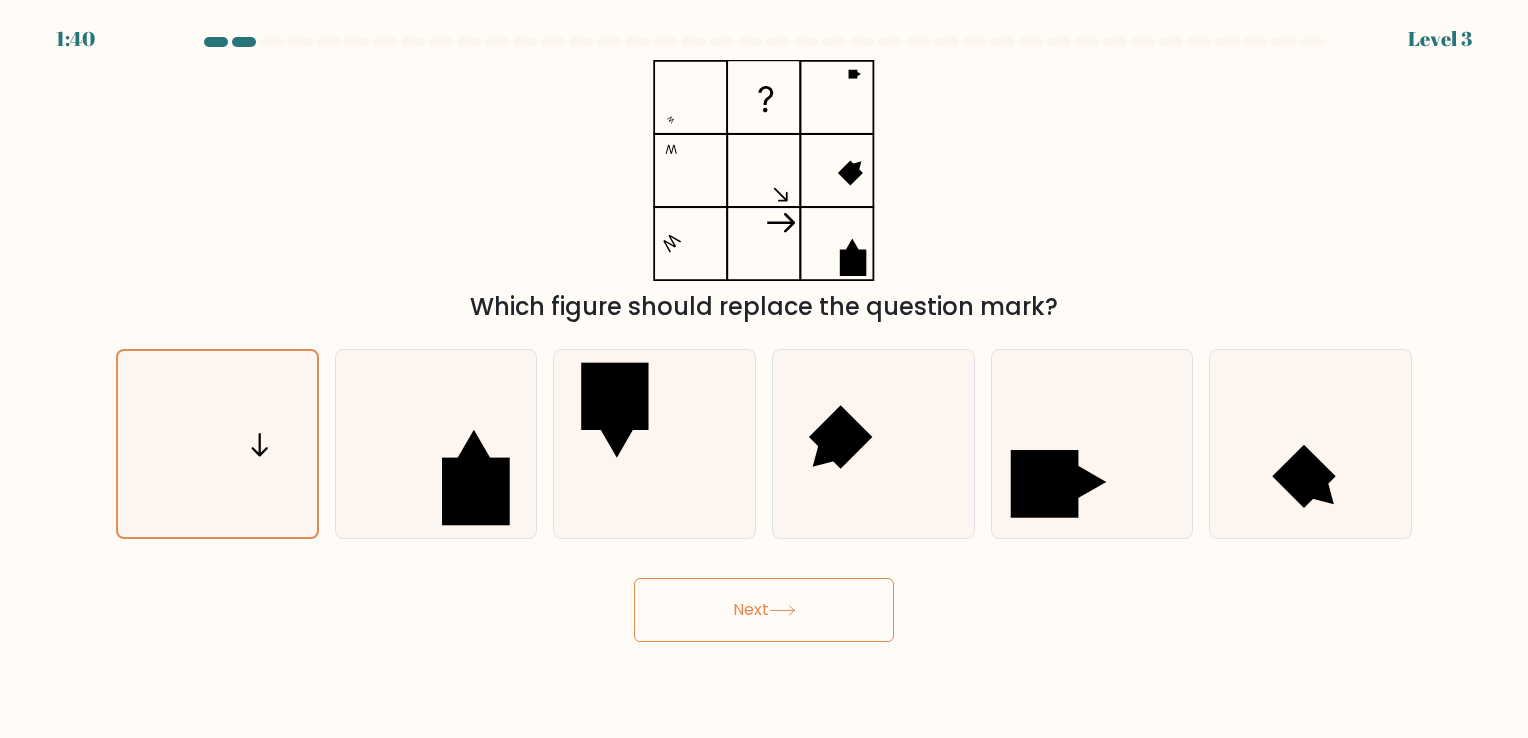 click on "Next" at bounding box center [764, 610] 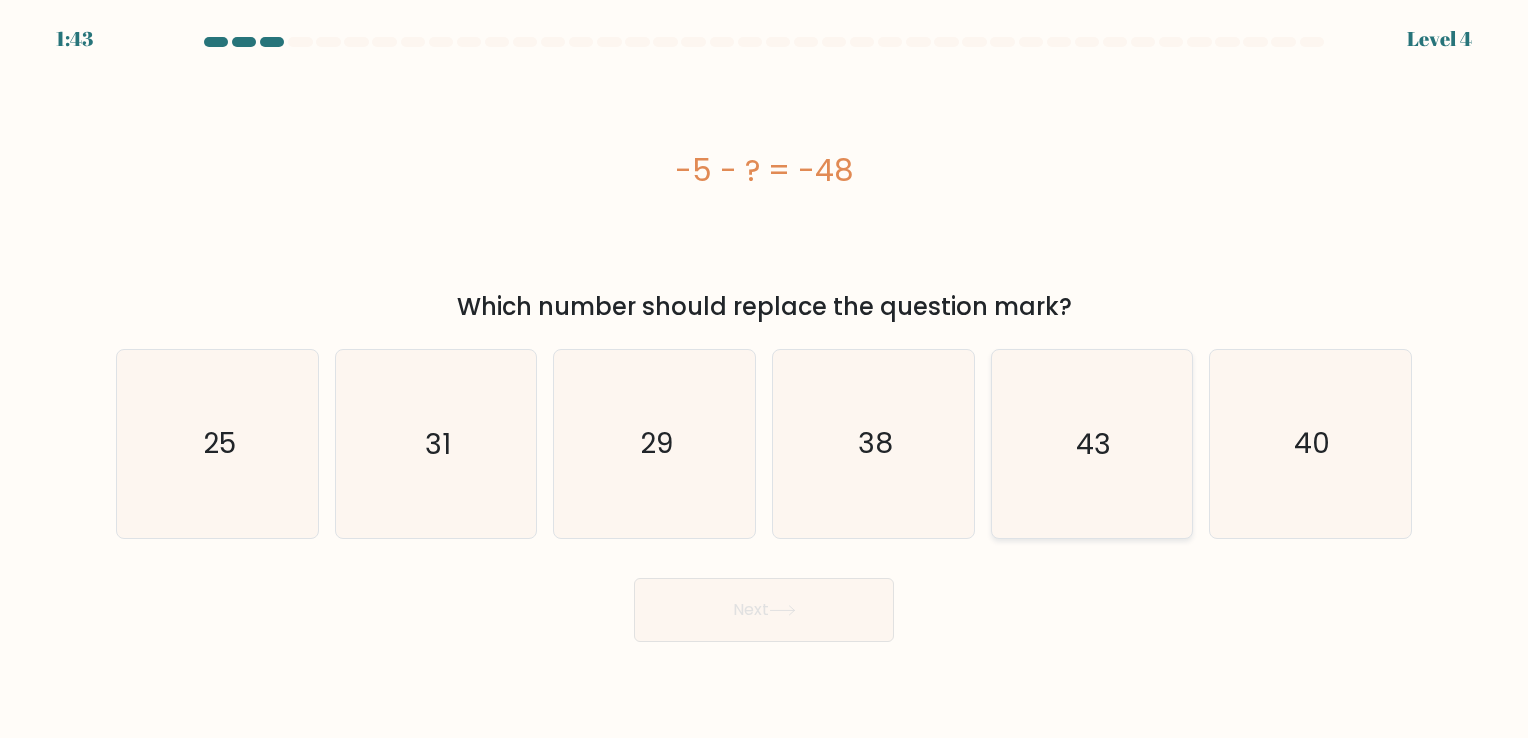 click on "43" 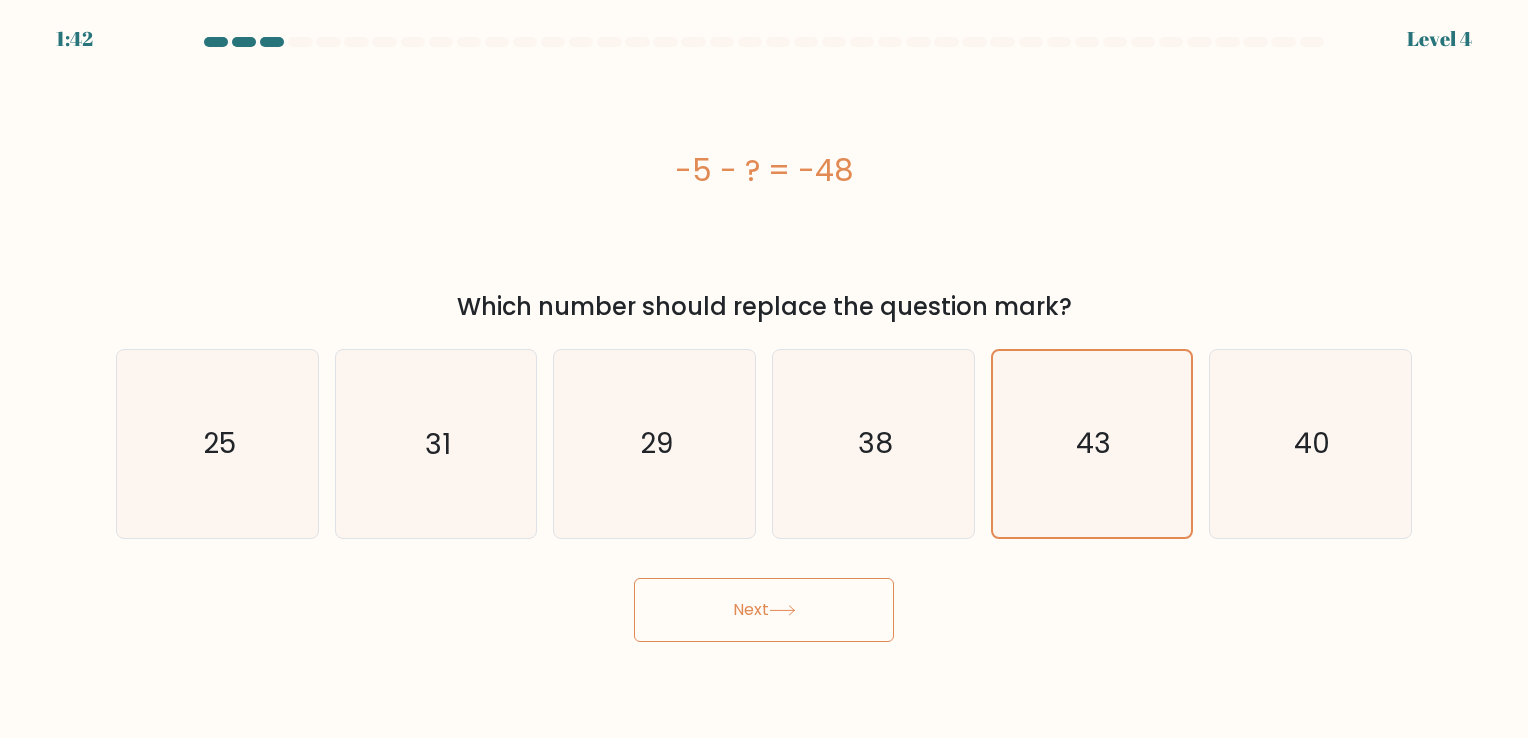 click on "Next" at bounding box center [764, 610] 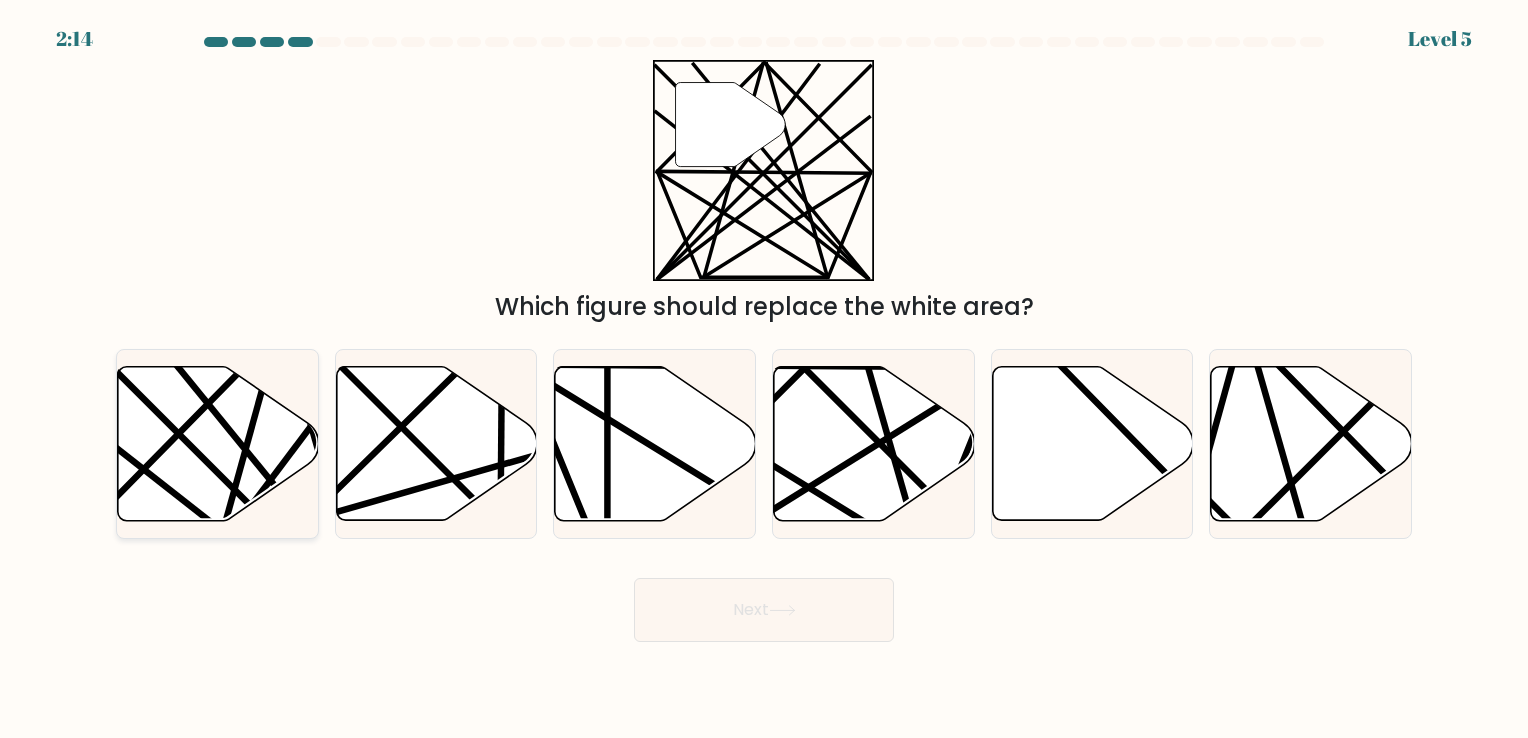 click 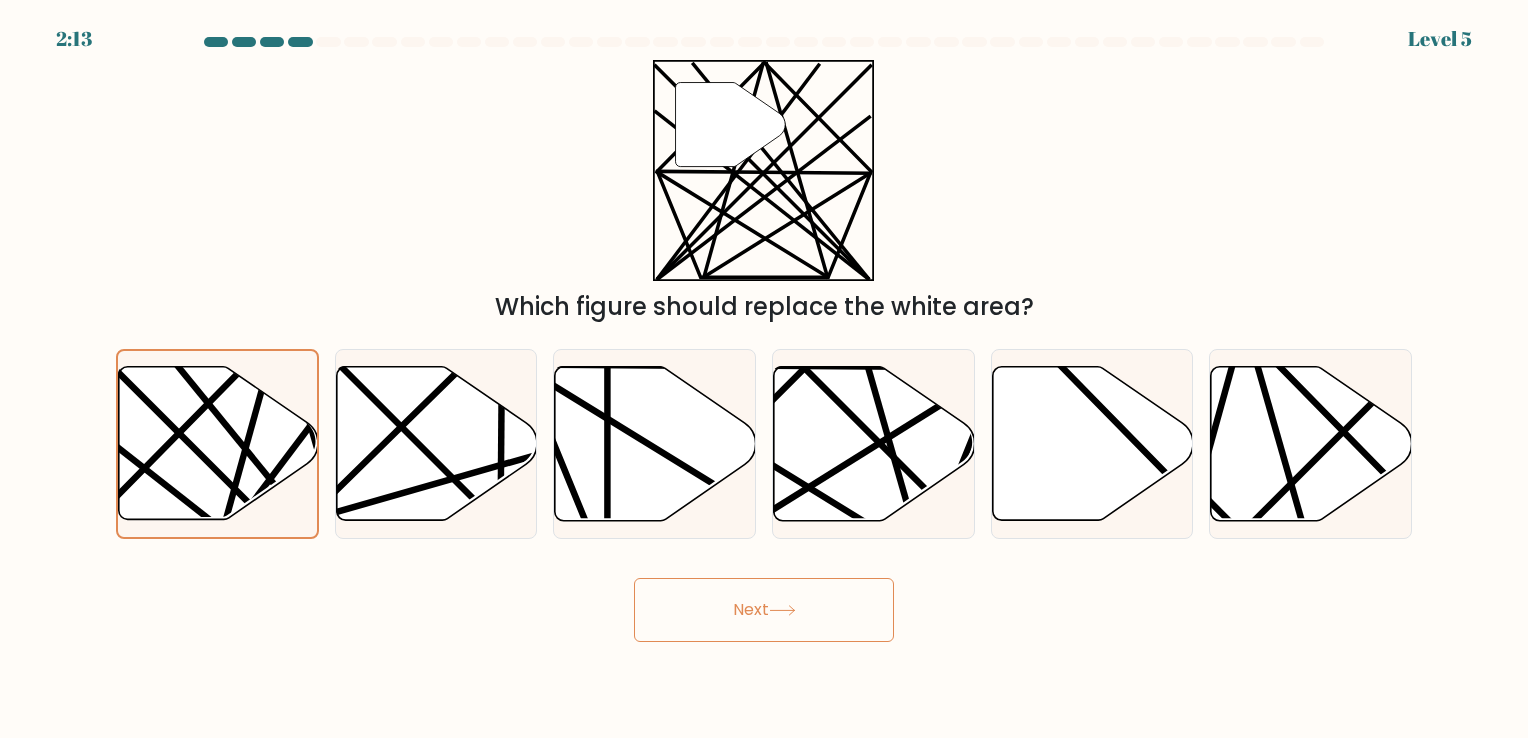 click on "Next" at bounding box center (764, 610) 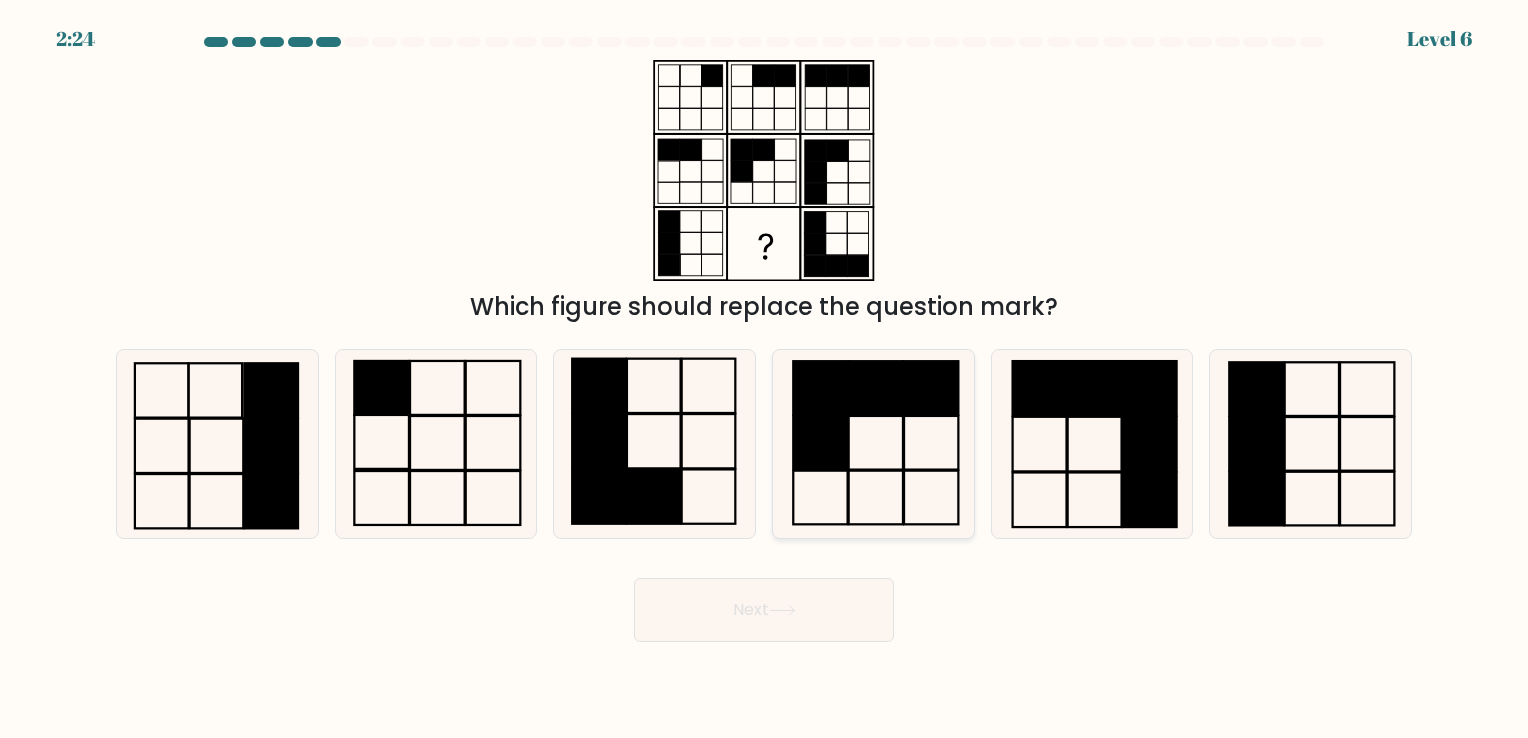 click 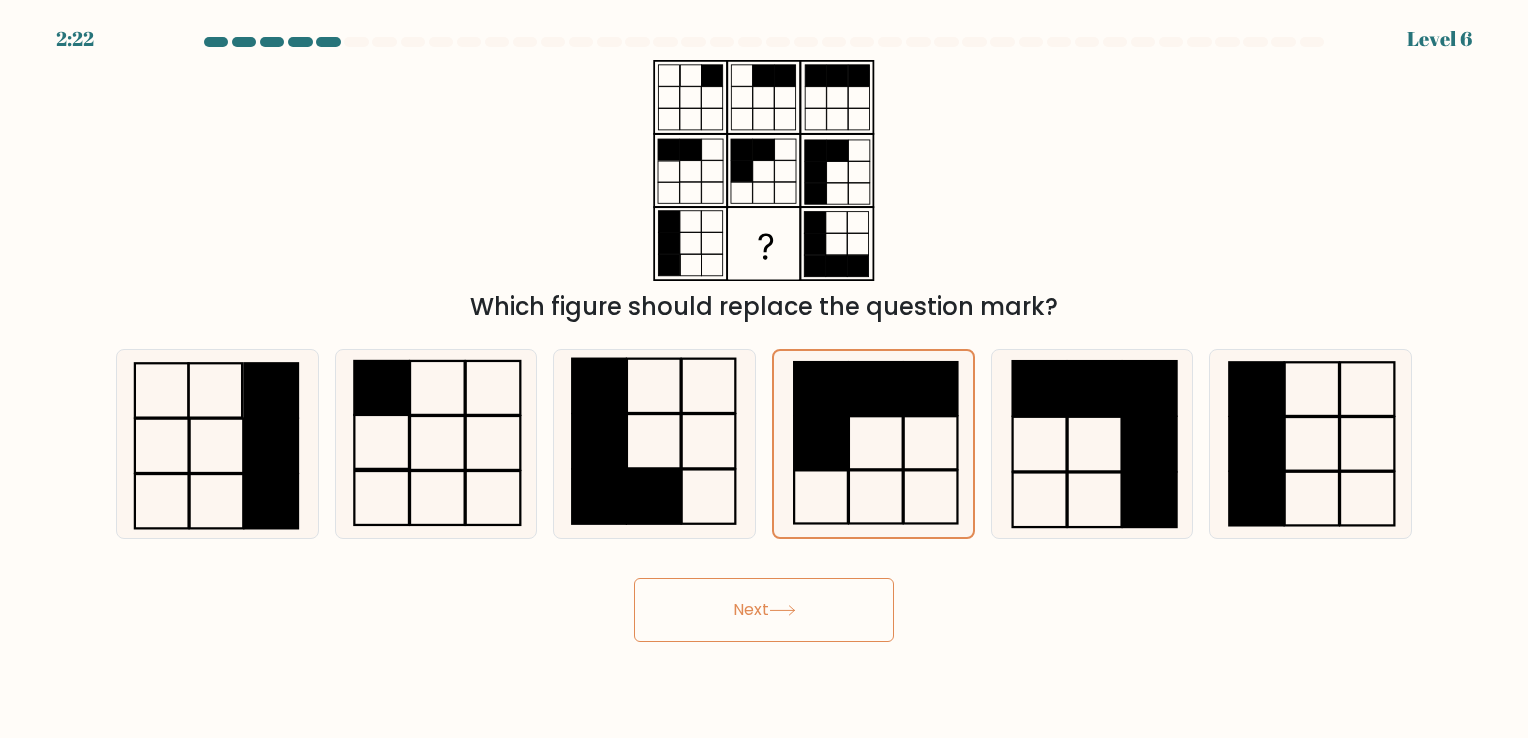 click on "Next" at bounding box center (764, 610) 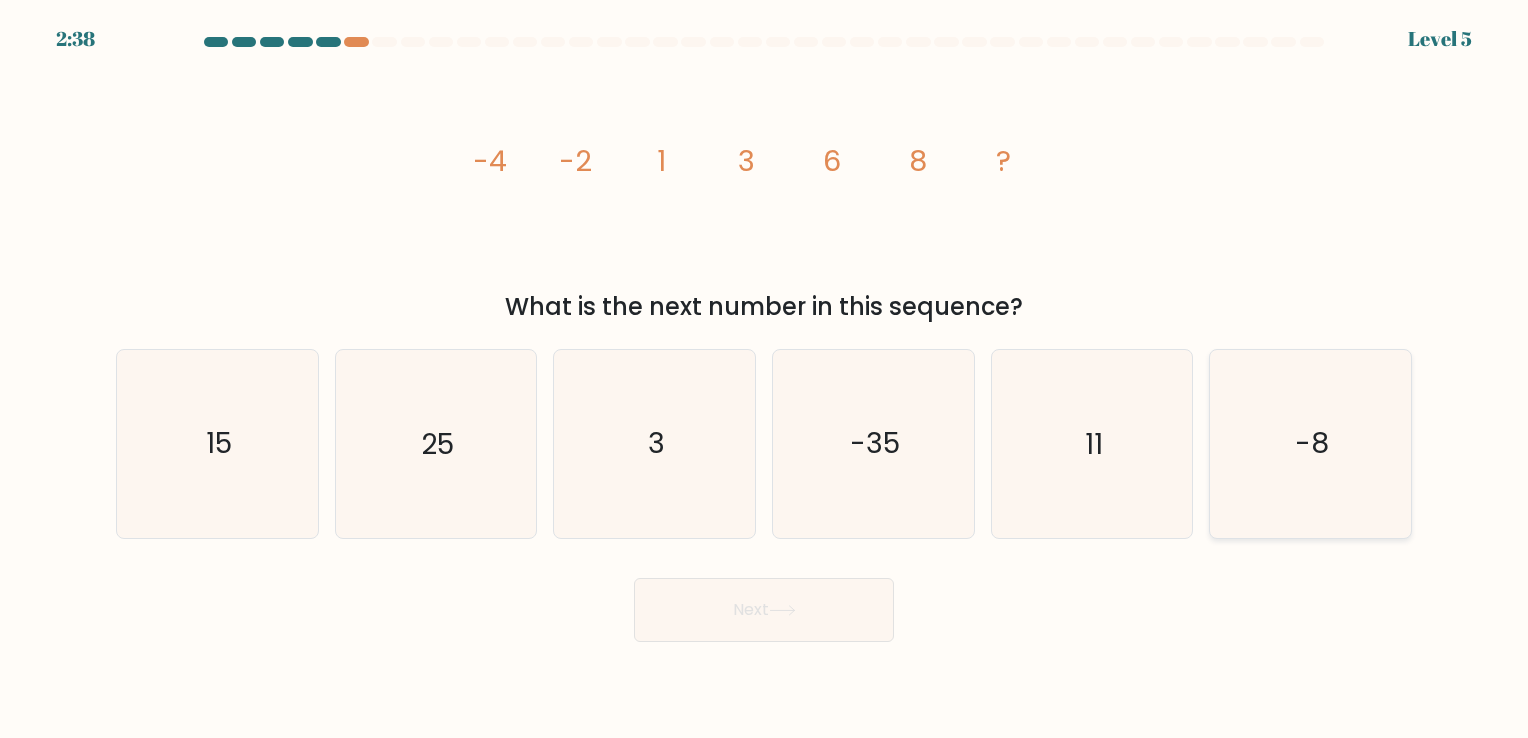 click on "-8" 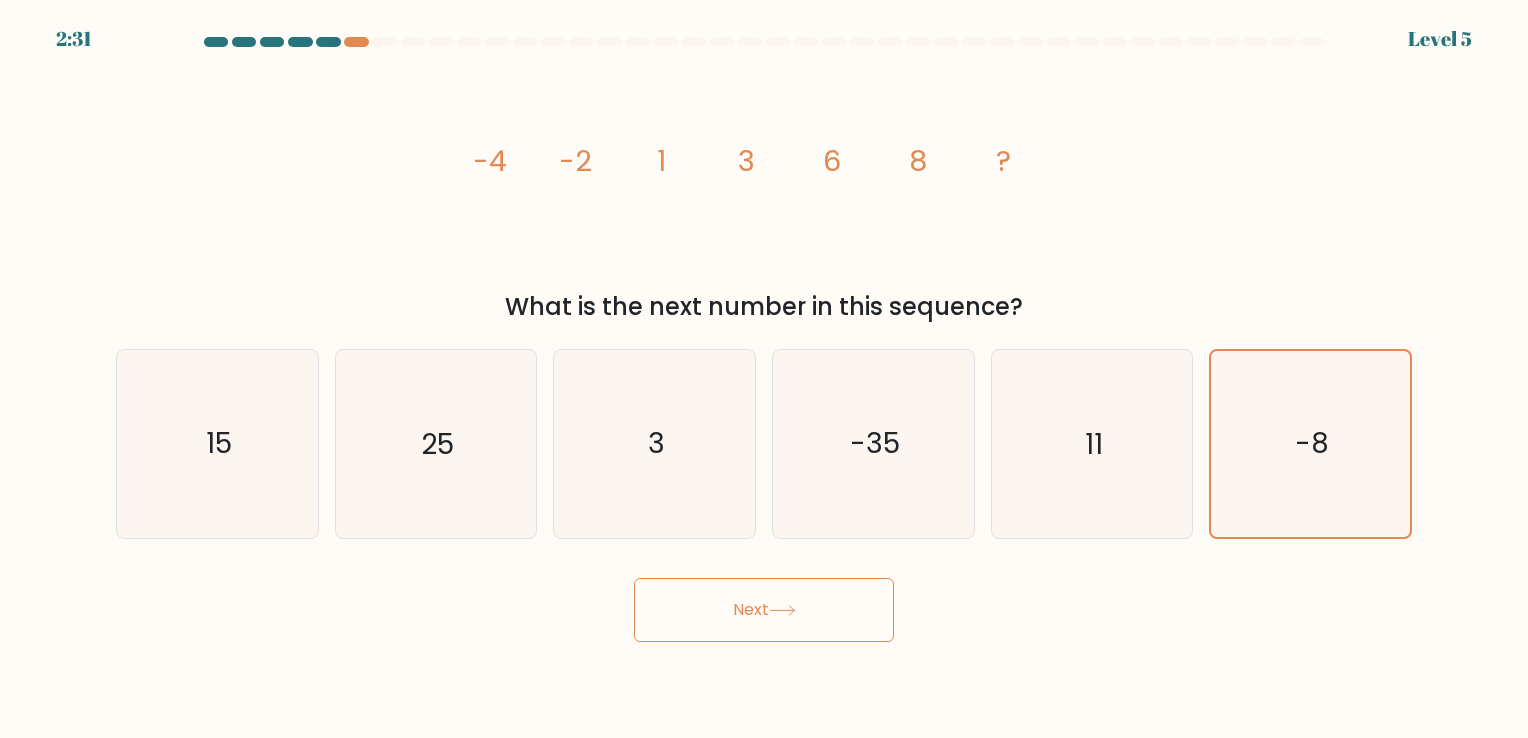 click on "Next" at bounding box center (764, 610) 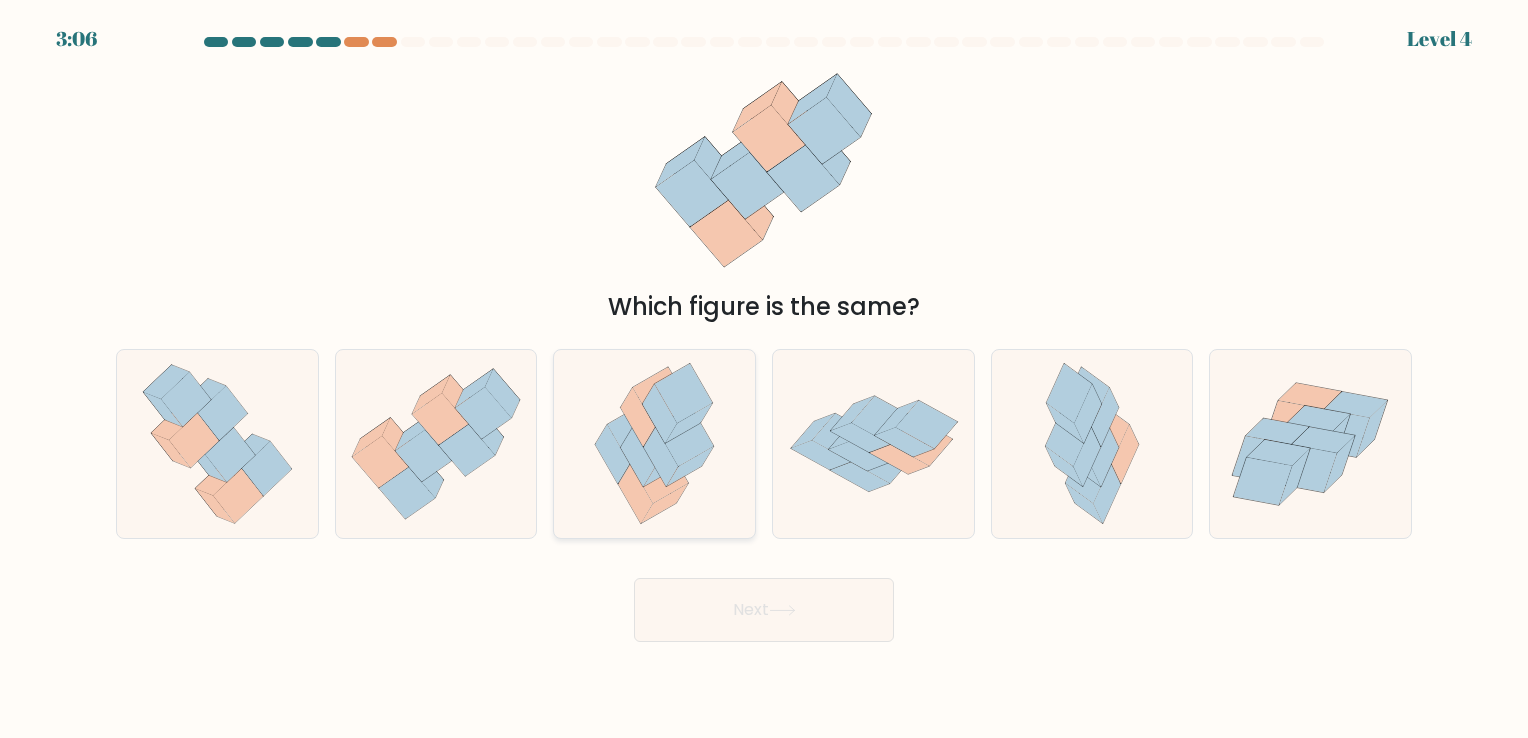 click 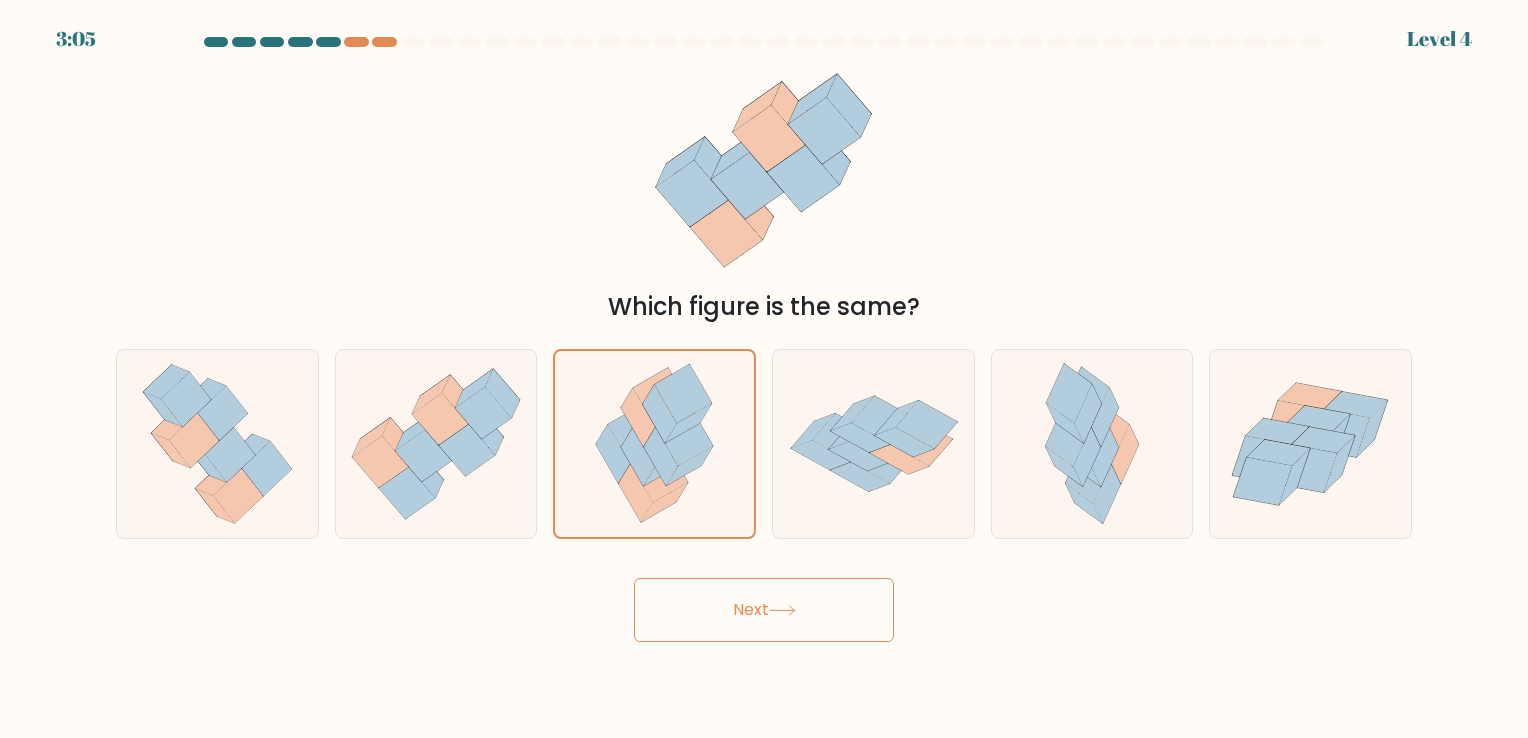 click on "Next" at bounding box center [764, 610] 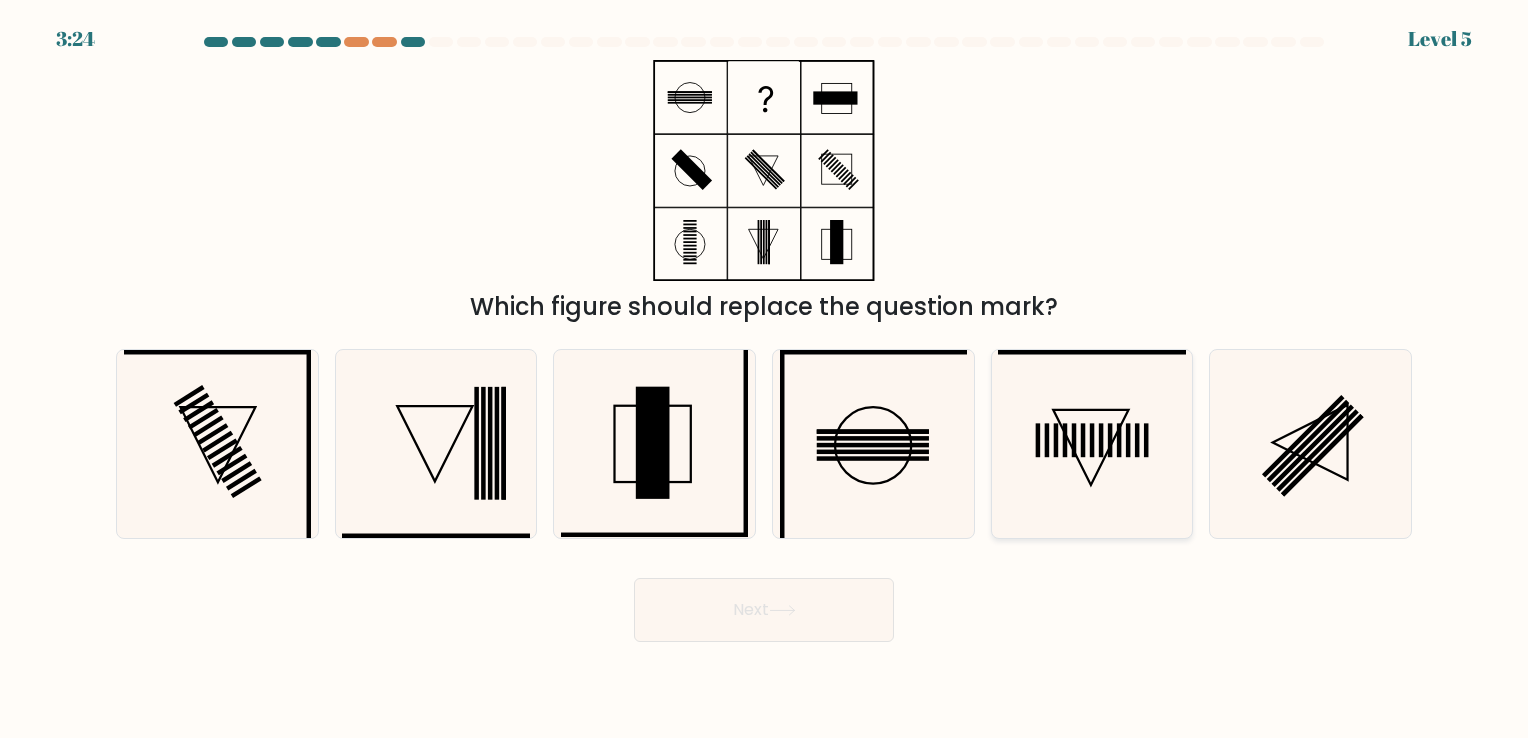 click 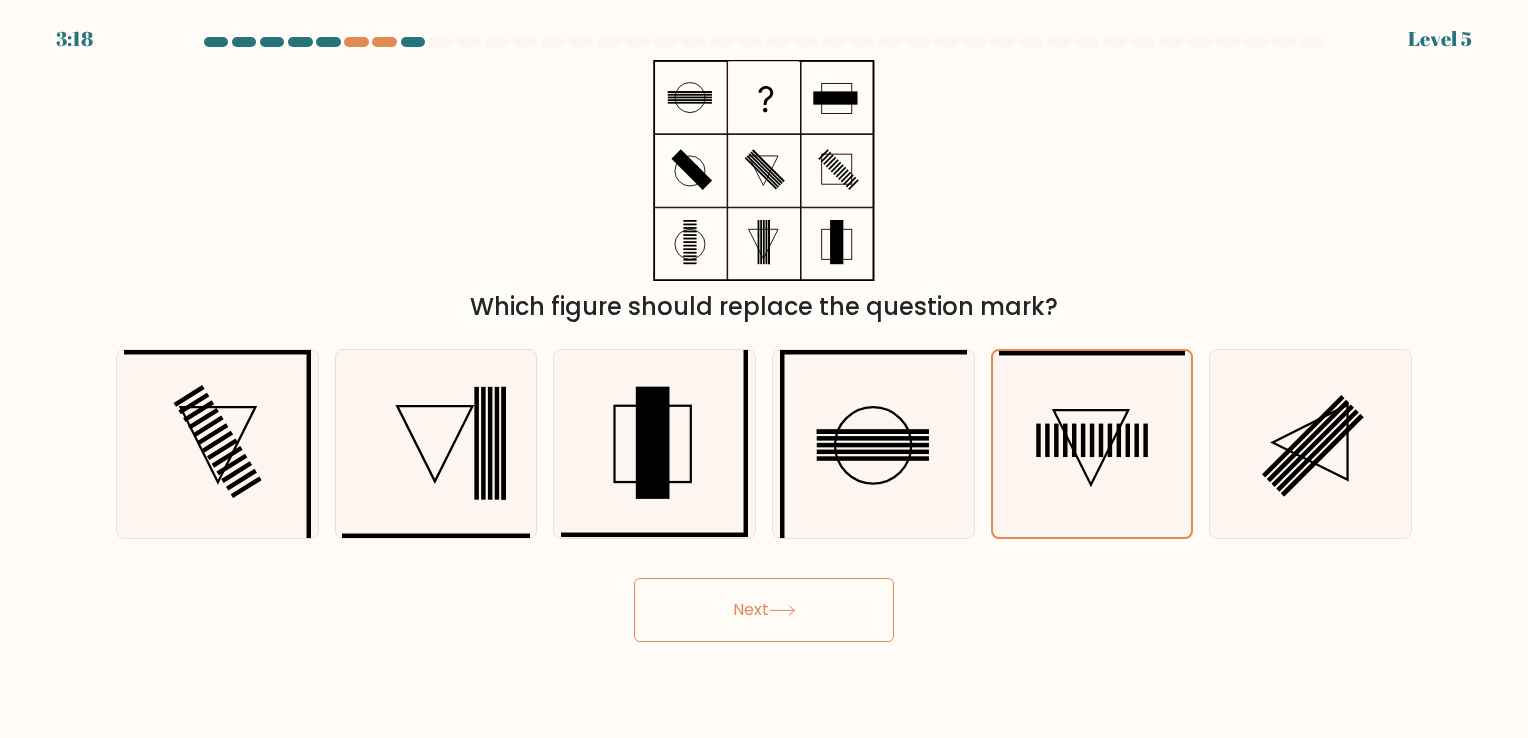 click on "Next" at bounding box center (764, 610) 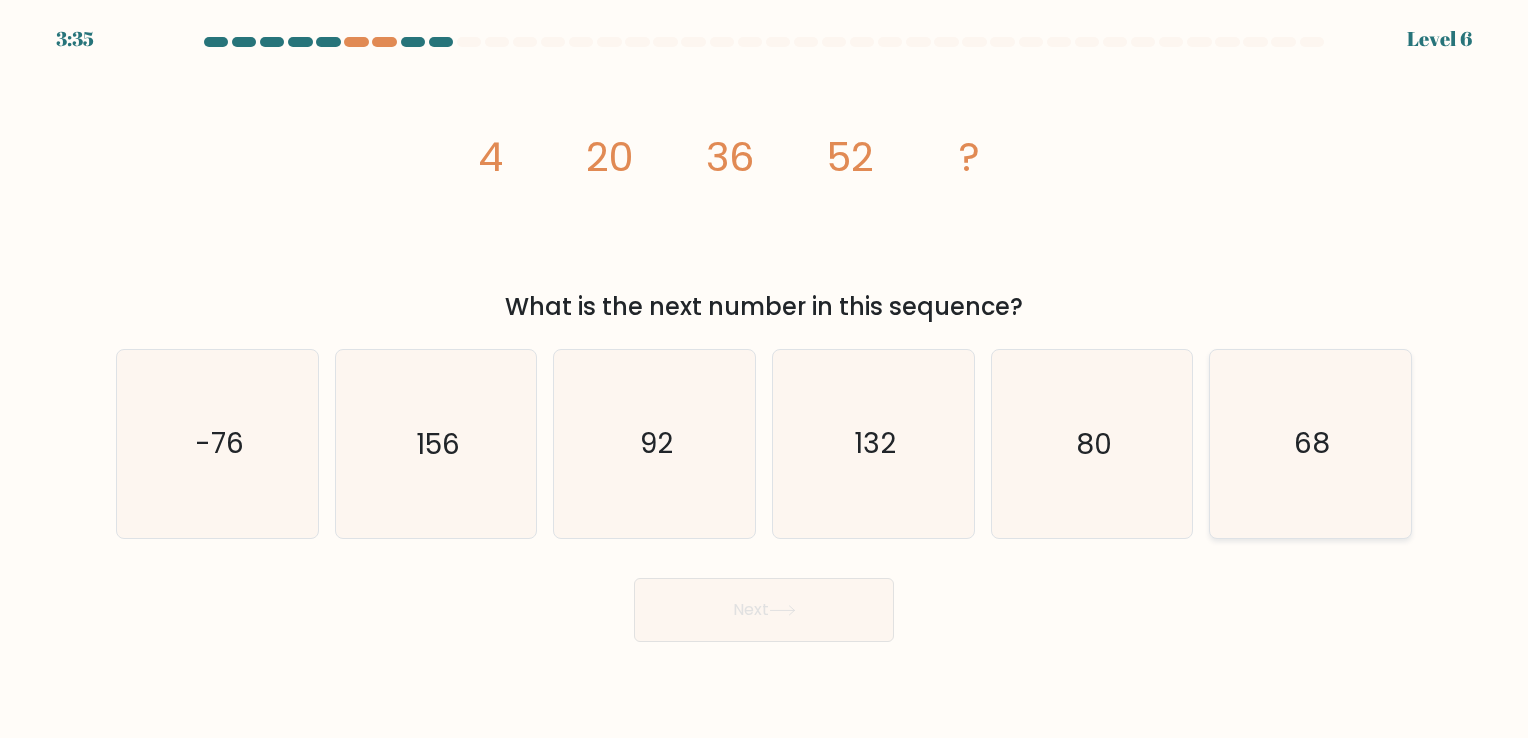click on "68" 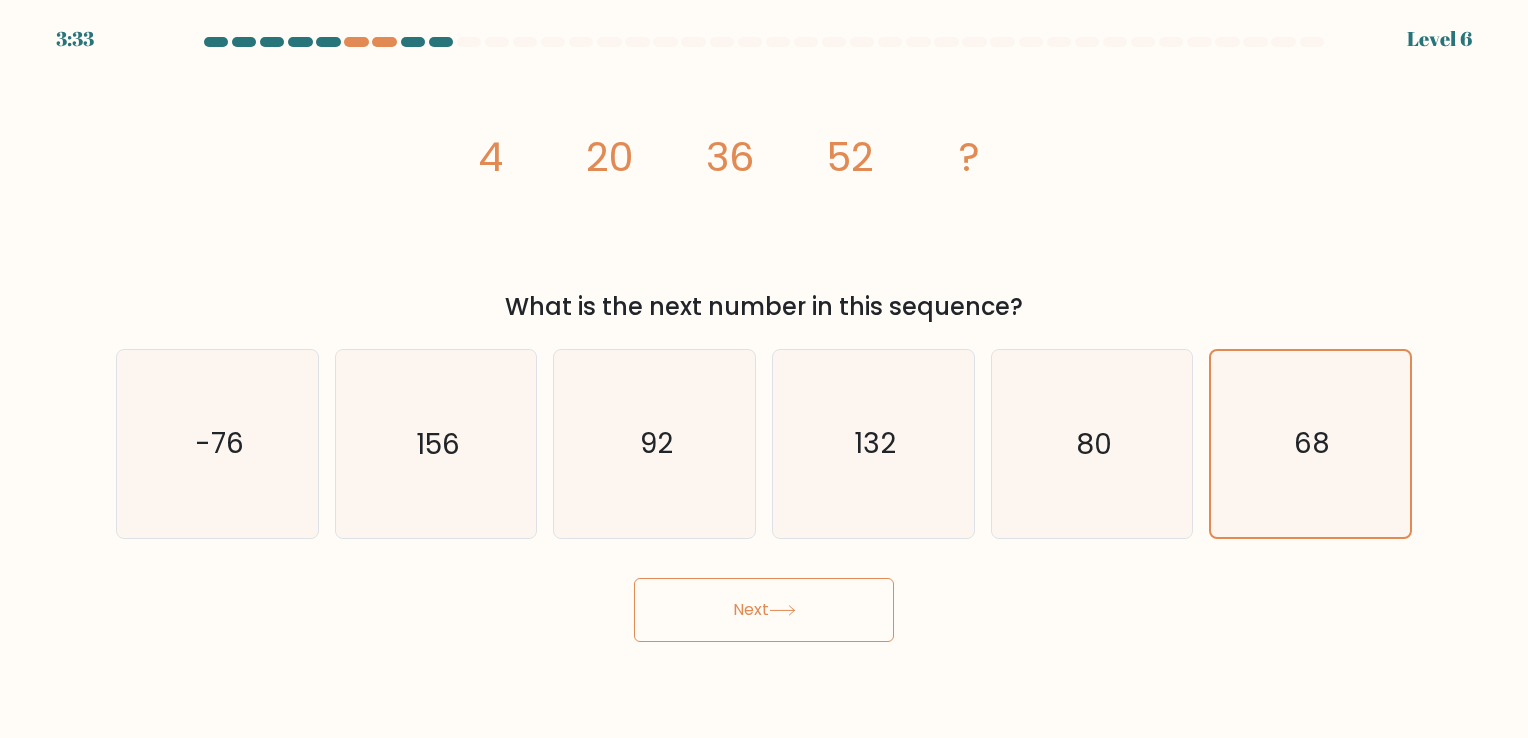 click on "Next" at bounding box center [764, 610] 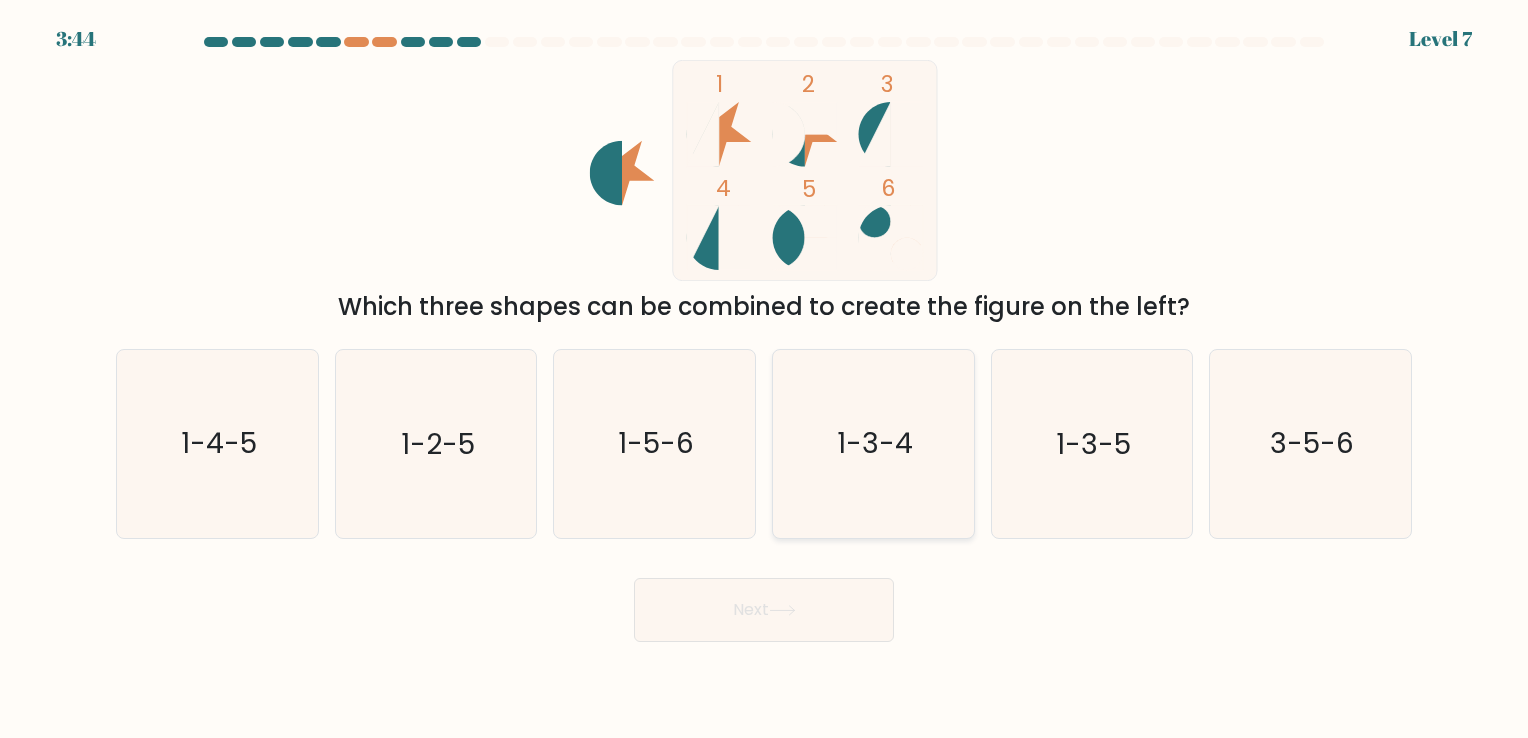 click on "1-3-4" 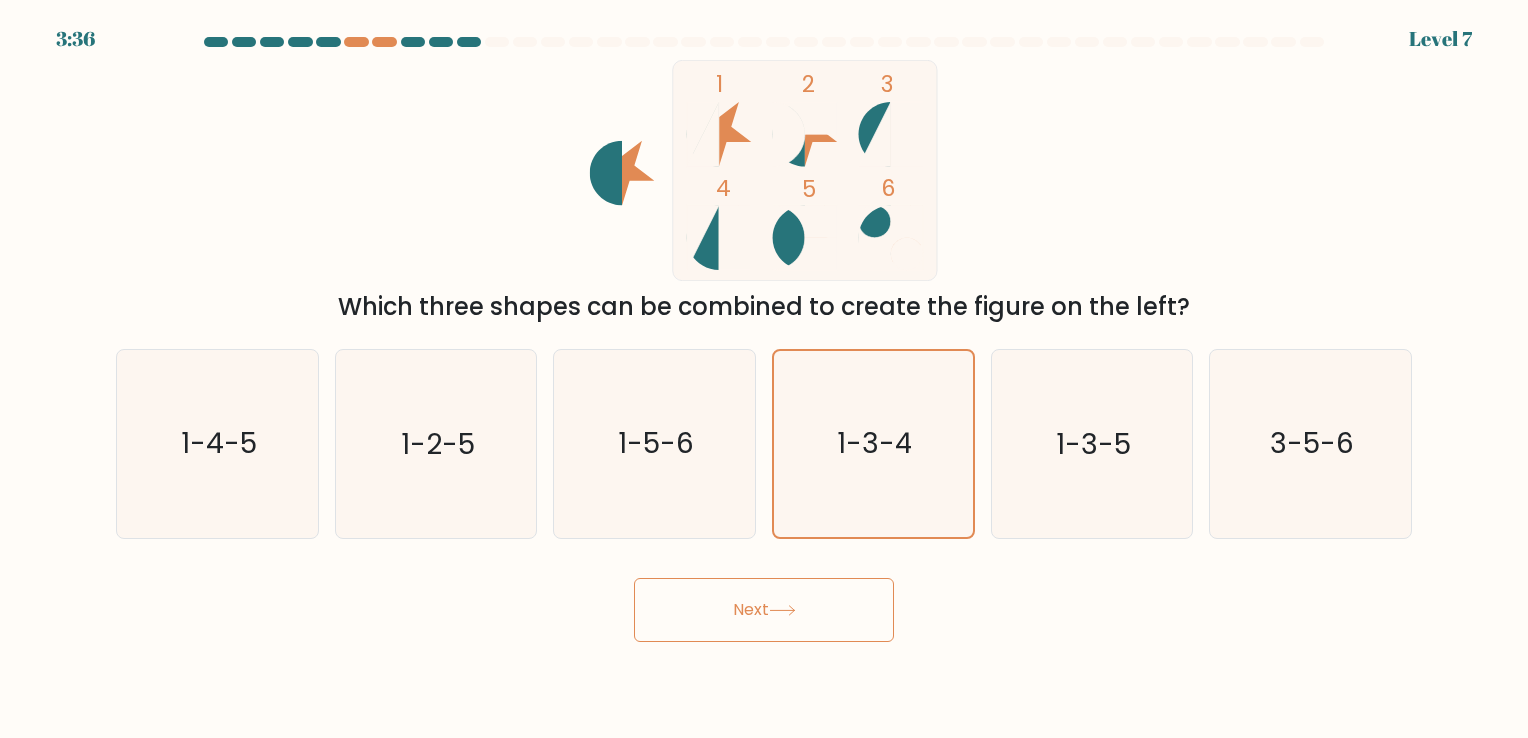 click on "Next" at bounding box center [764, 610] 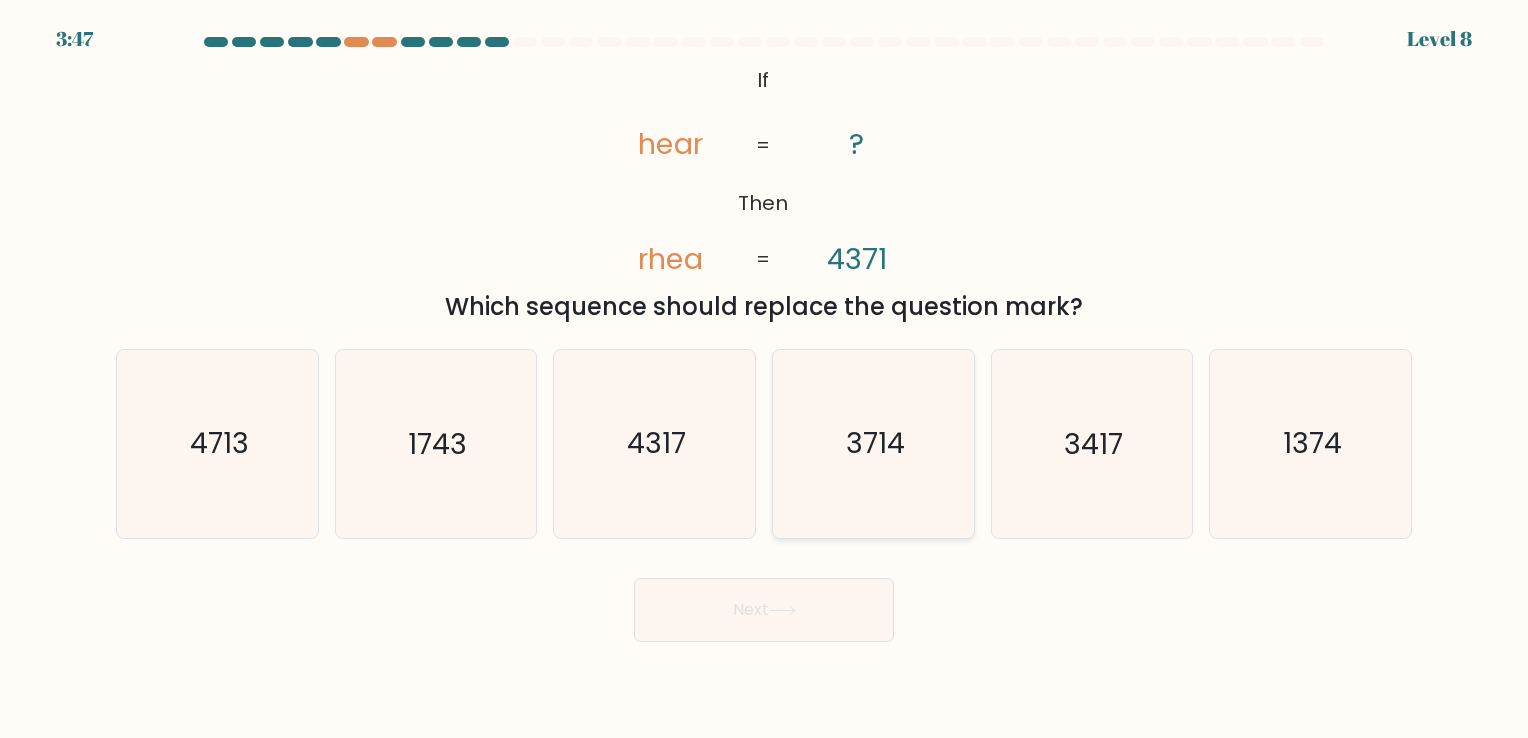 click on "3714" 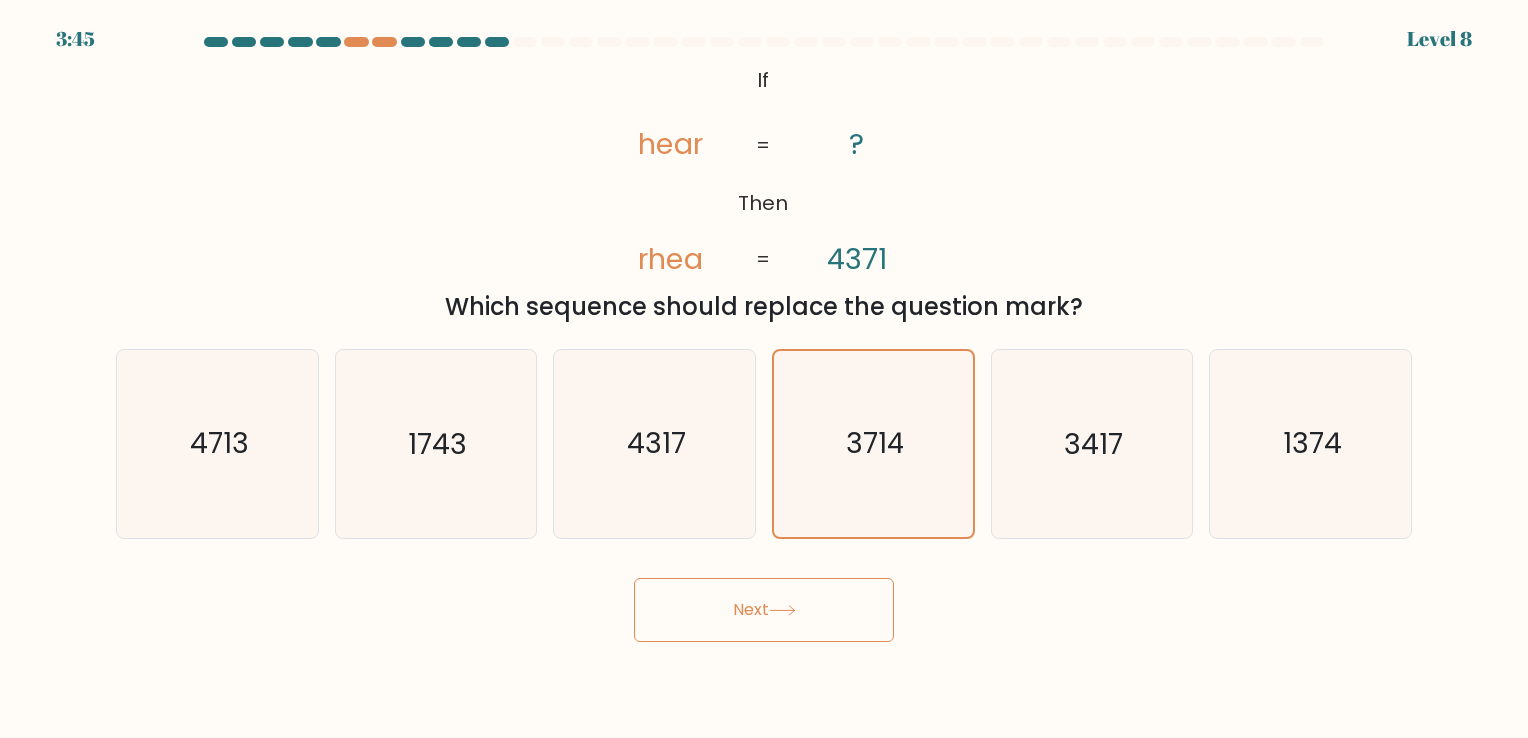 click on "Next" at bounding box center (764, 610) 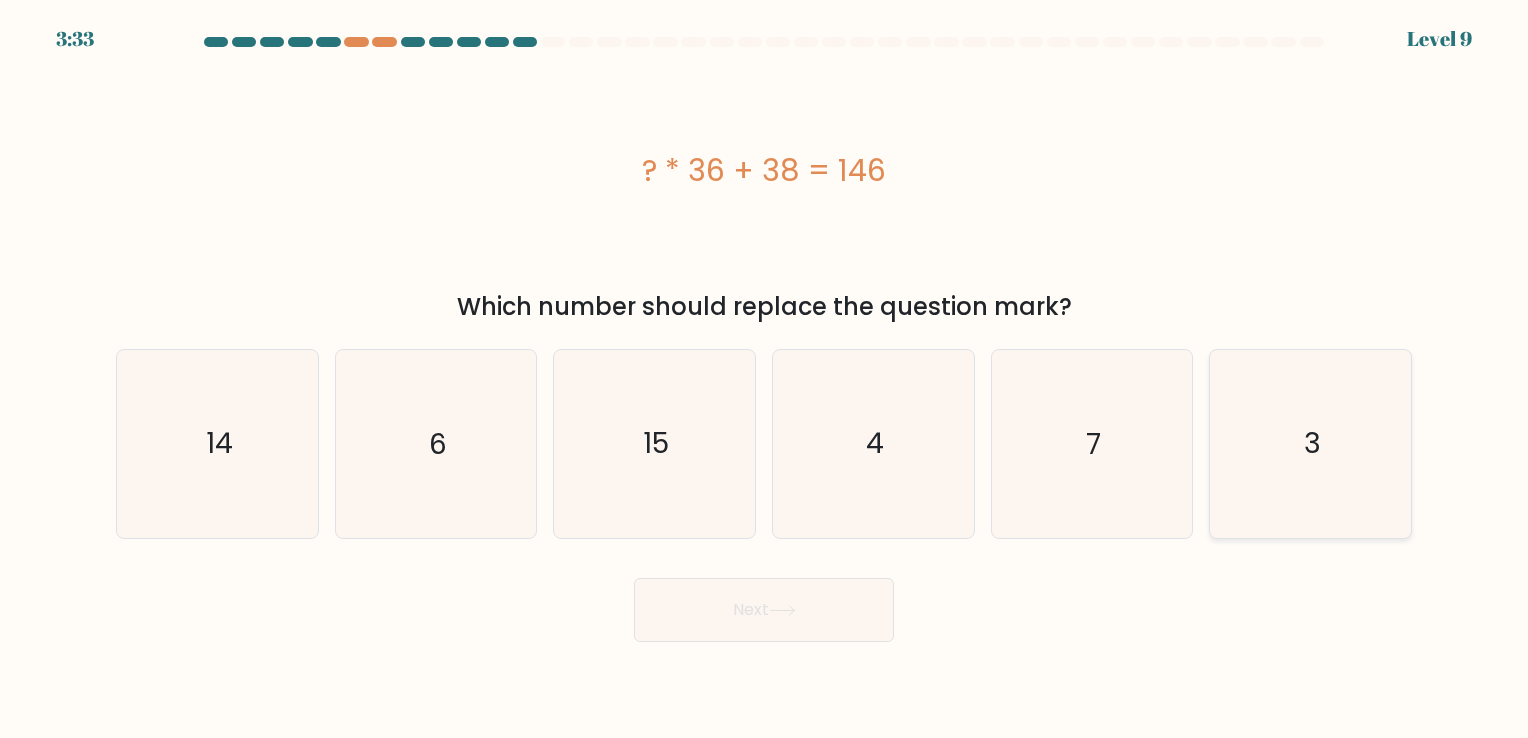 click on "3" 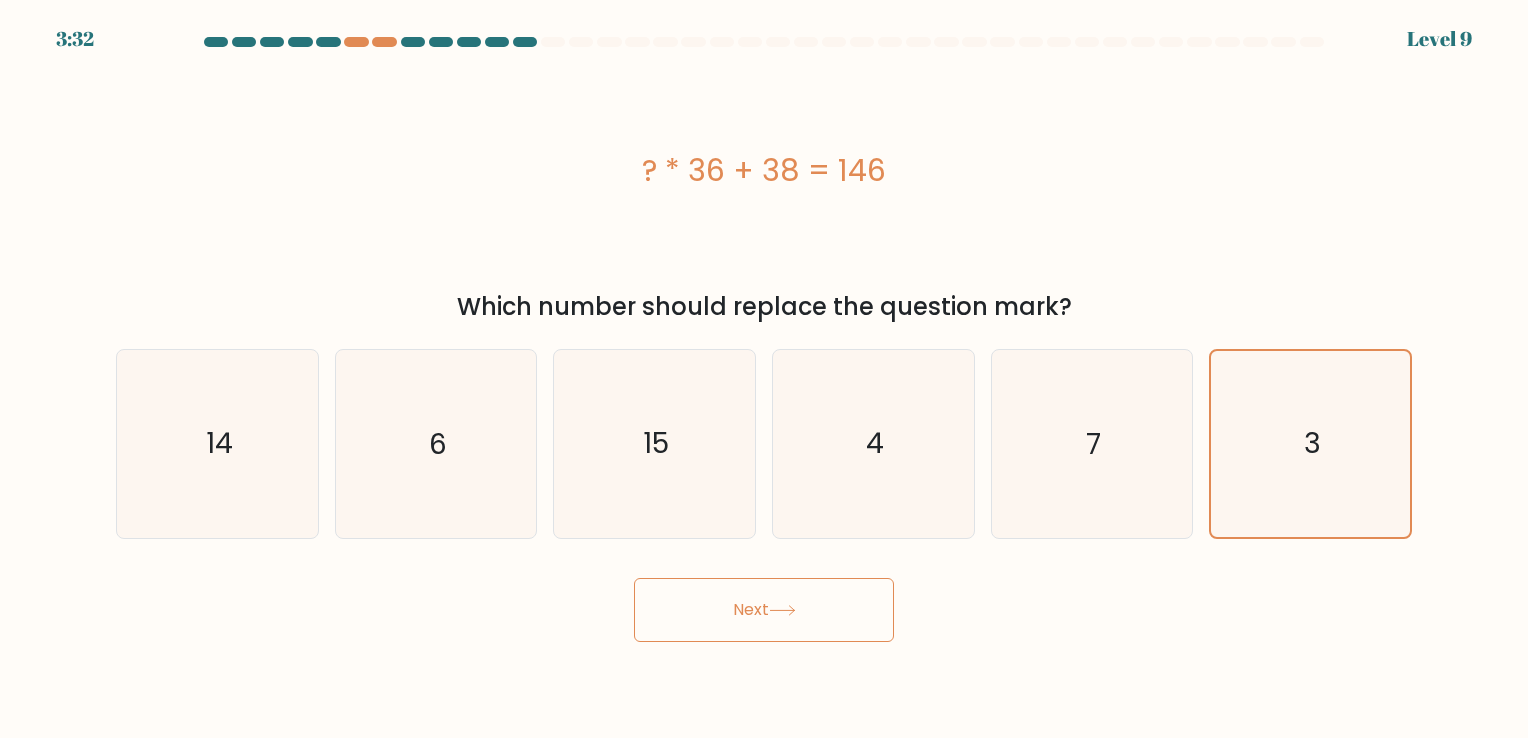 click on "Next" at bounding box center [764, 610] 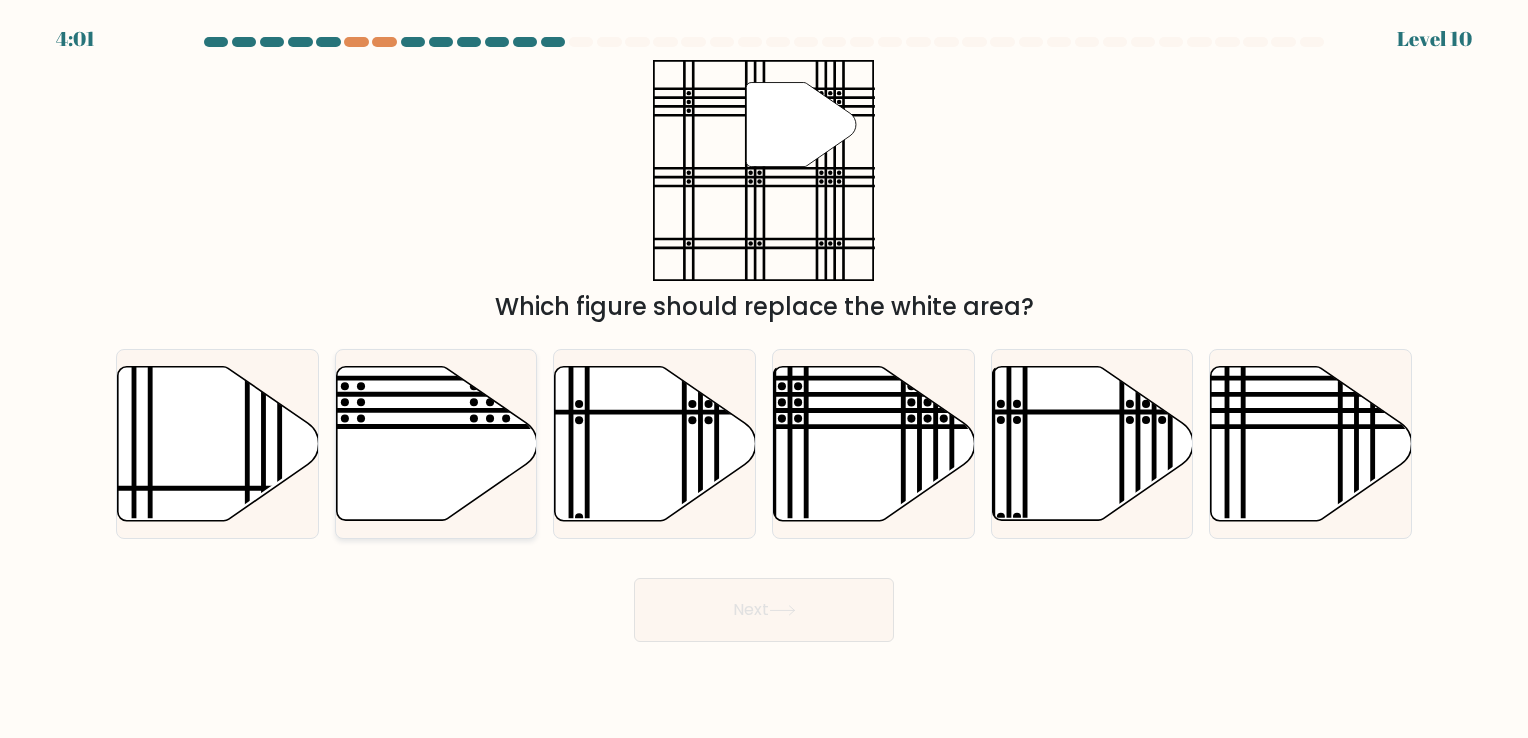 click 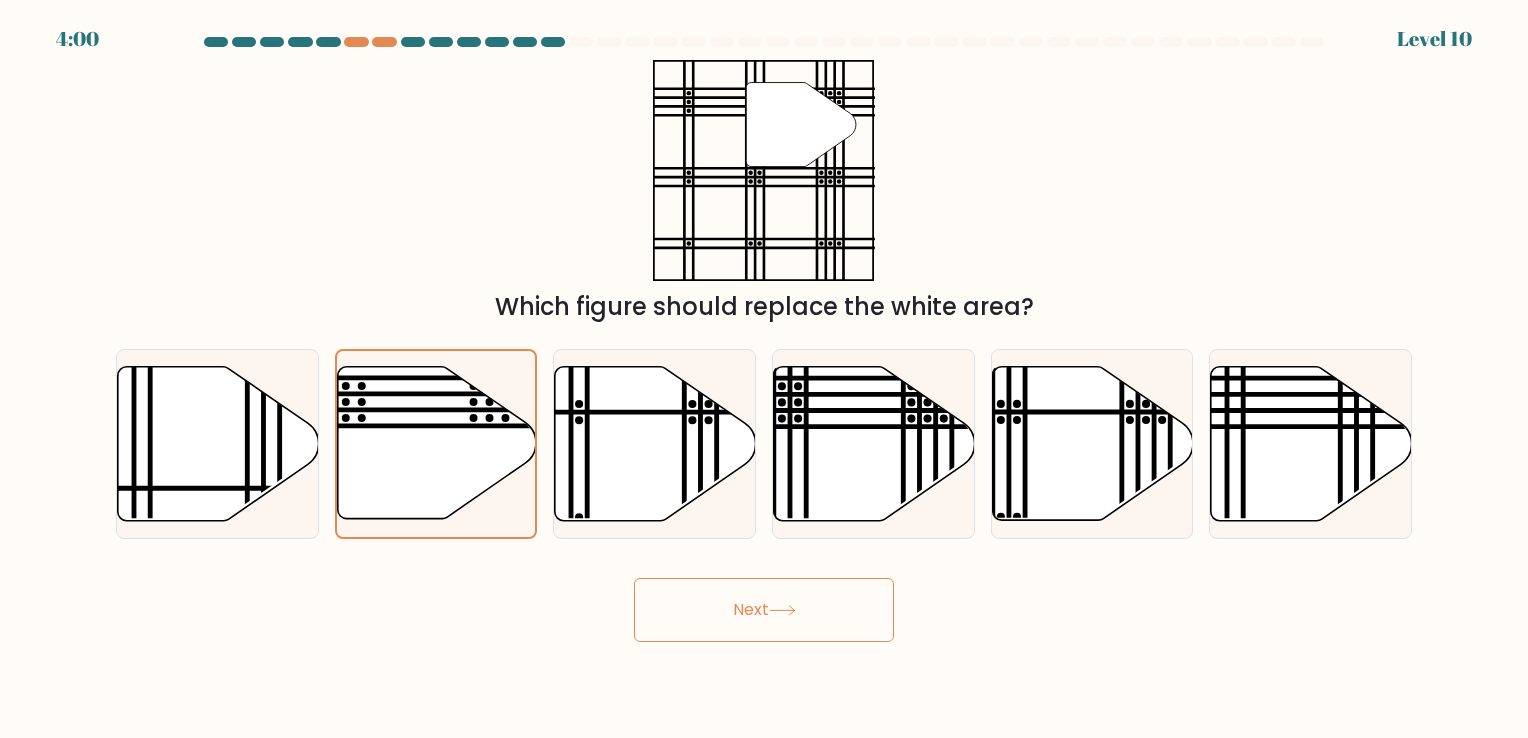 click 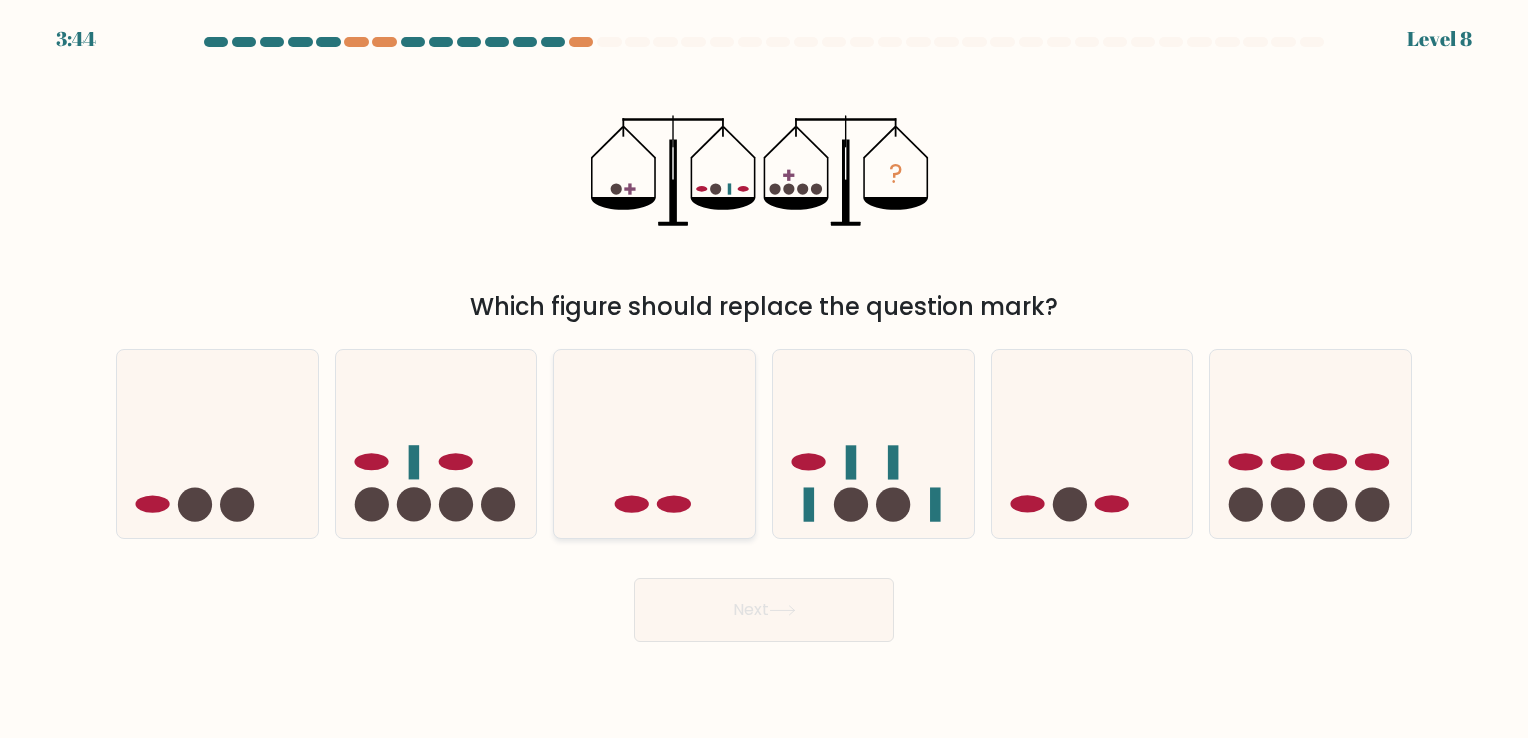 click 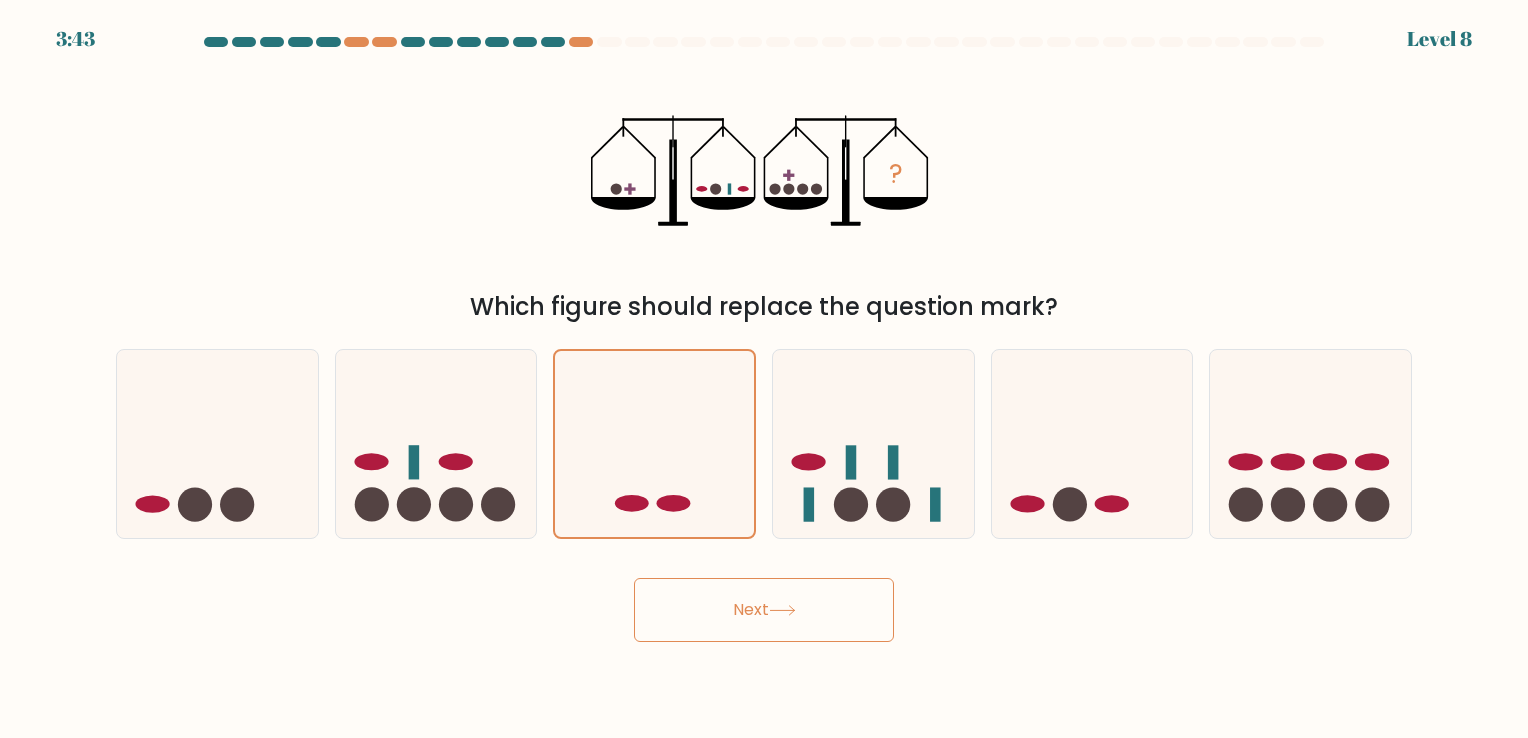 click on "Next" at bounding box center [764, 610] 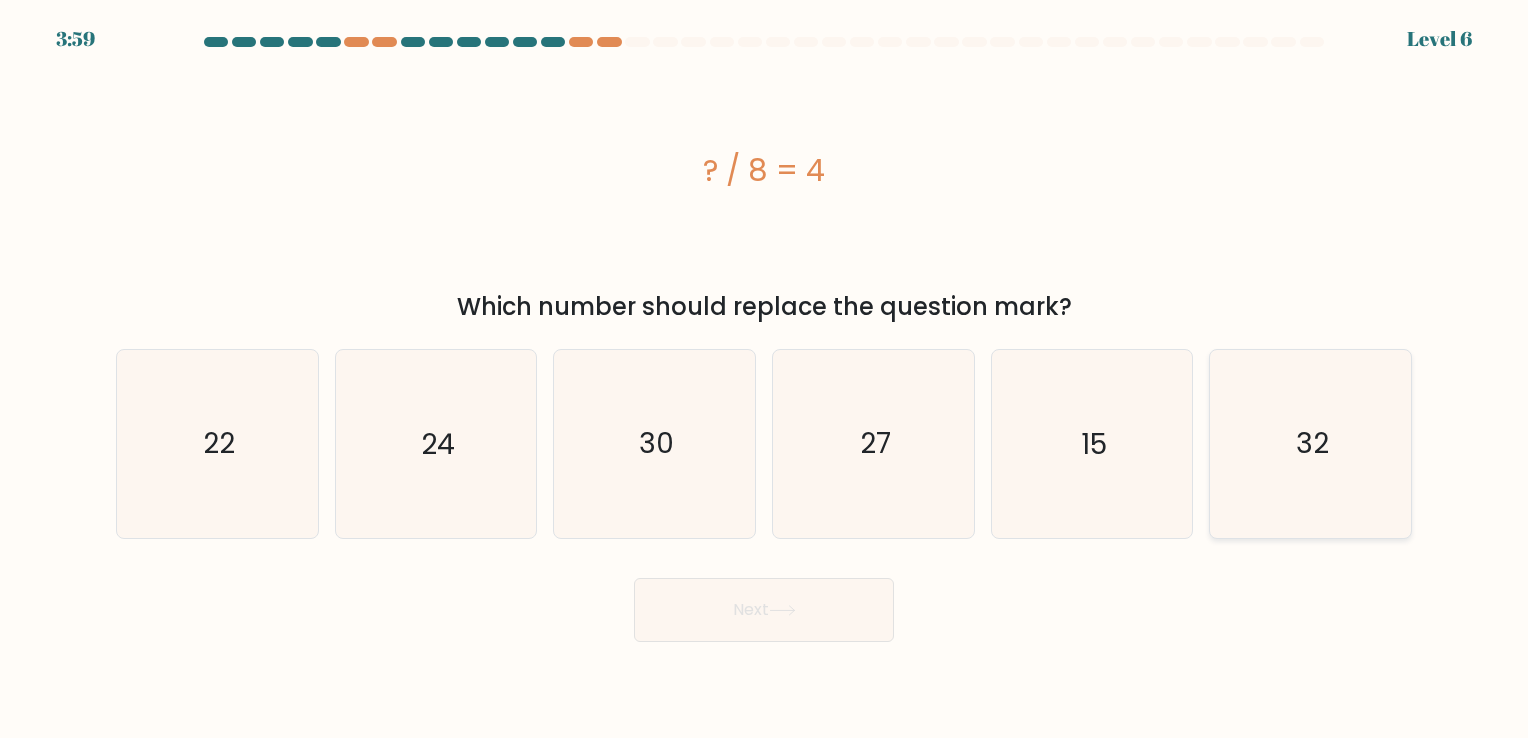 click on "32" 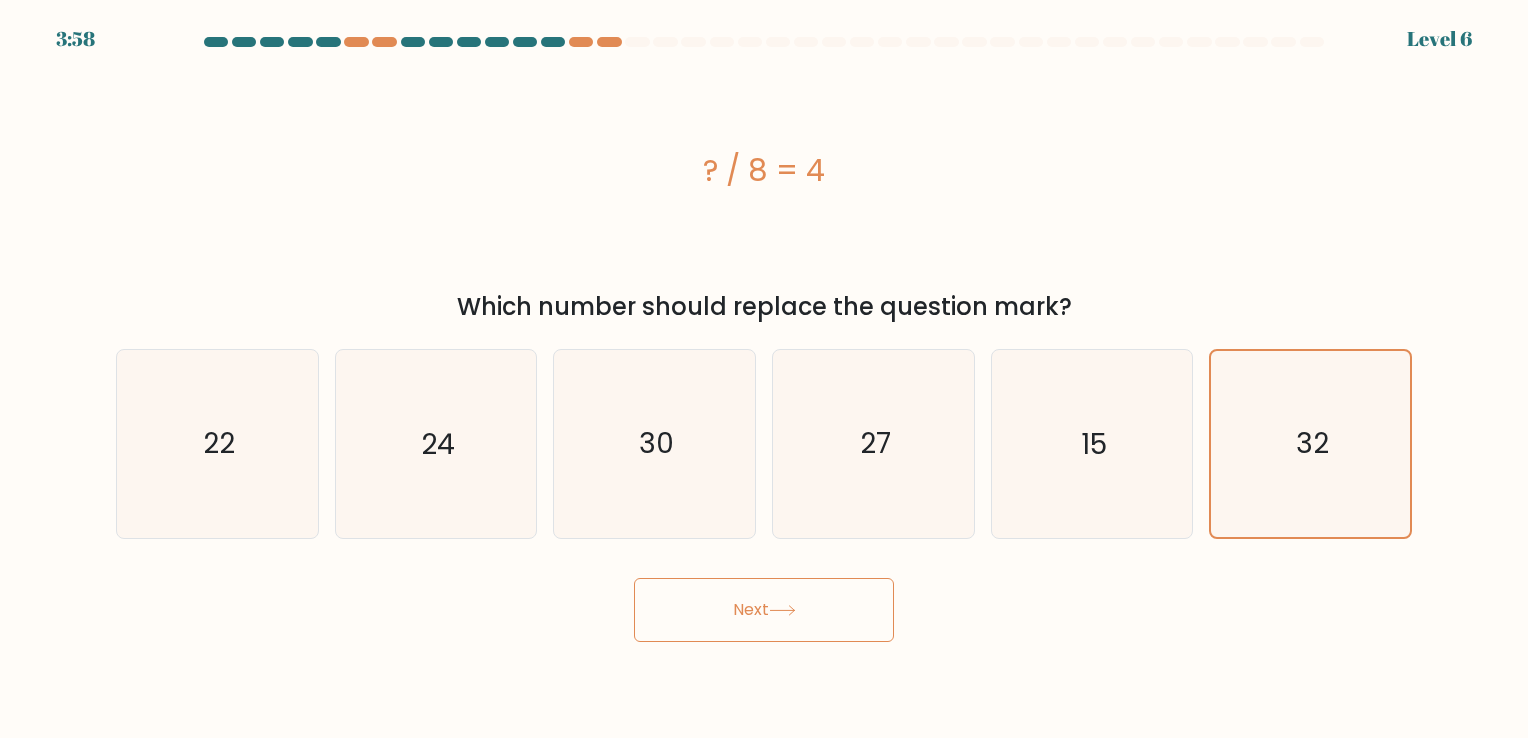 click on "Next" at bounding box center [764, 610] 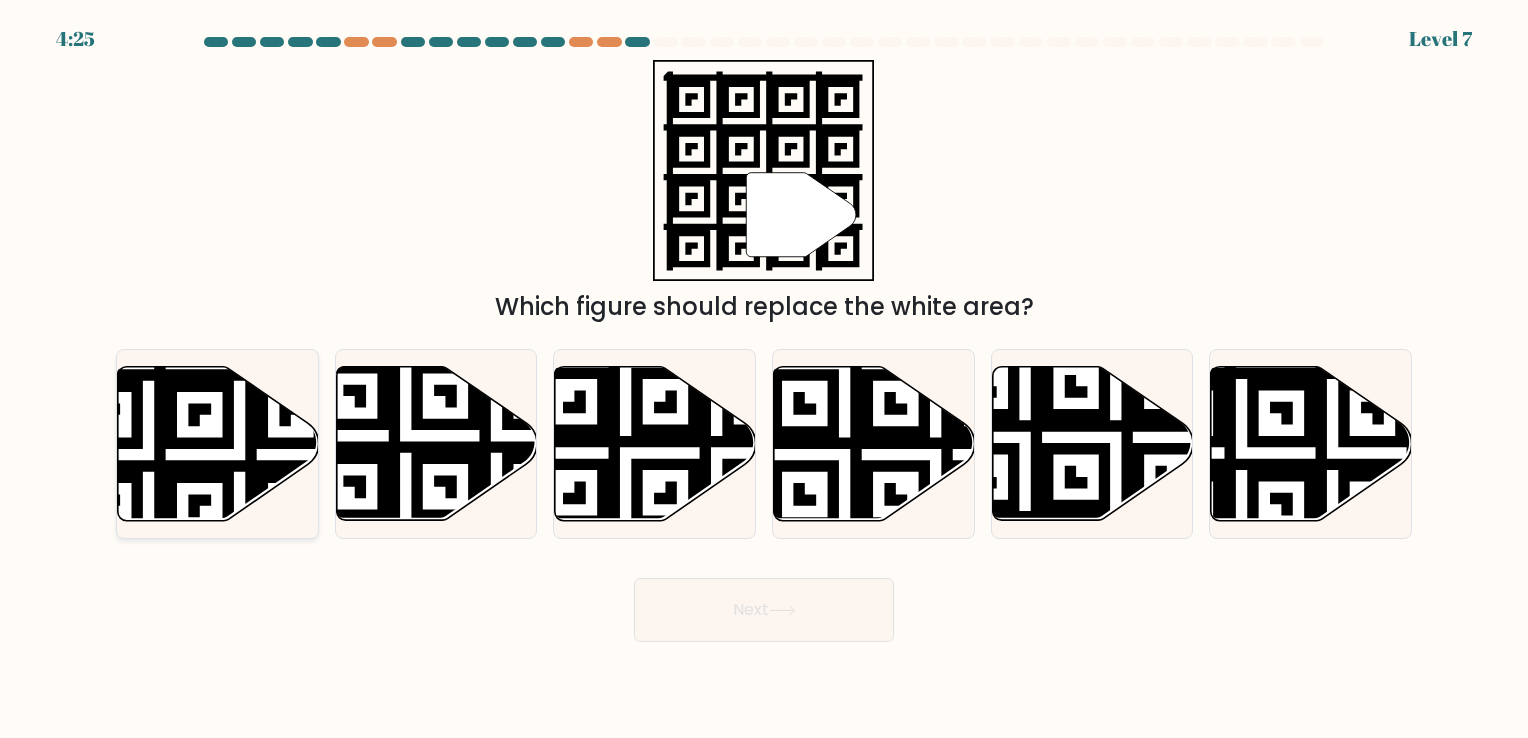 click 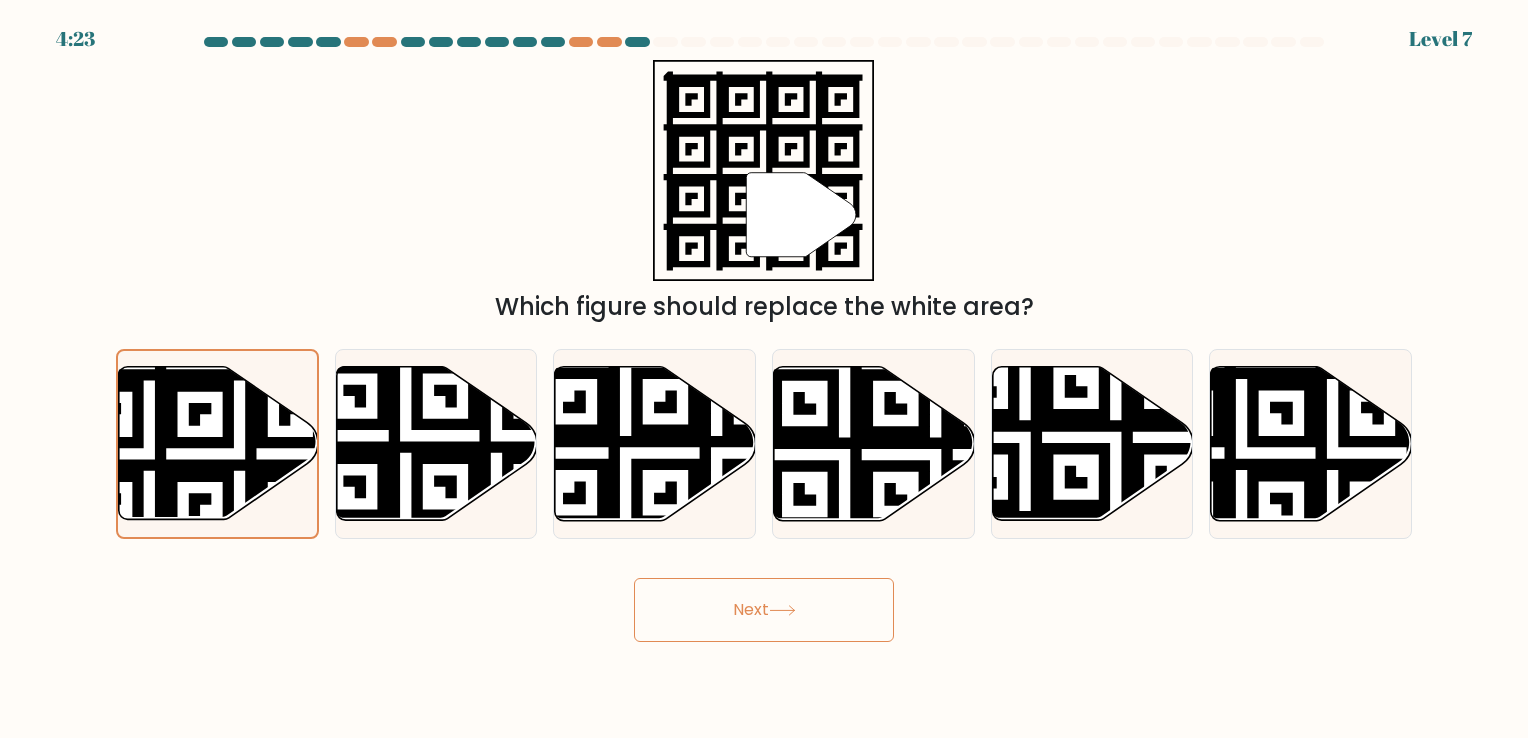 click on "Next" at bounding box center [764, 610] 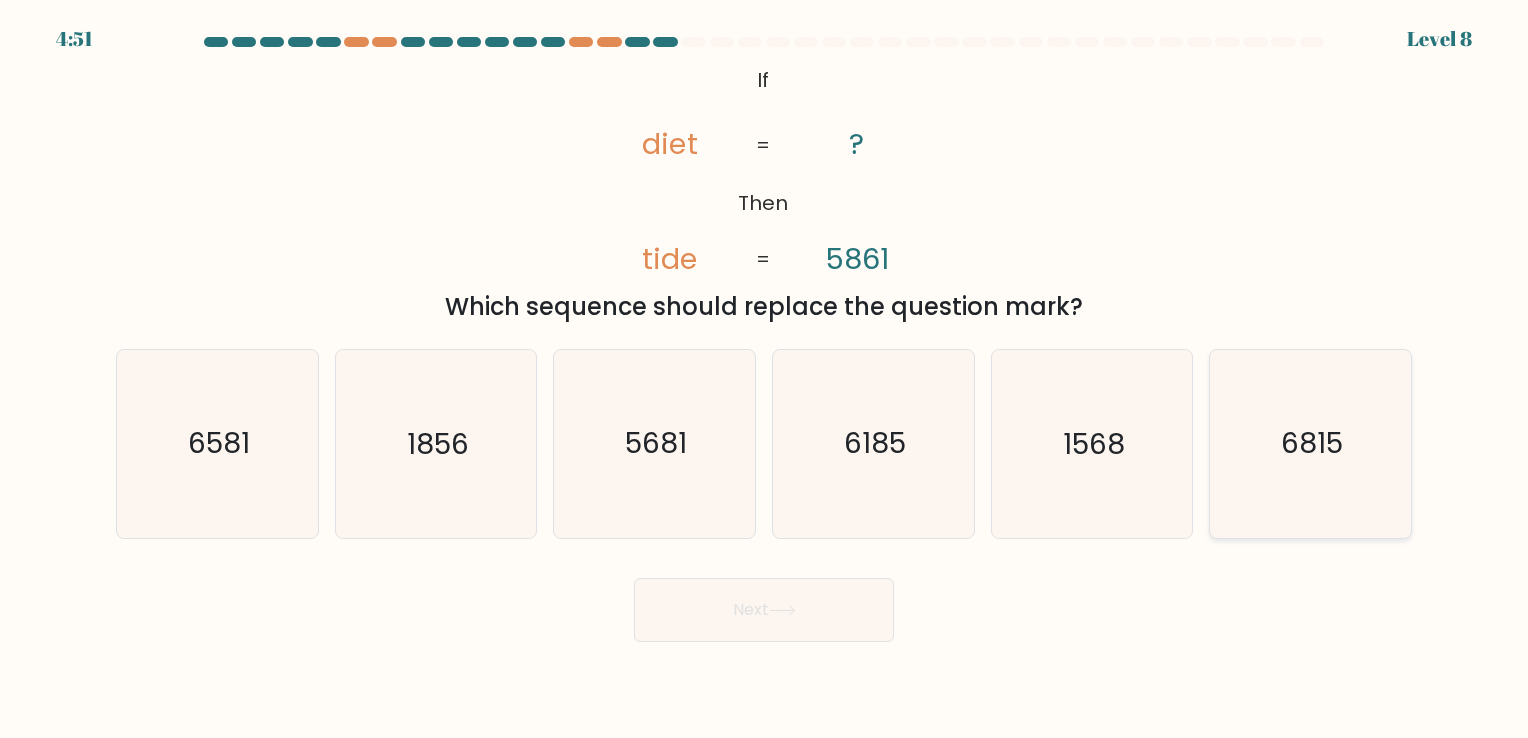 click on "6815" 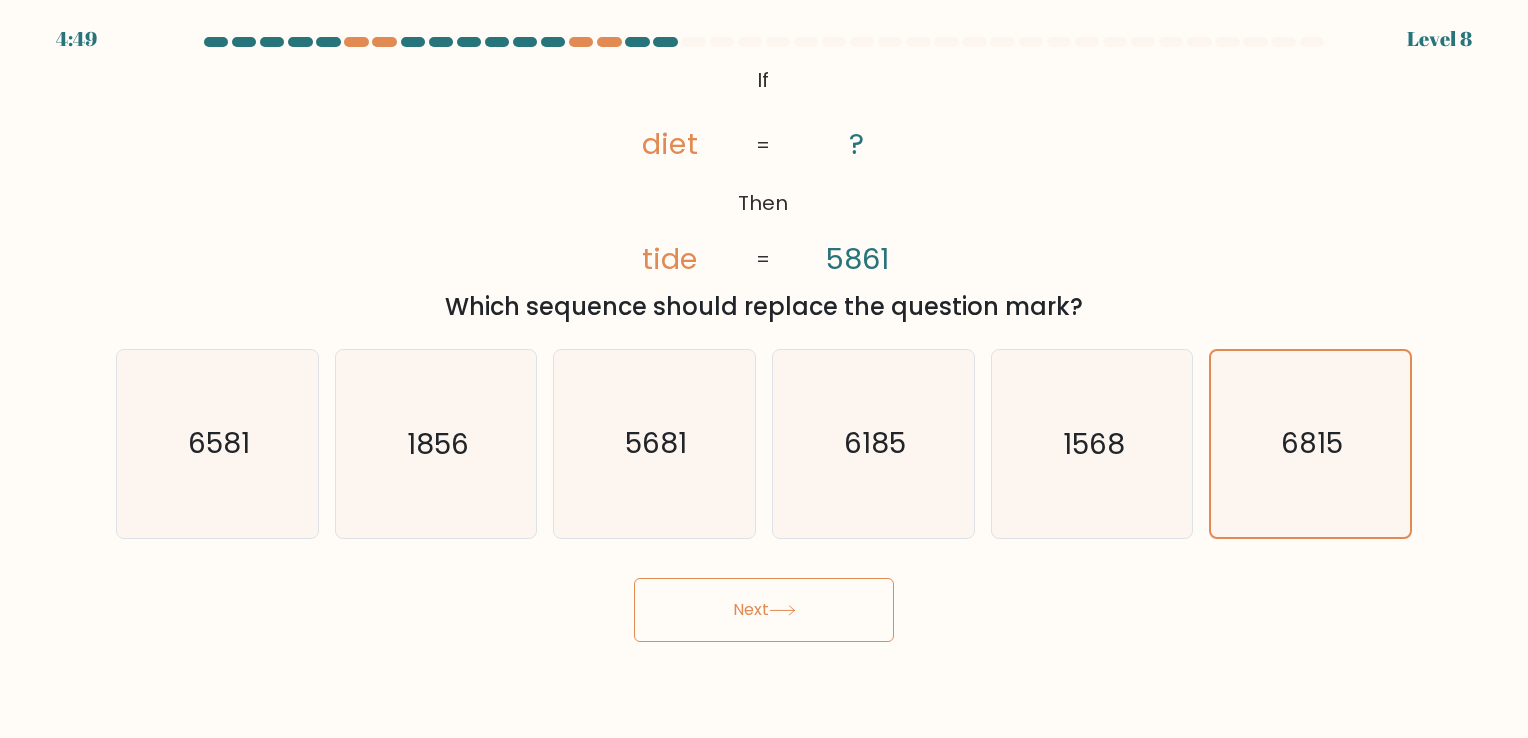 click on "Next" at bounding box center [764, 610] 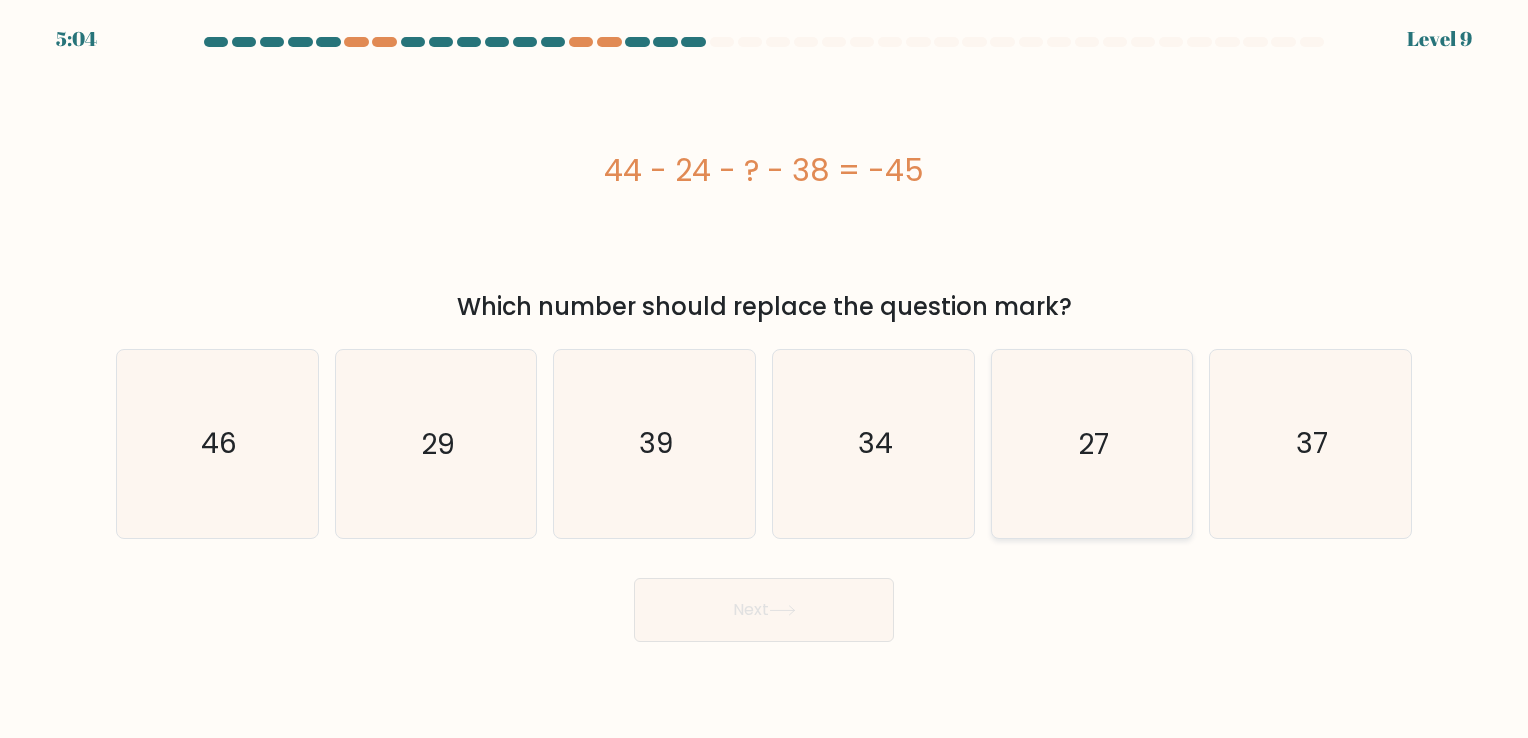 click on "27" 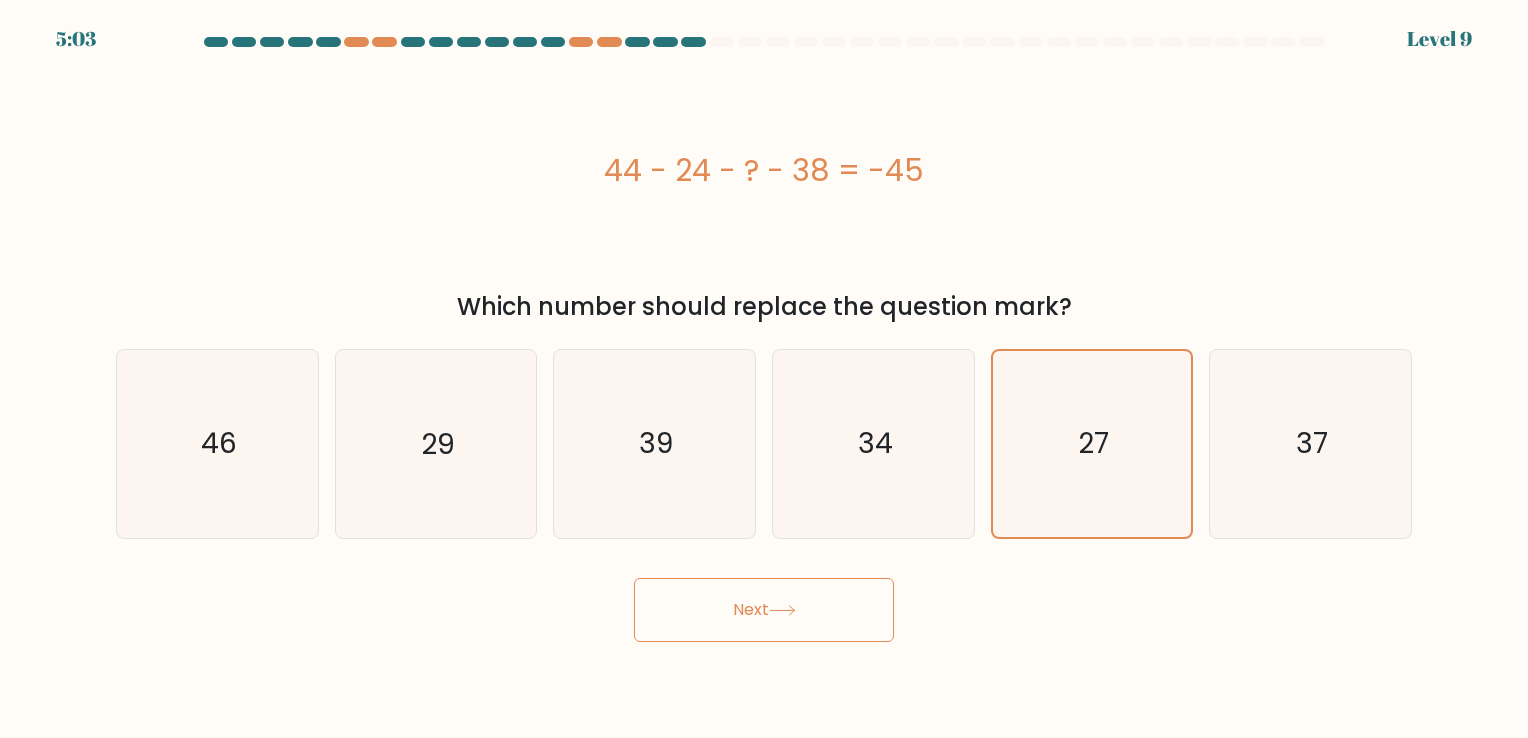 click on "Next" at bounding box center [764, 610] 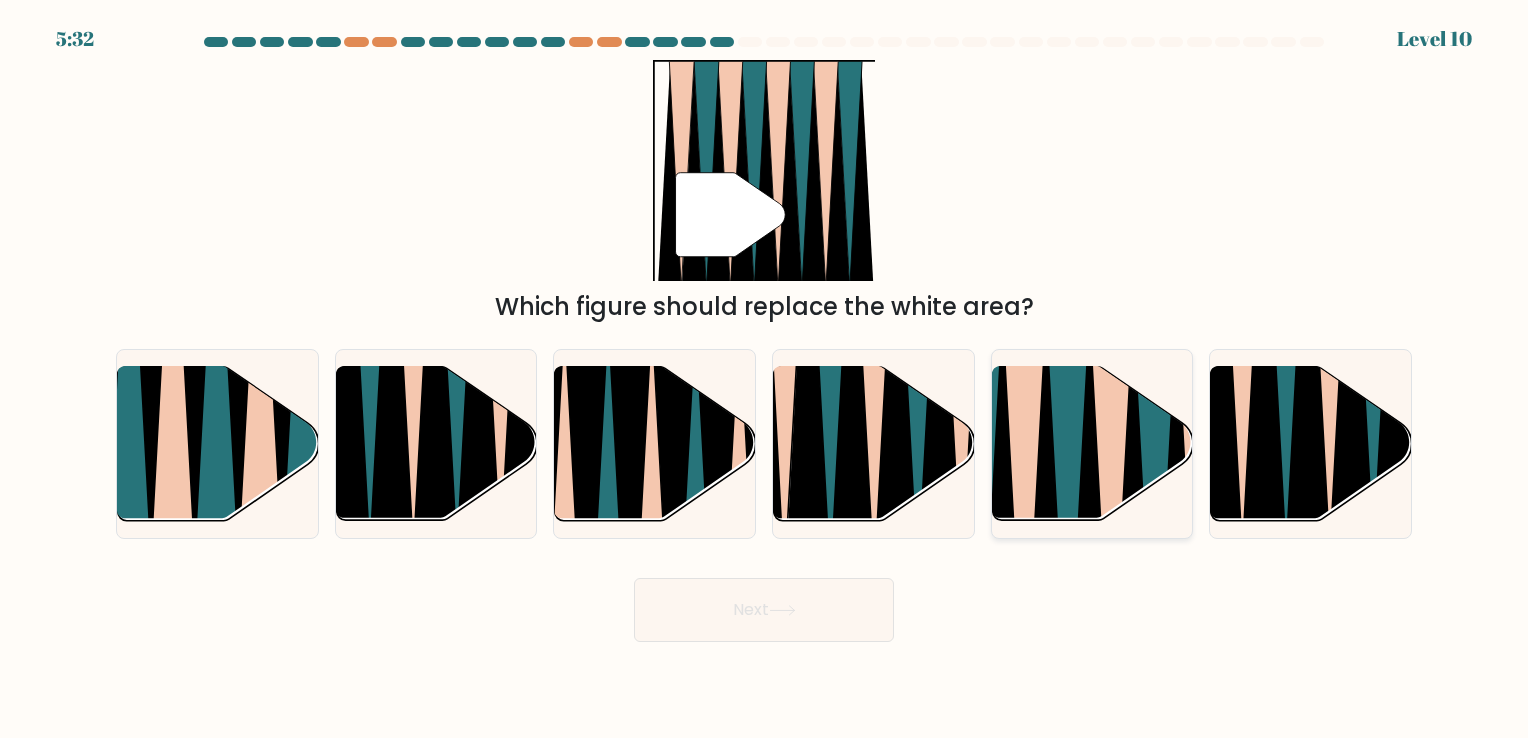 click 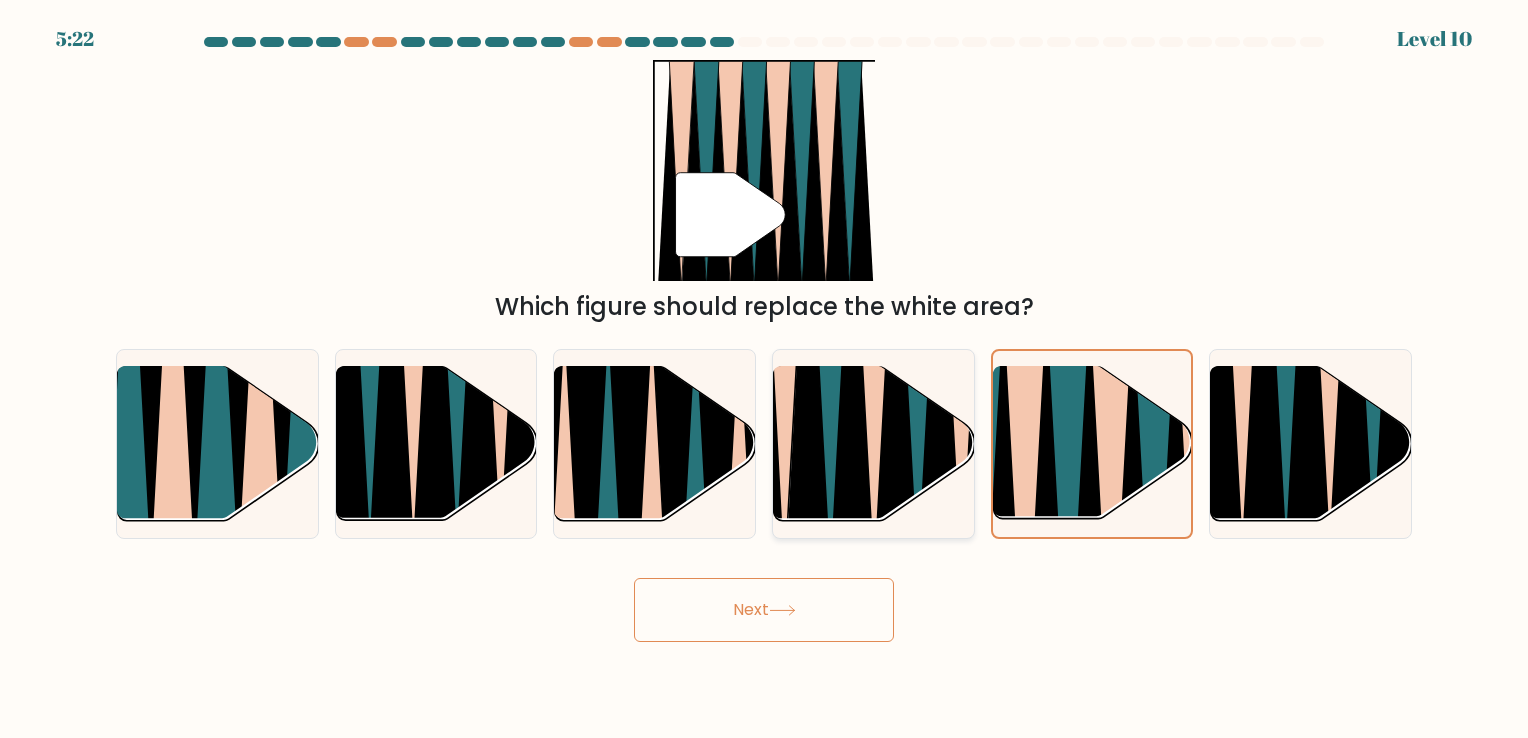 click 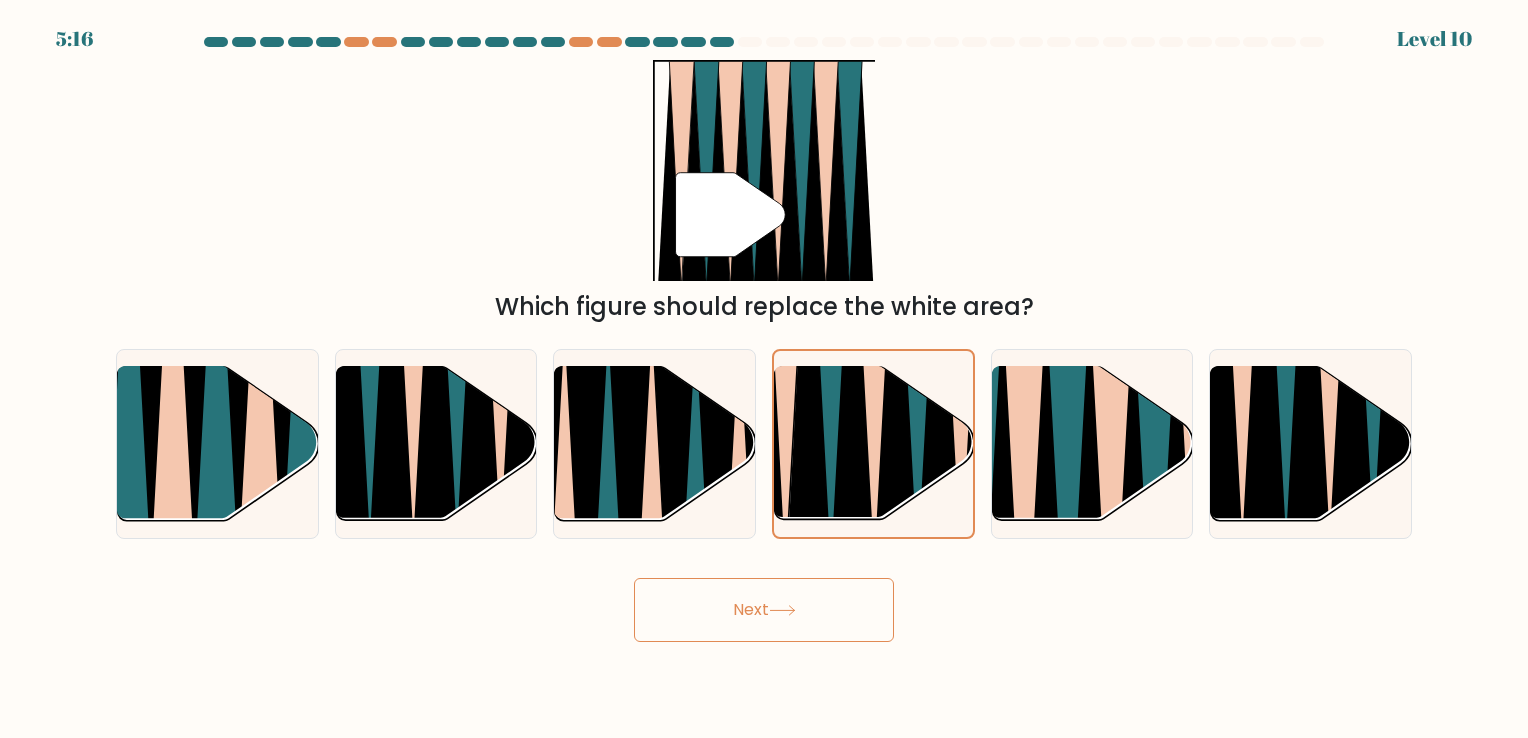 click on "Next" at bounding box center (764, 610) 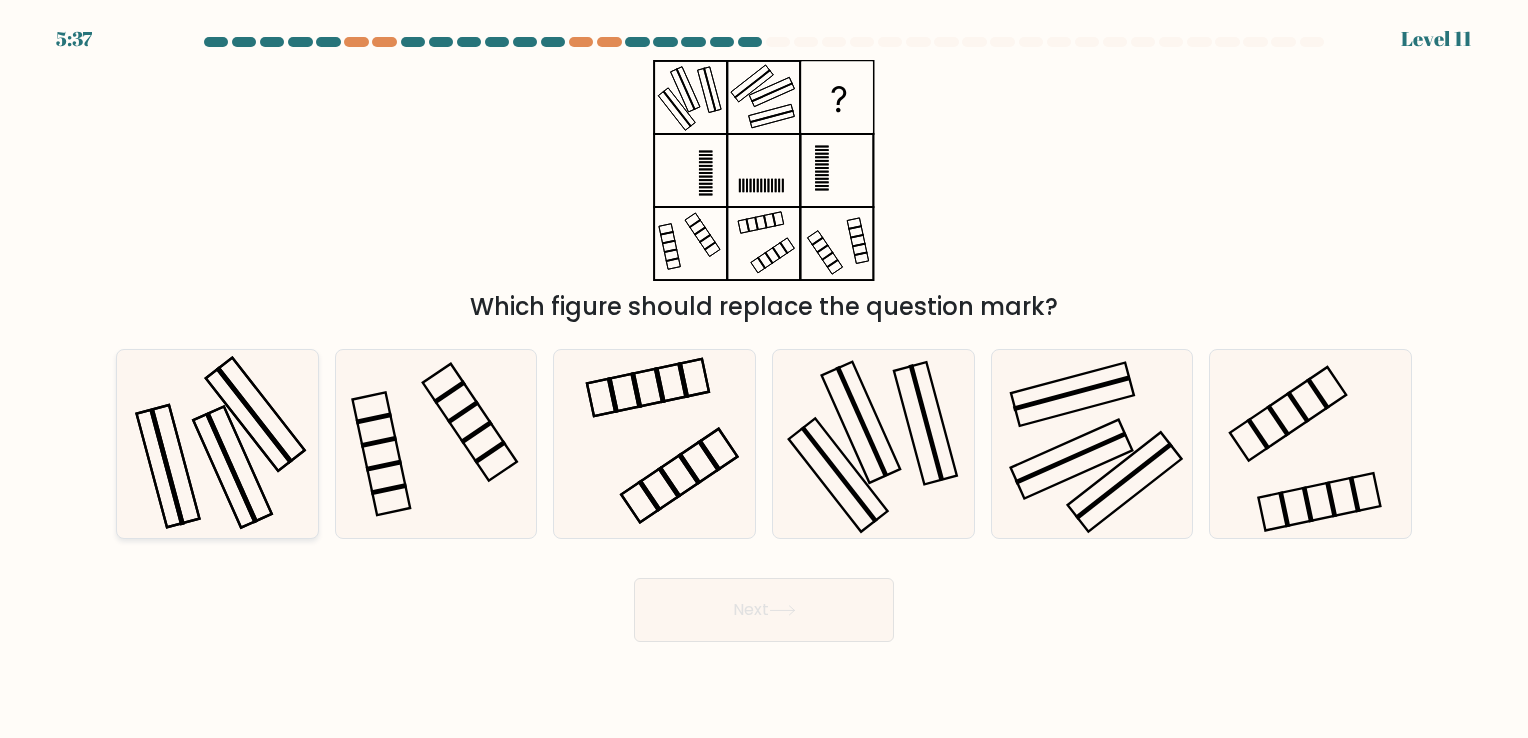 click 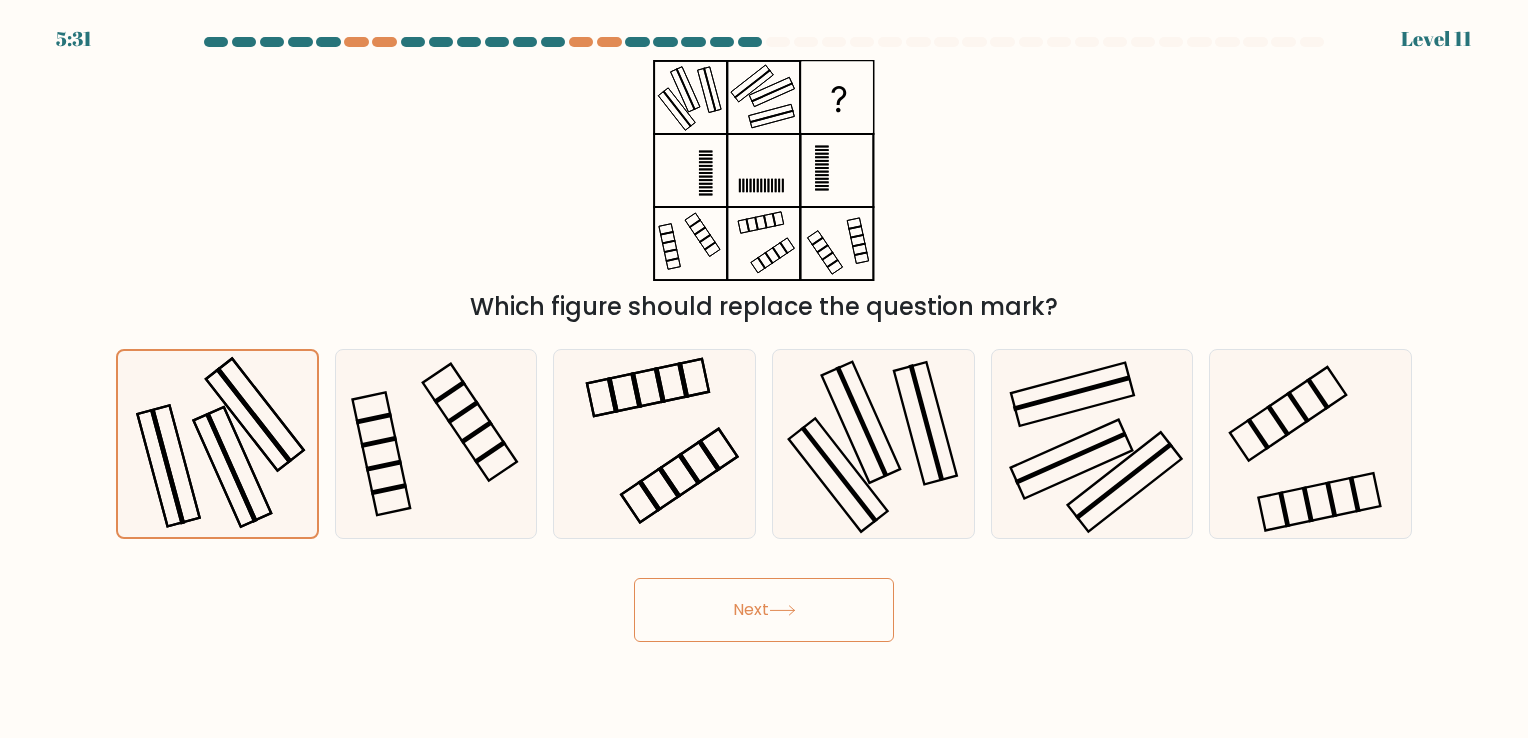 click on "Next" at bounding box center (764, 610) 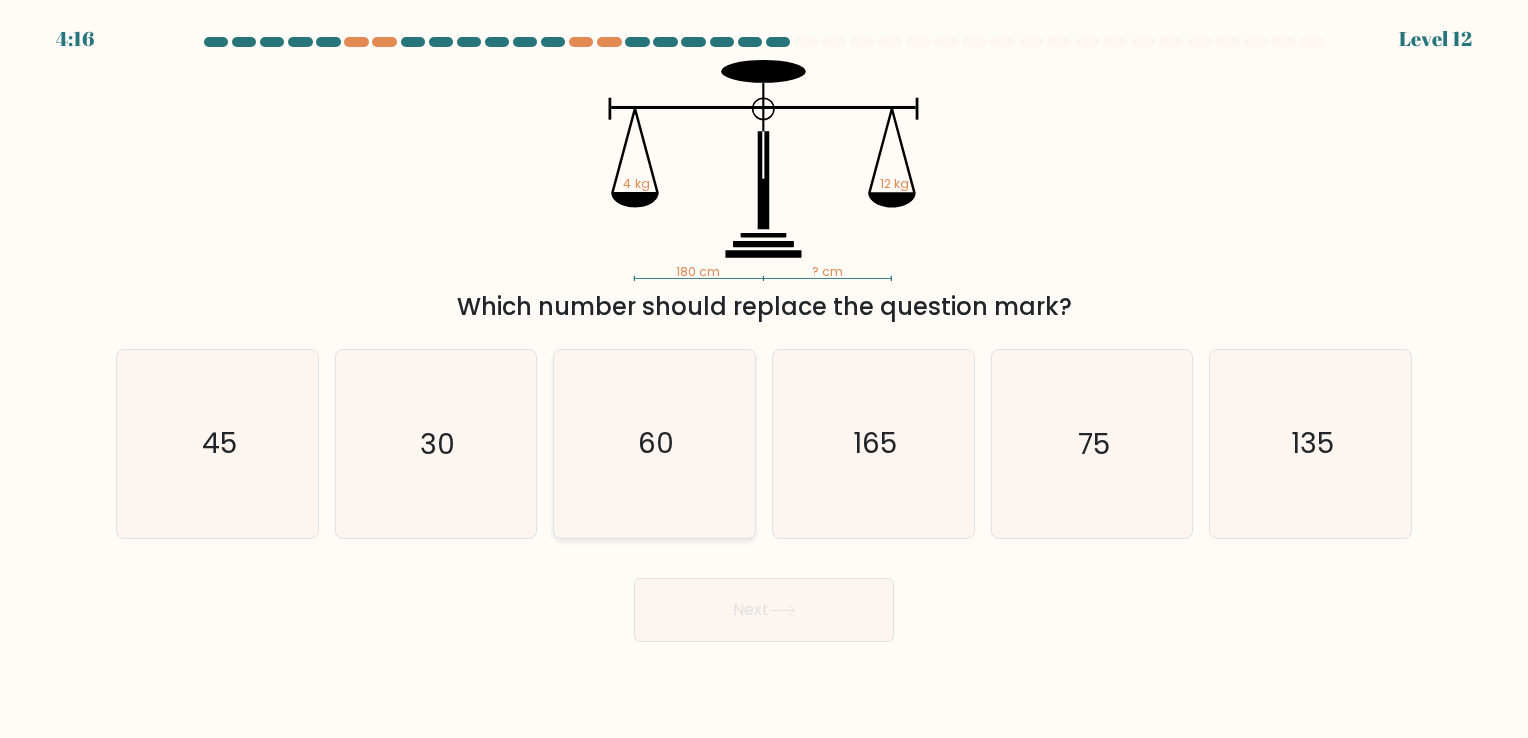 click on "60" 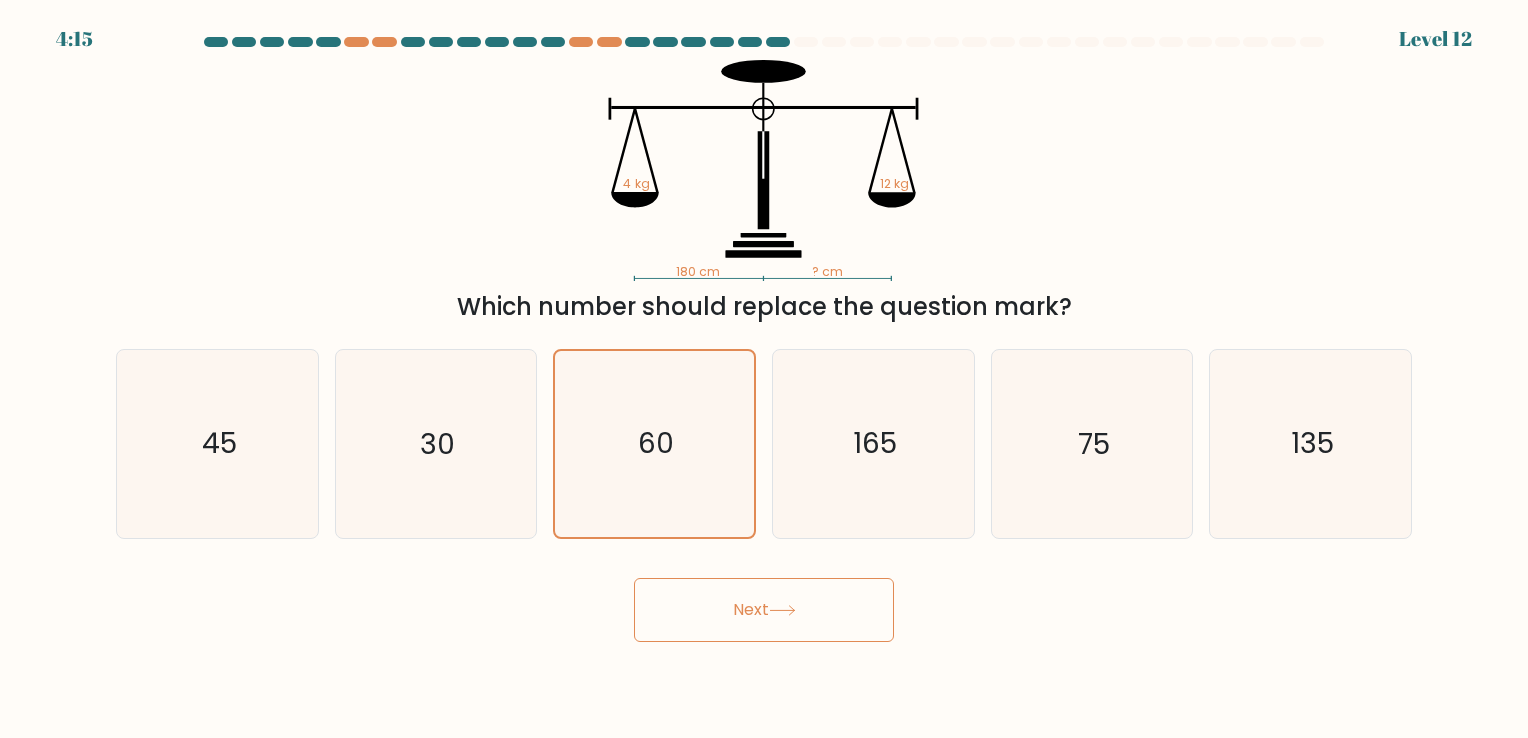 click 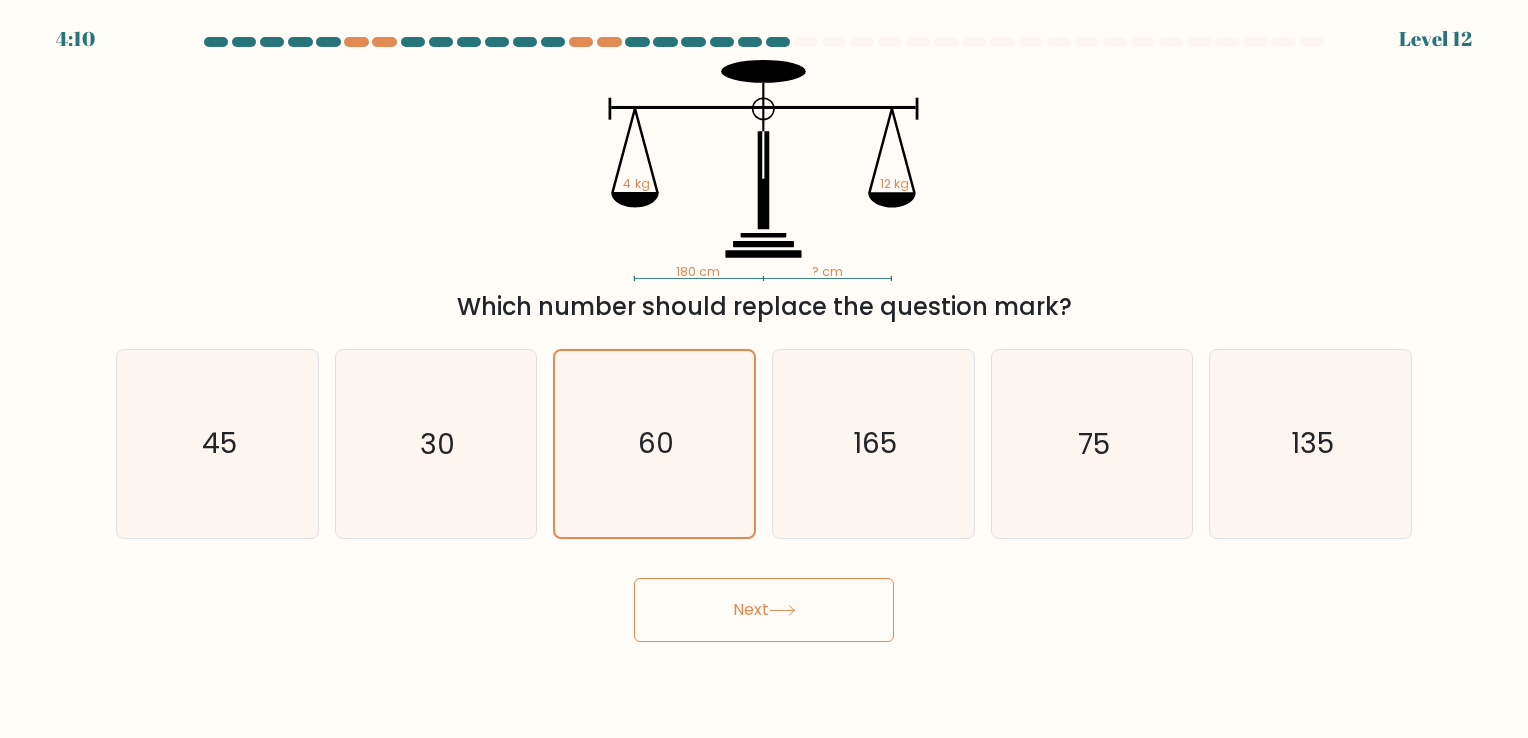 click on "Next" at bounding box center (764, 610) 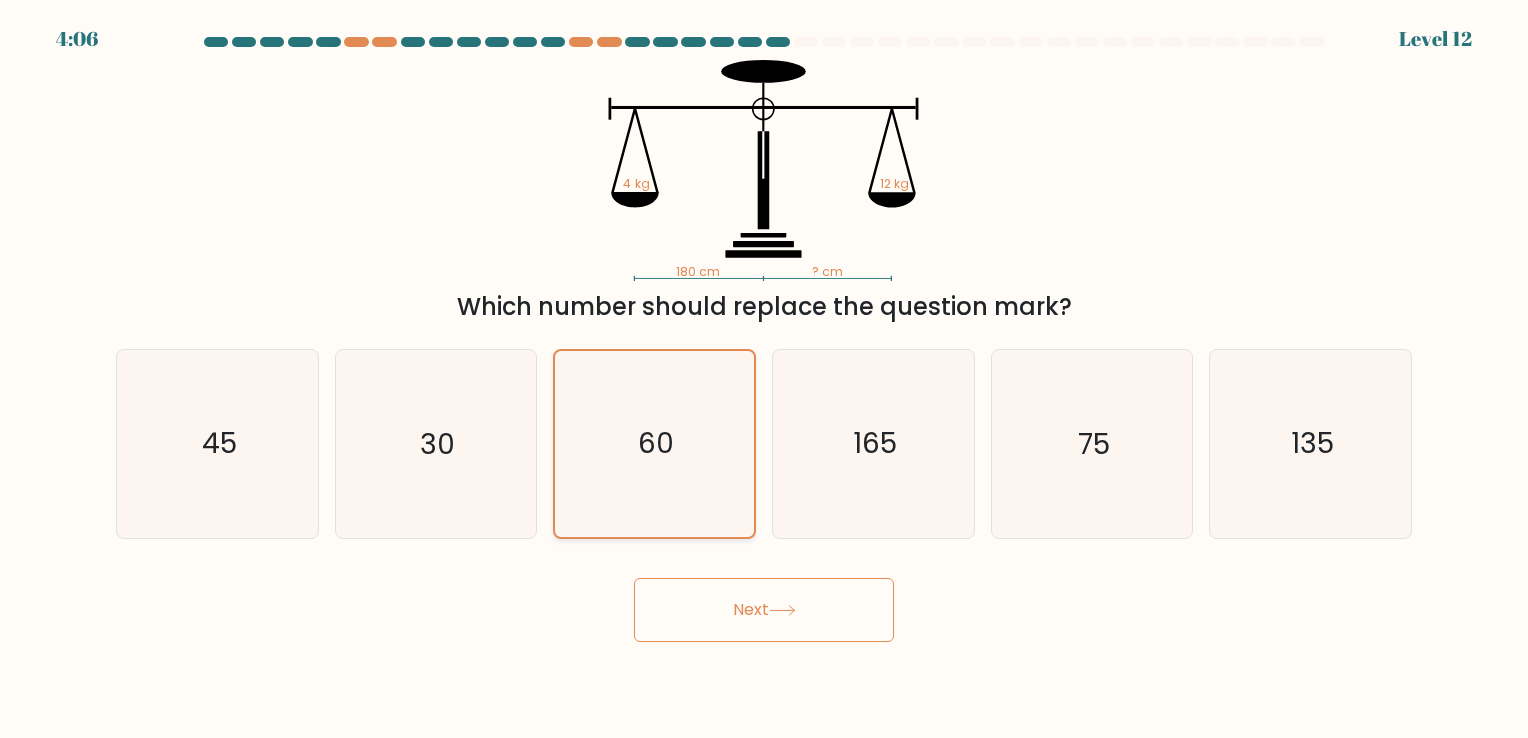 click on "60" 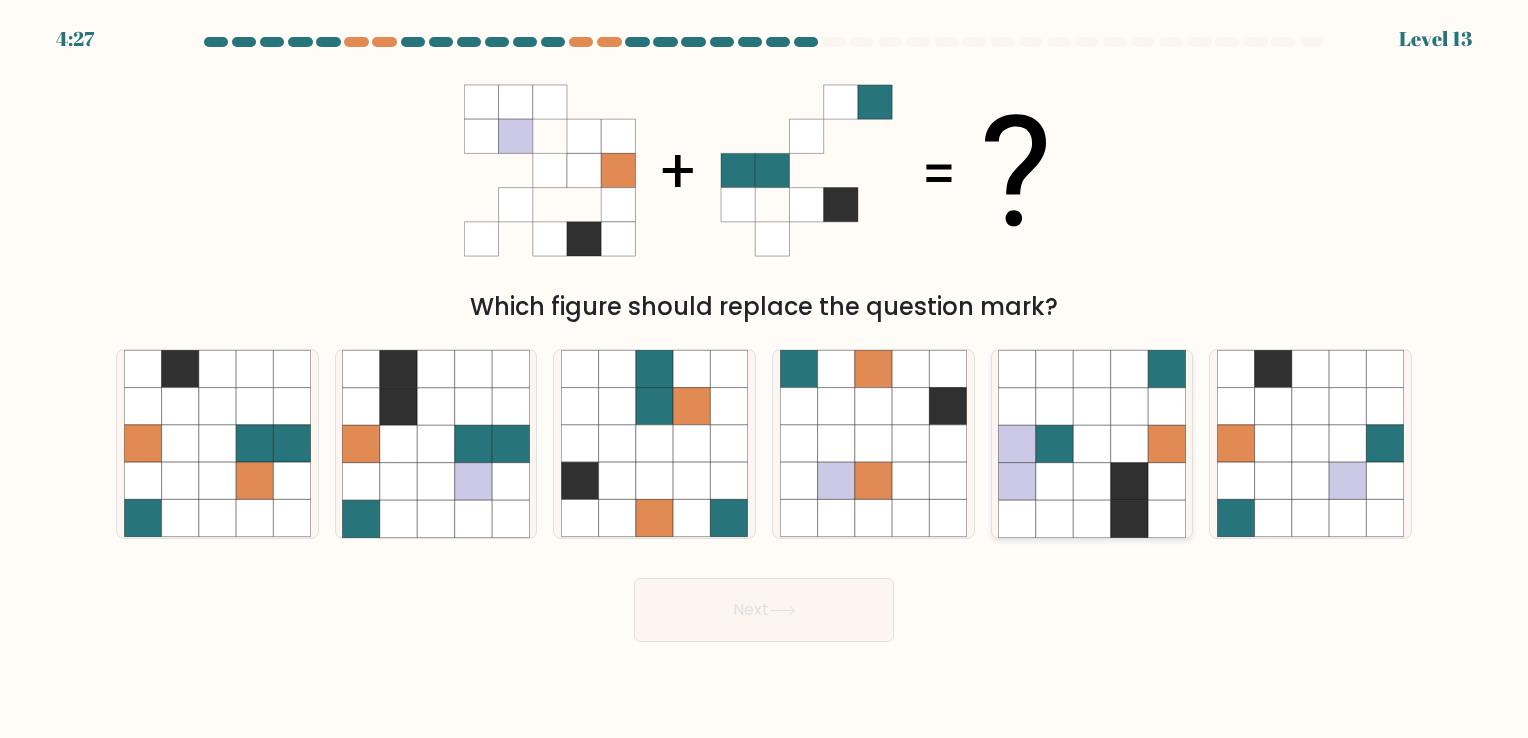 click 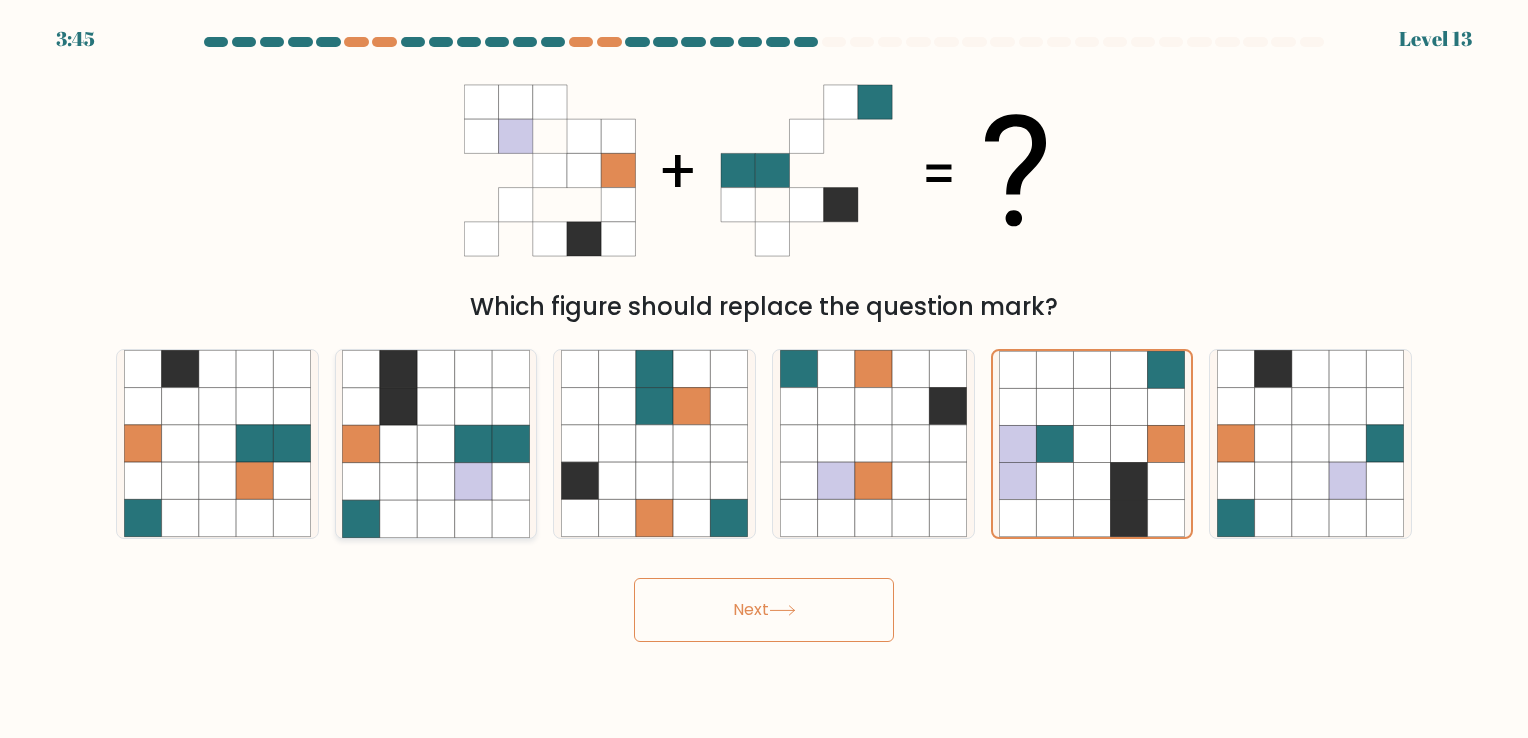 click 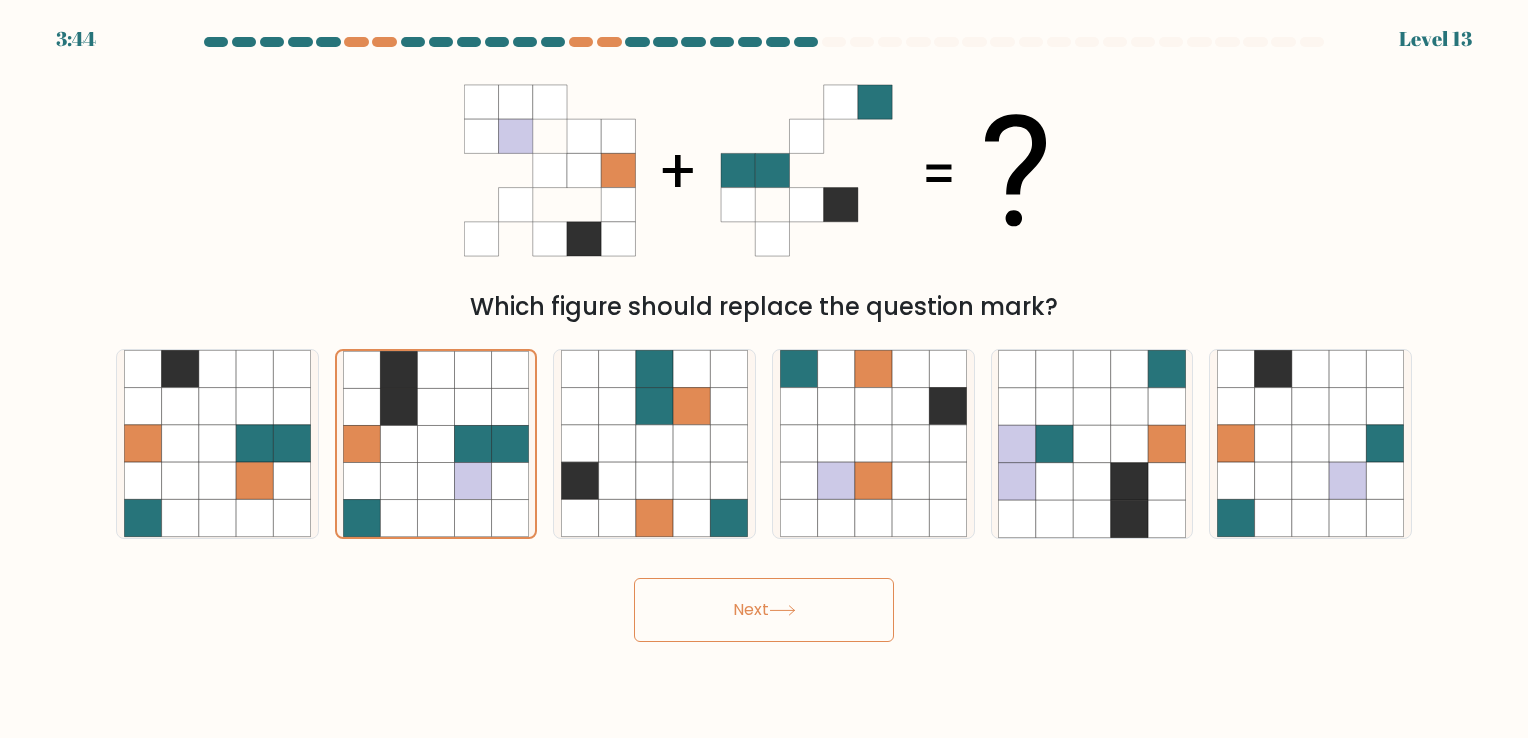 click 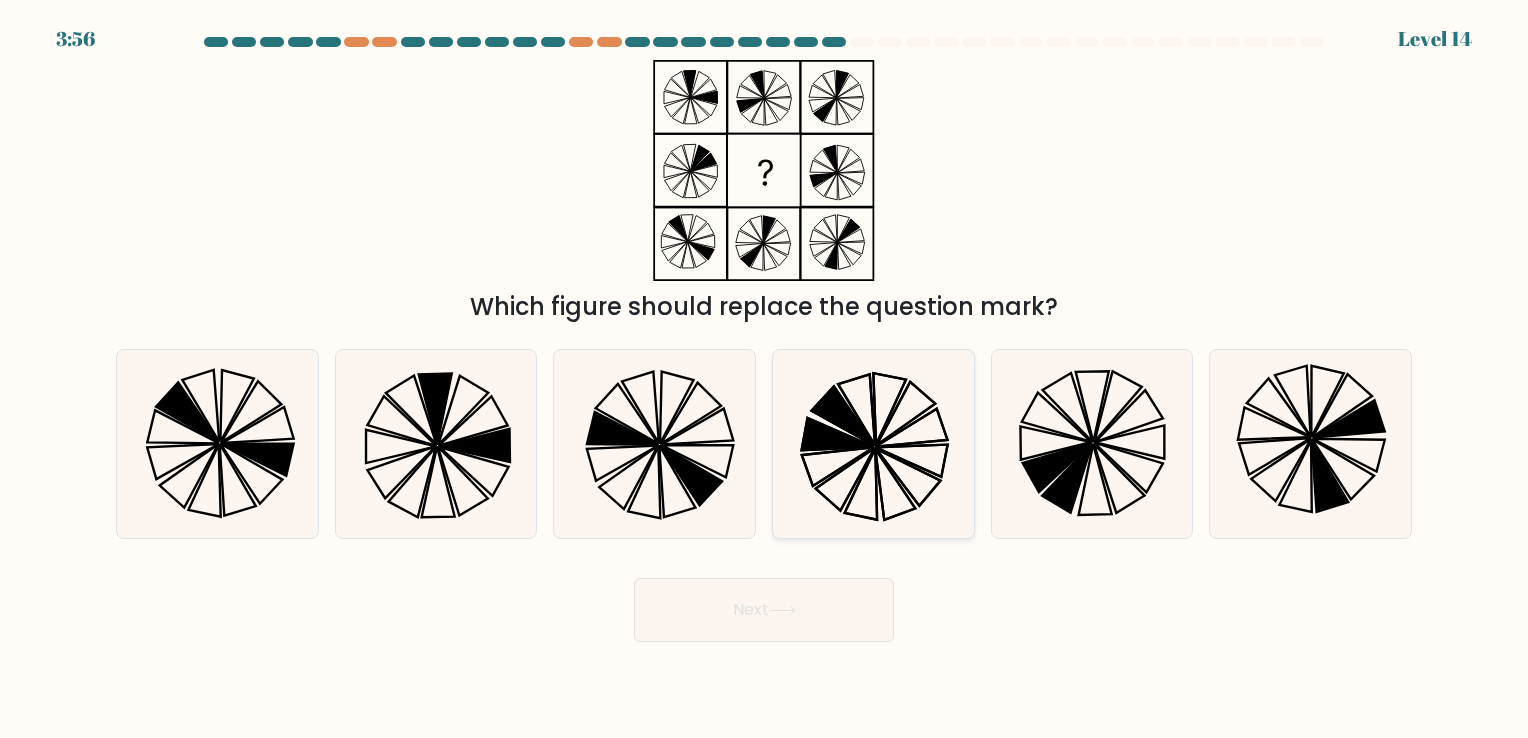 click 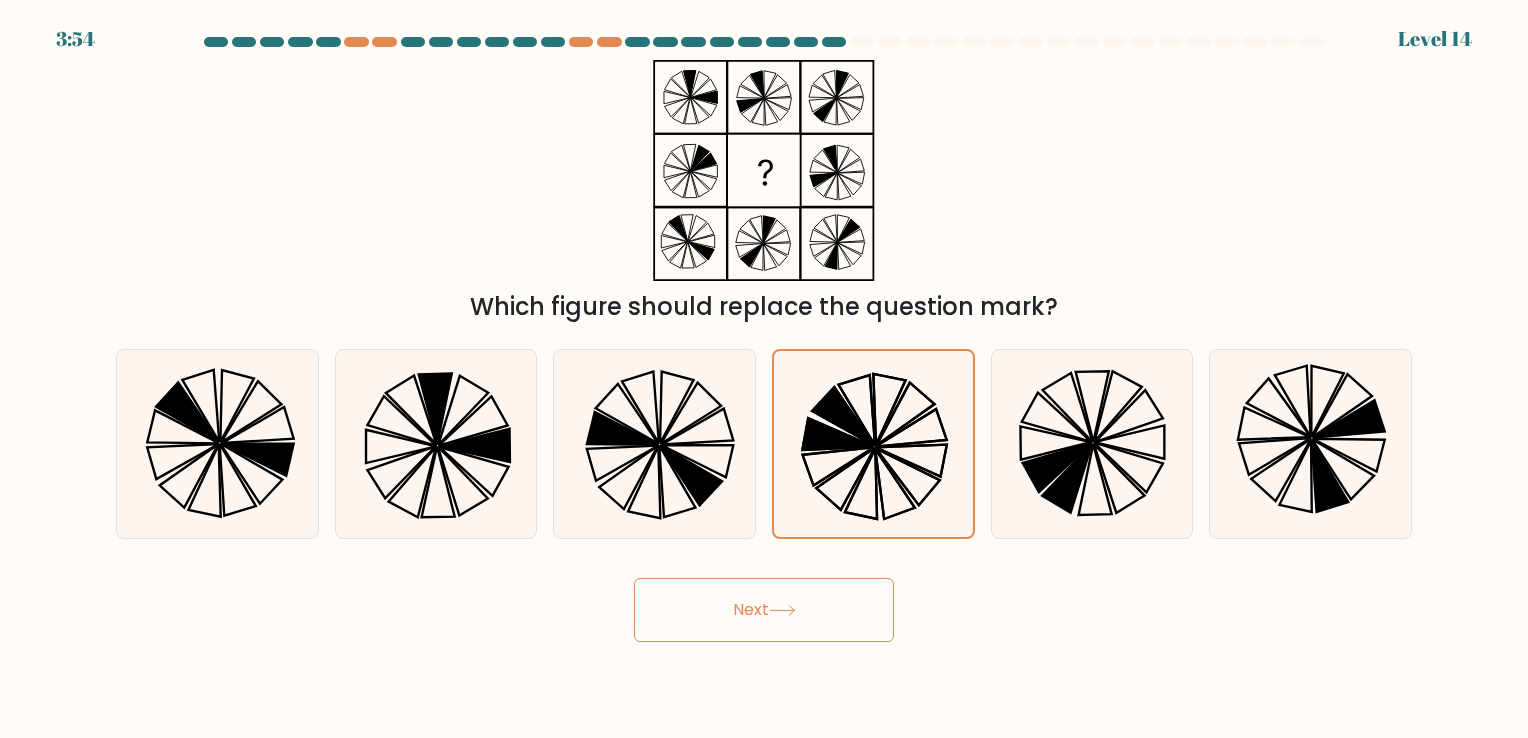 click on "Next" at bounding box center (764, 610) 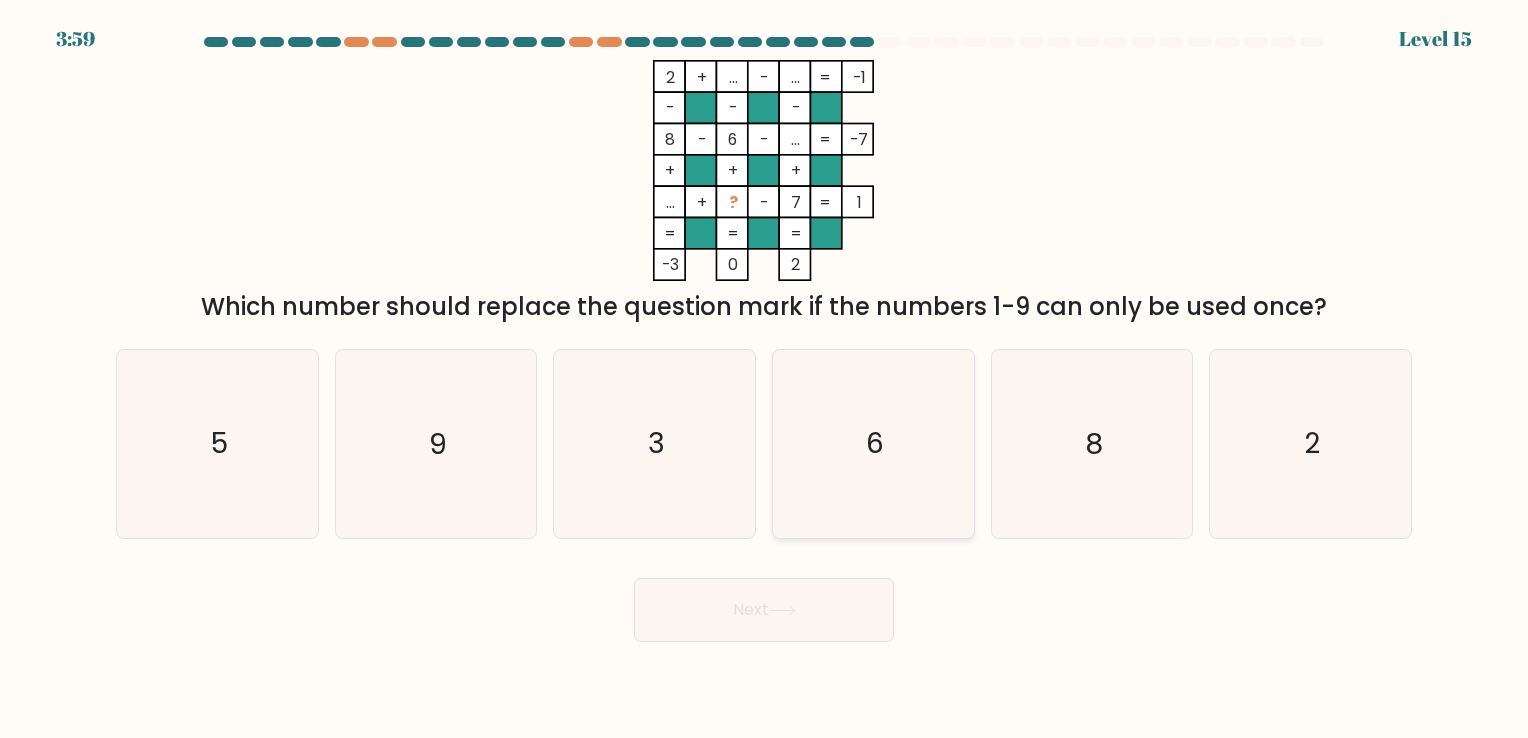 click on "6" 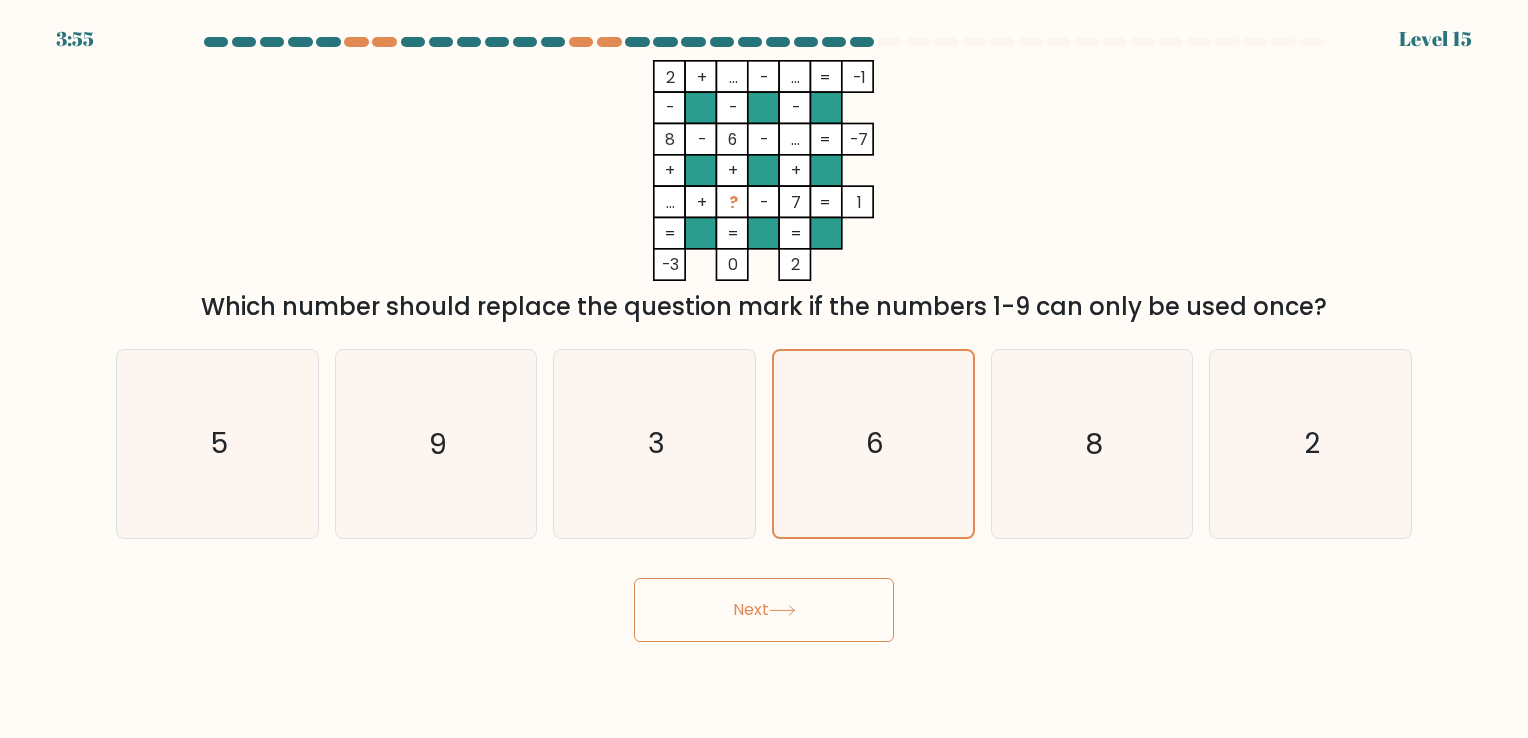 click on "Next" at bounding box center [764, 610] 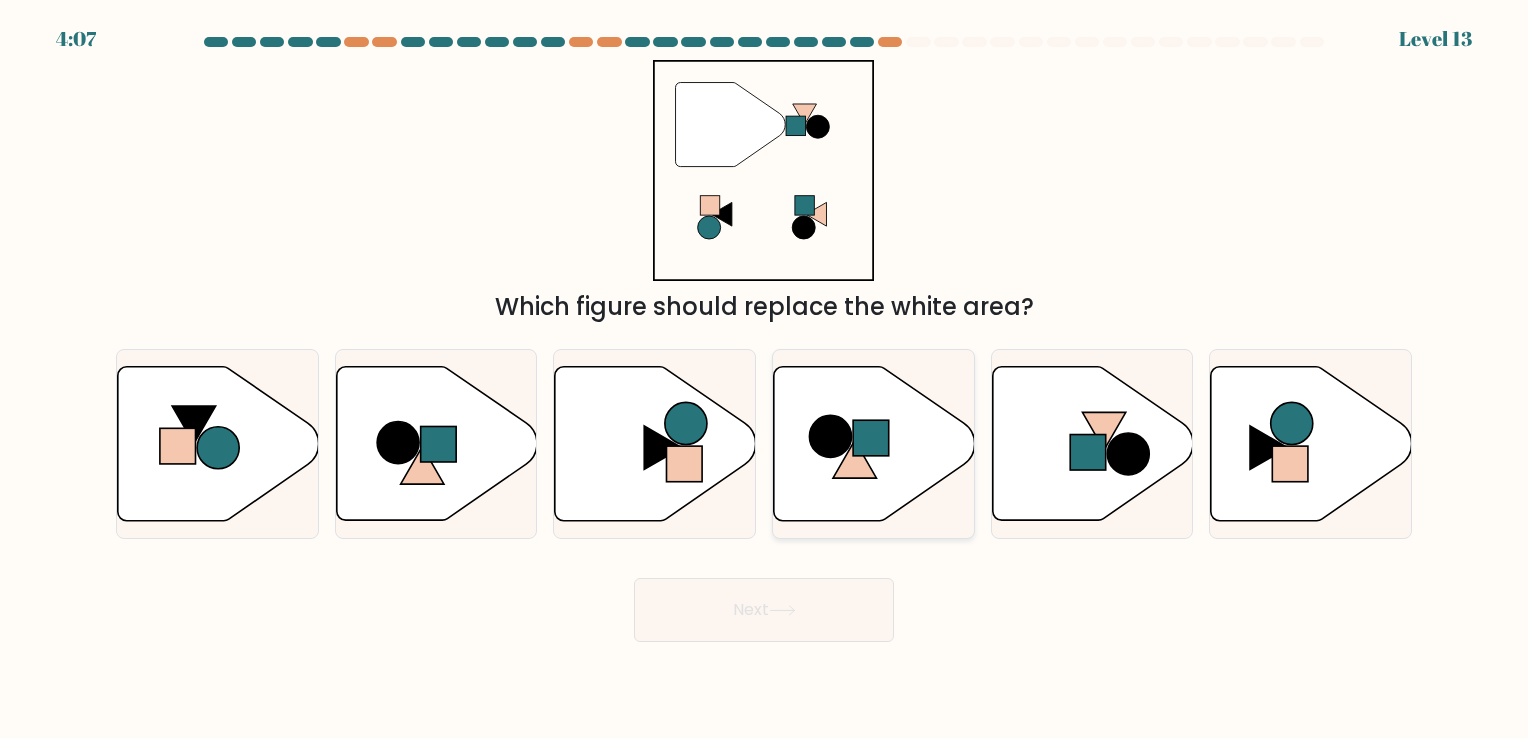 click 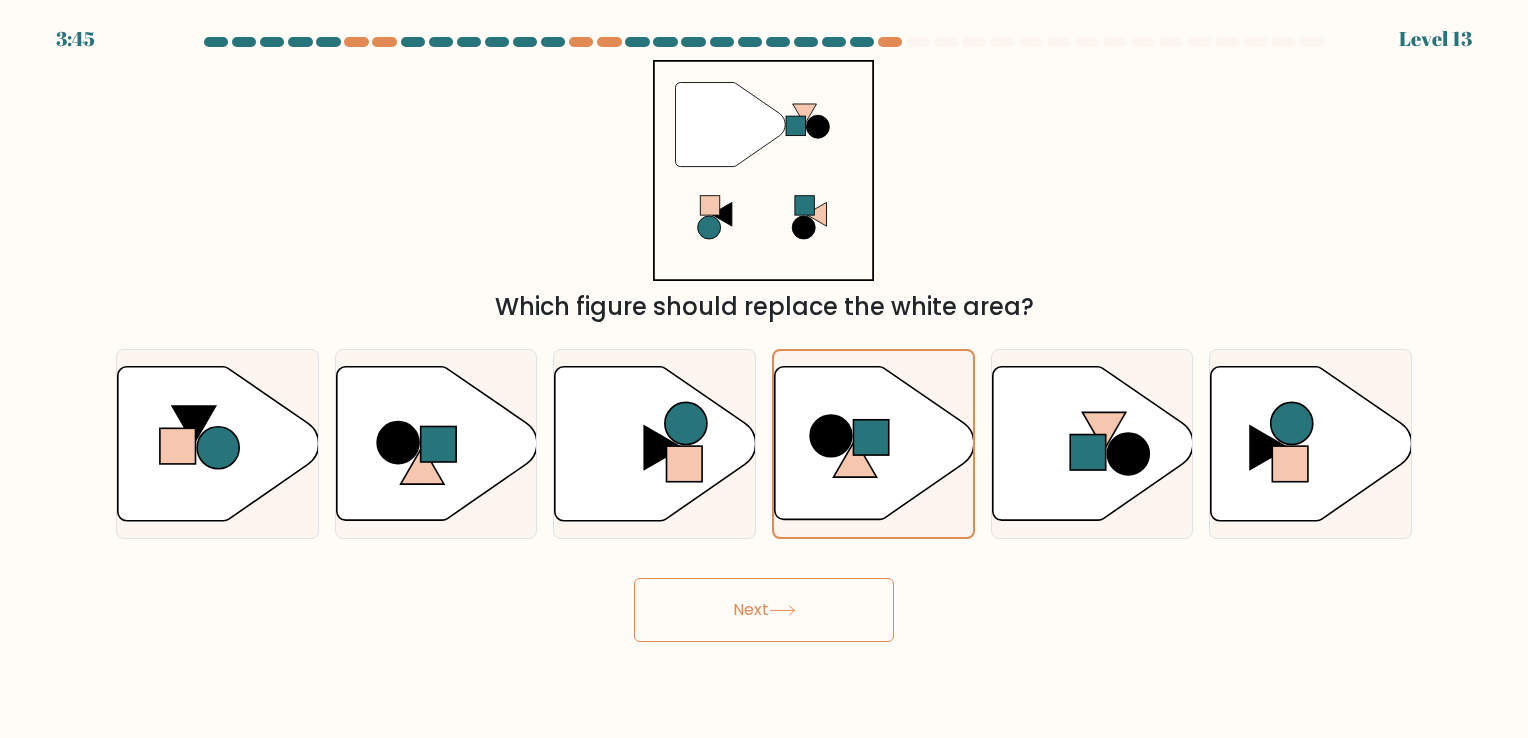 click at bounding box center (764, 339) 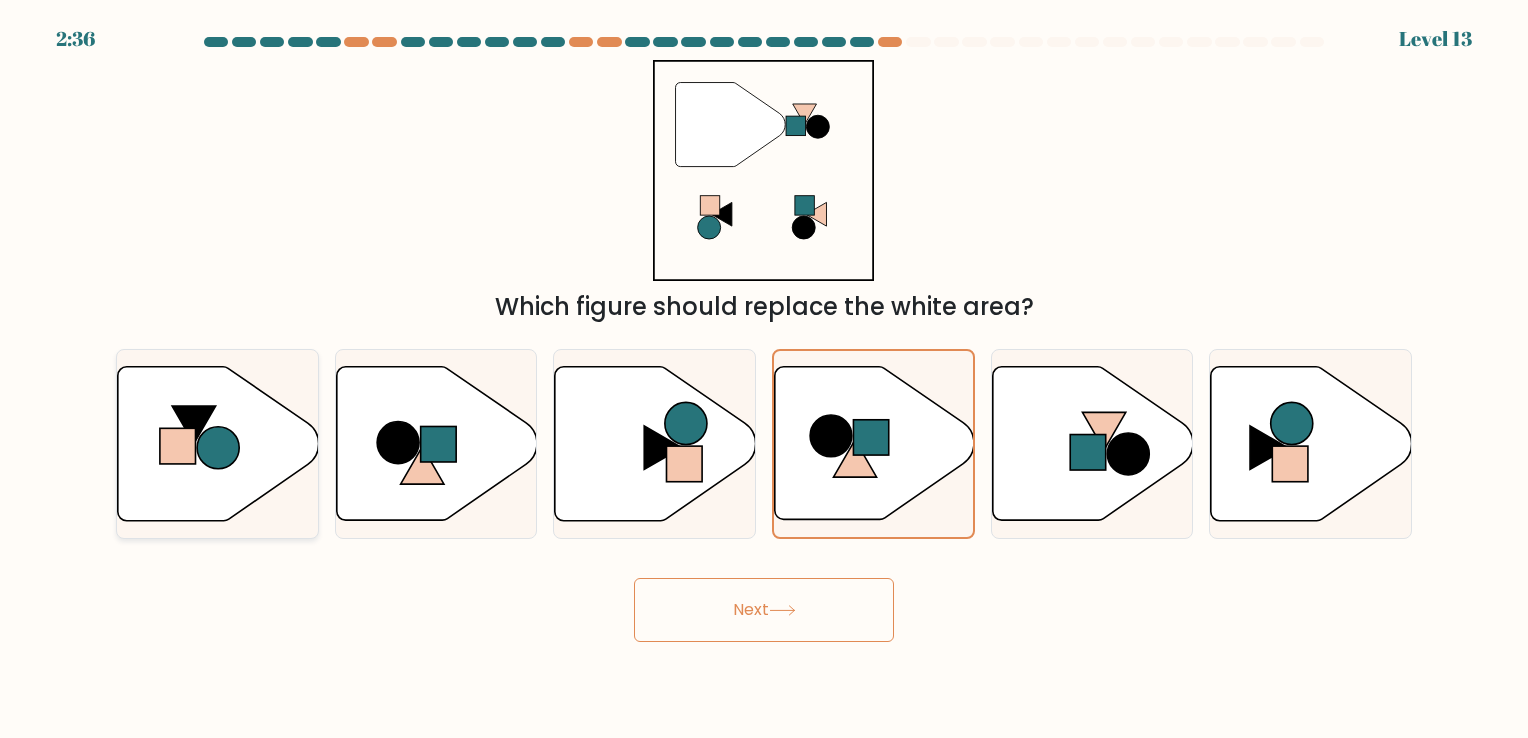 click 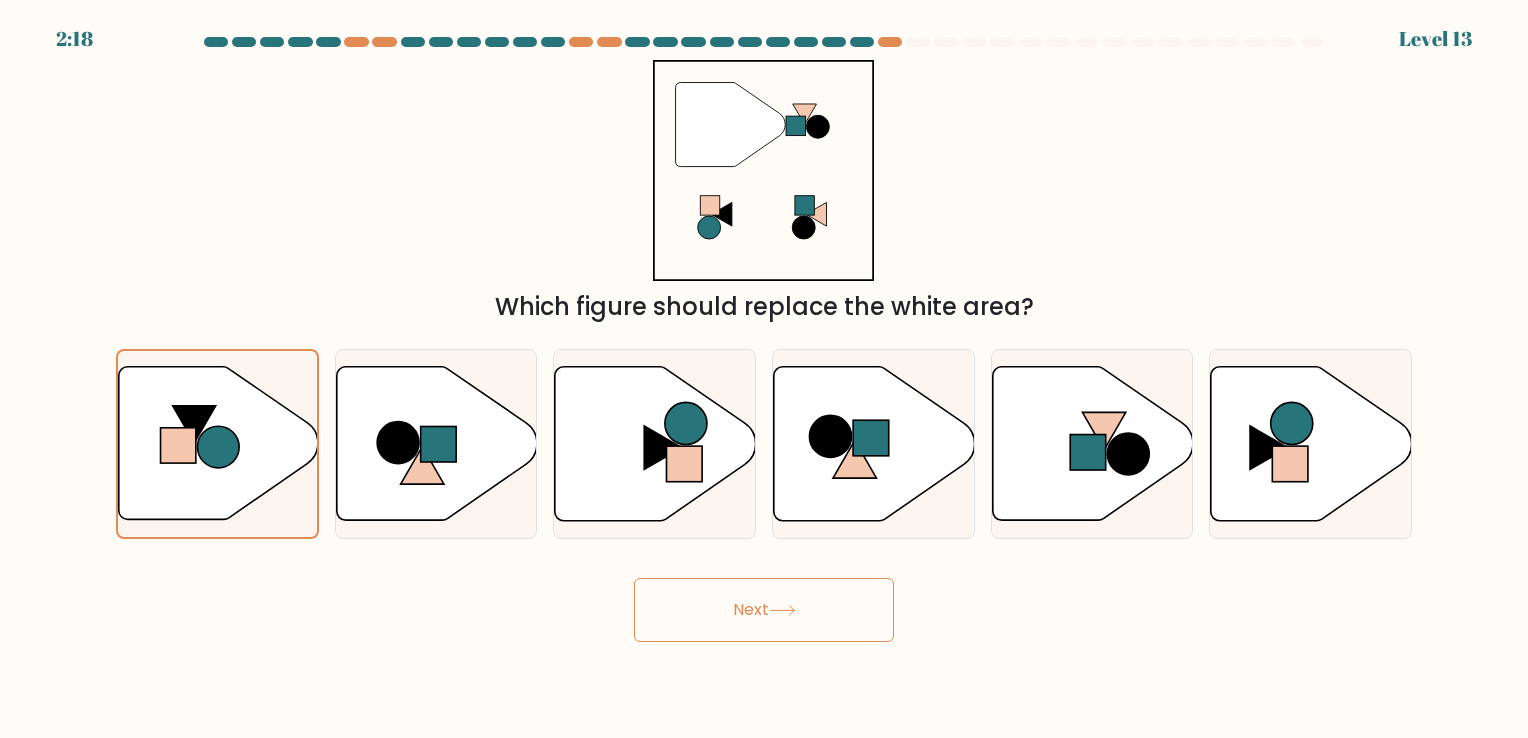 click on "Next" at bounding box center [764, 610] 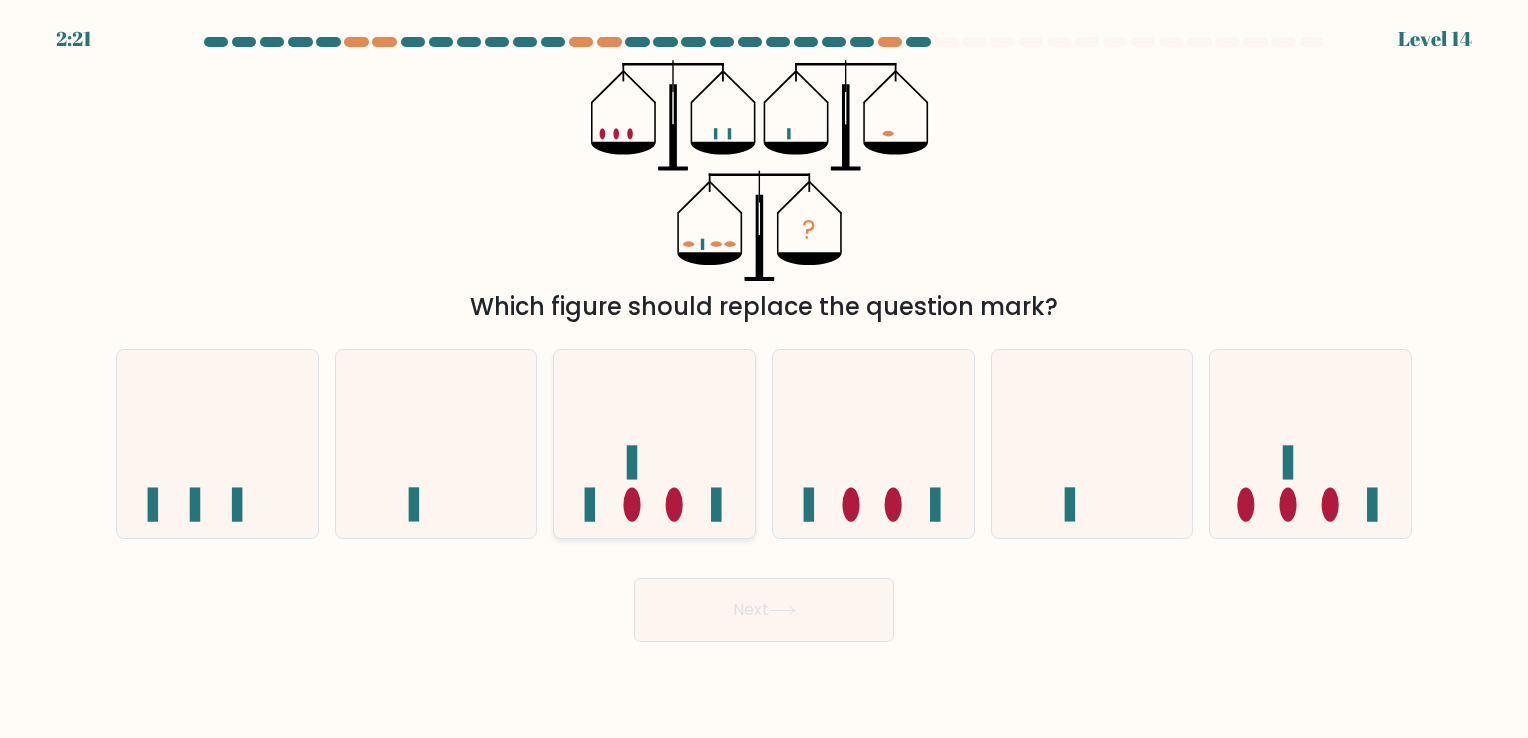 click 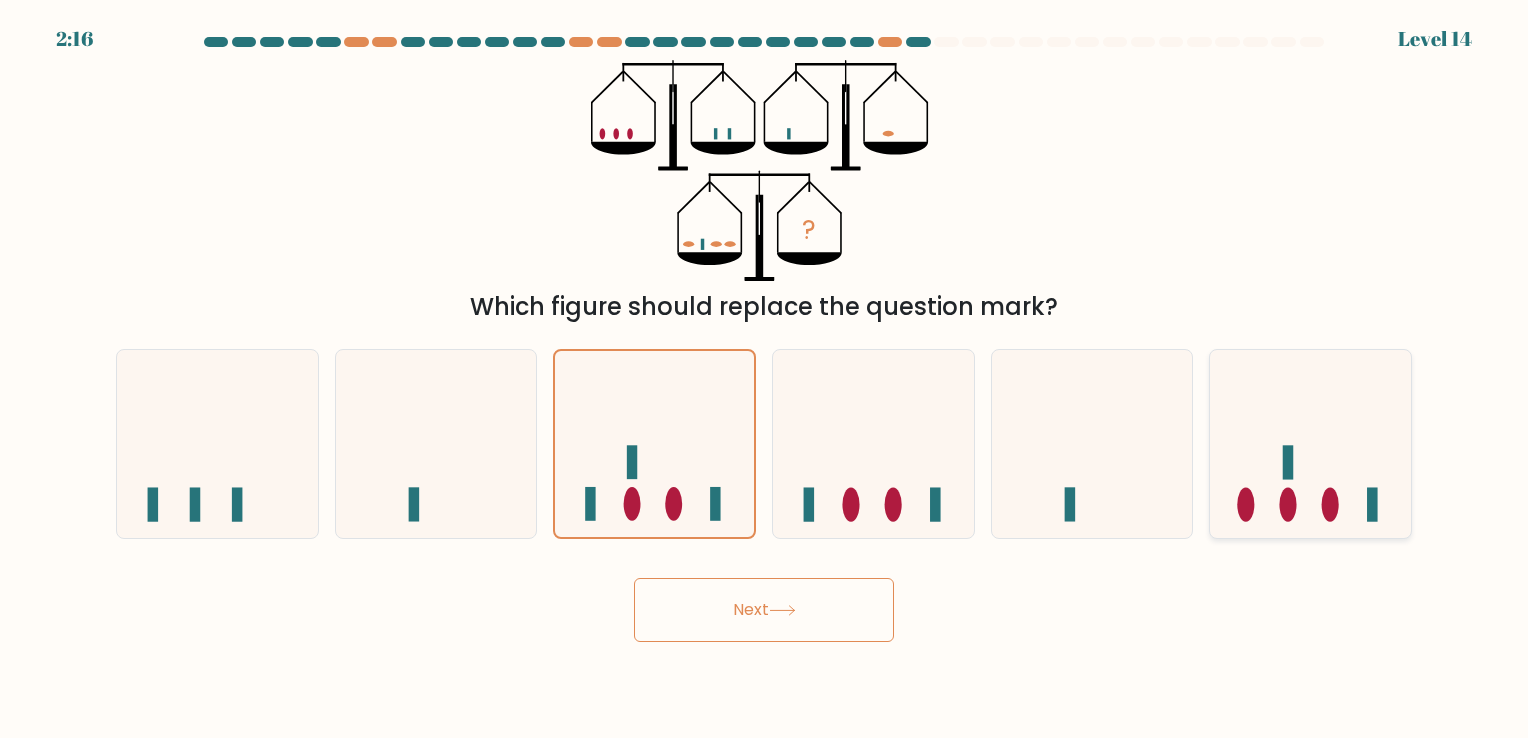 click 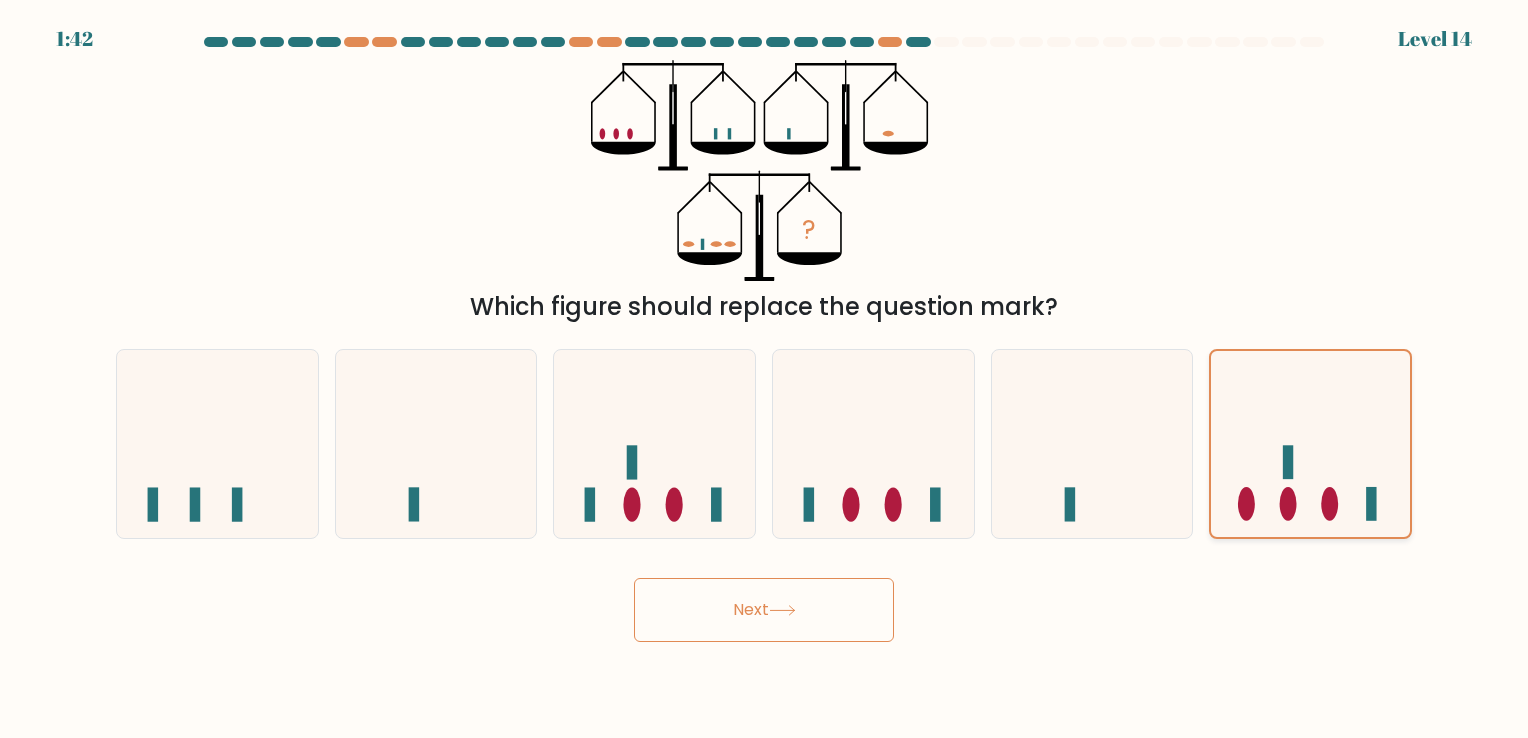 click 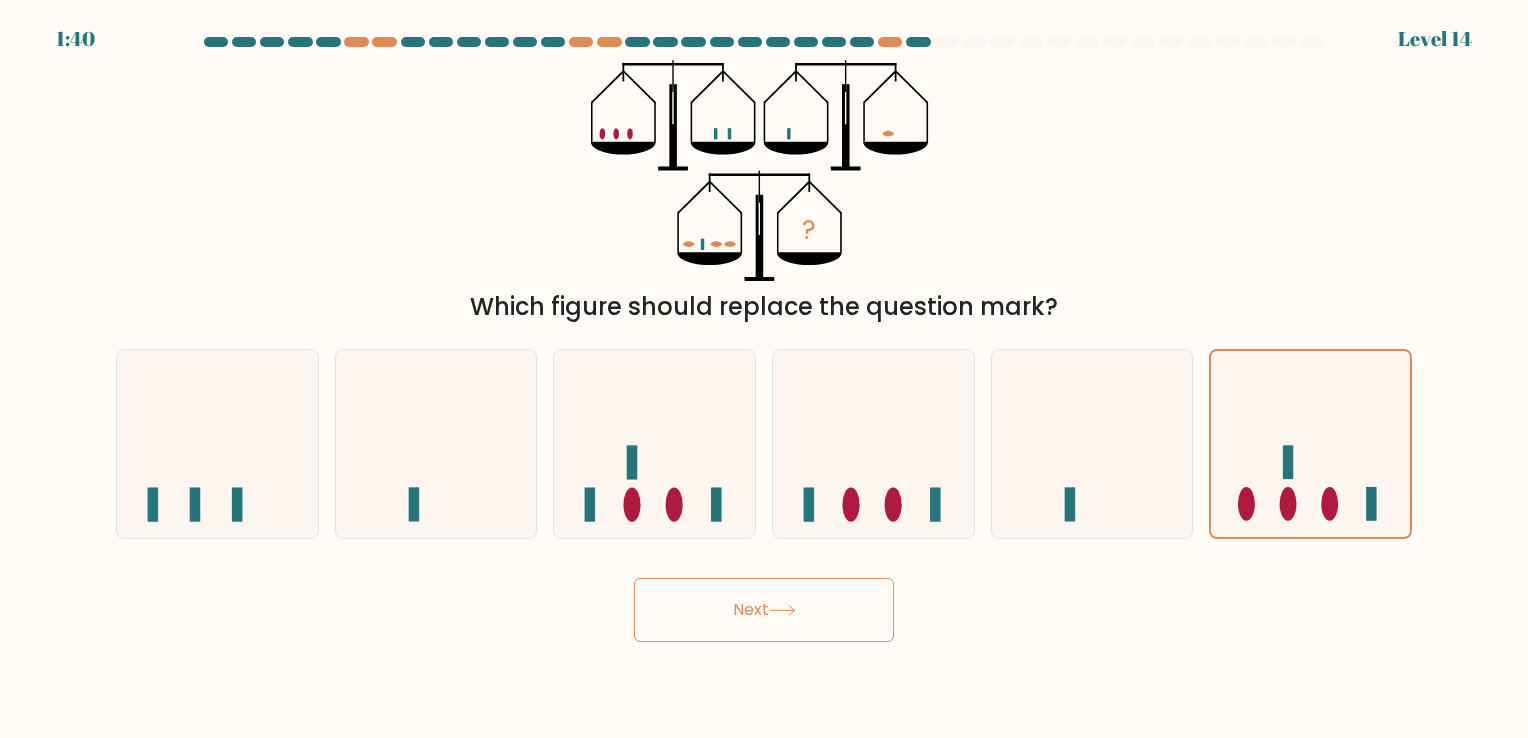 click on "Next" at bounding box center [764, 610] 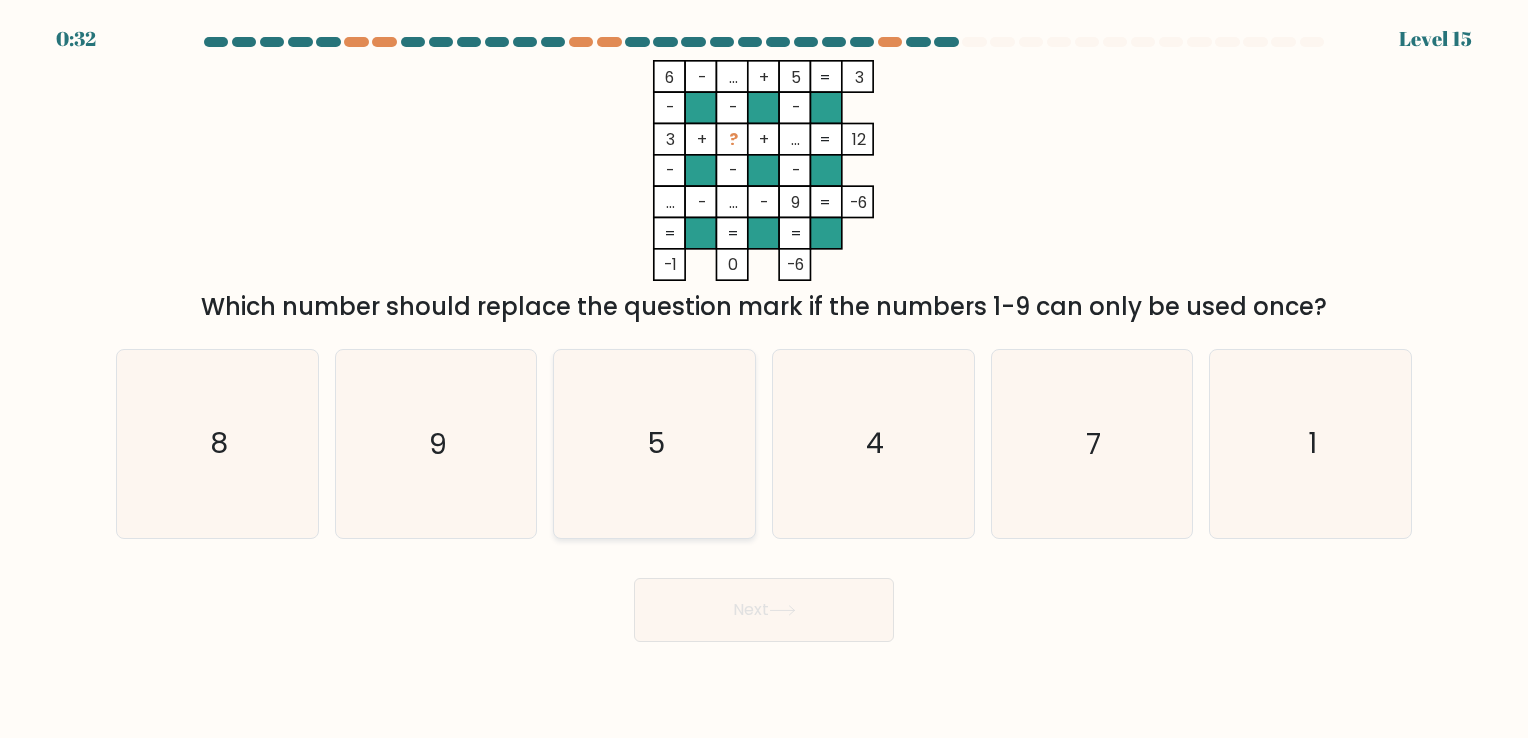 click on "5" 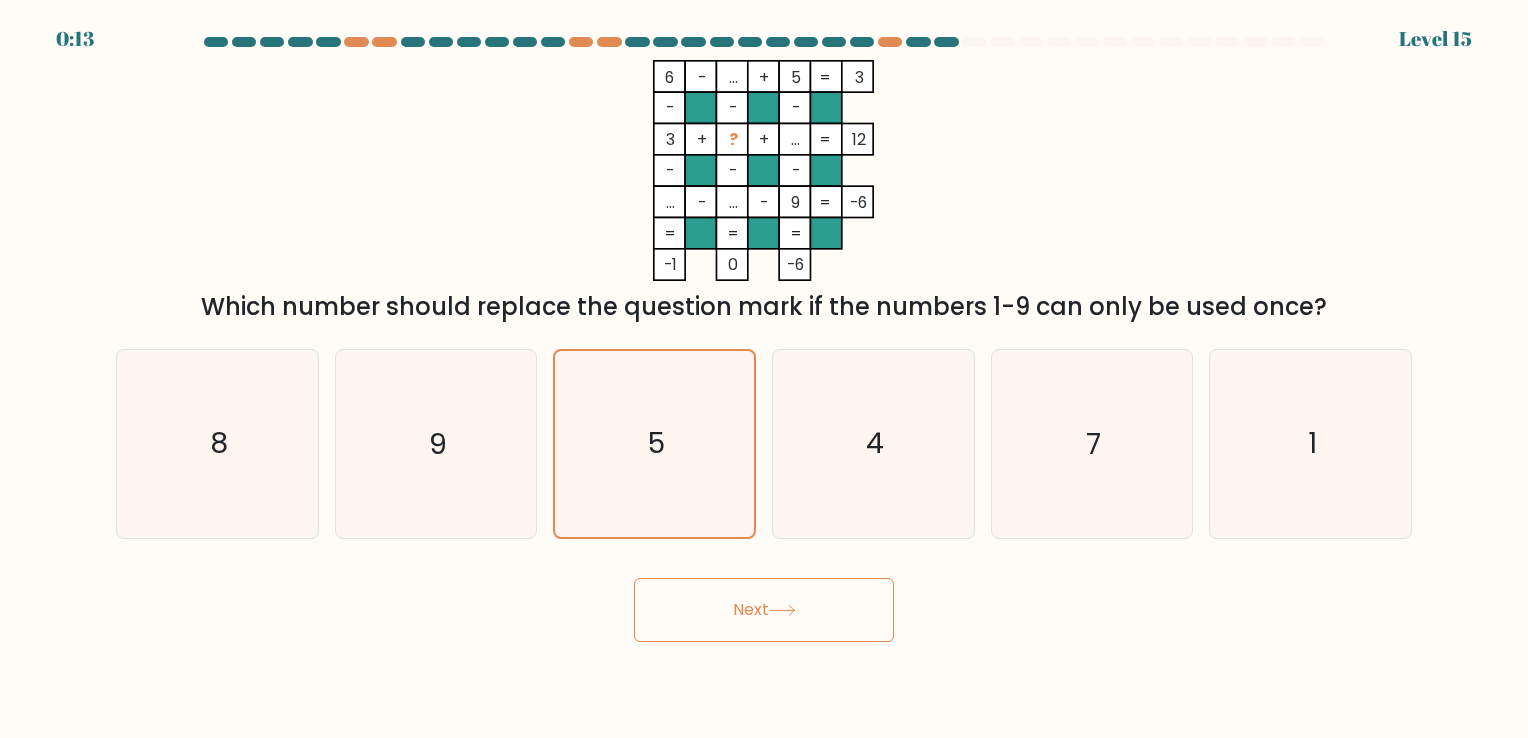 click on "Next" at bounding box center [764, 610] 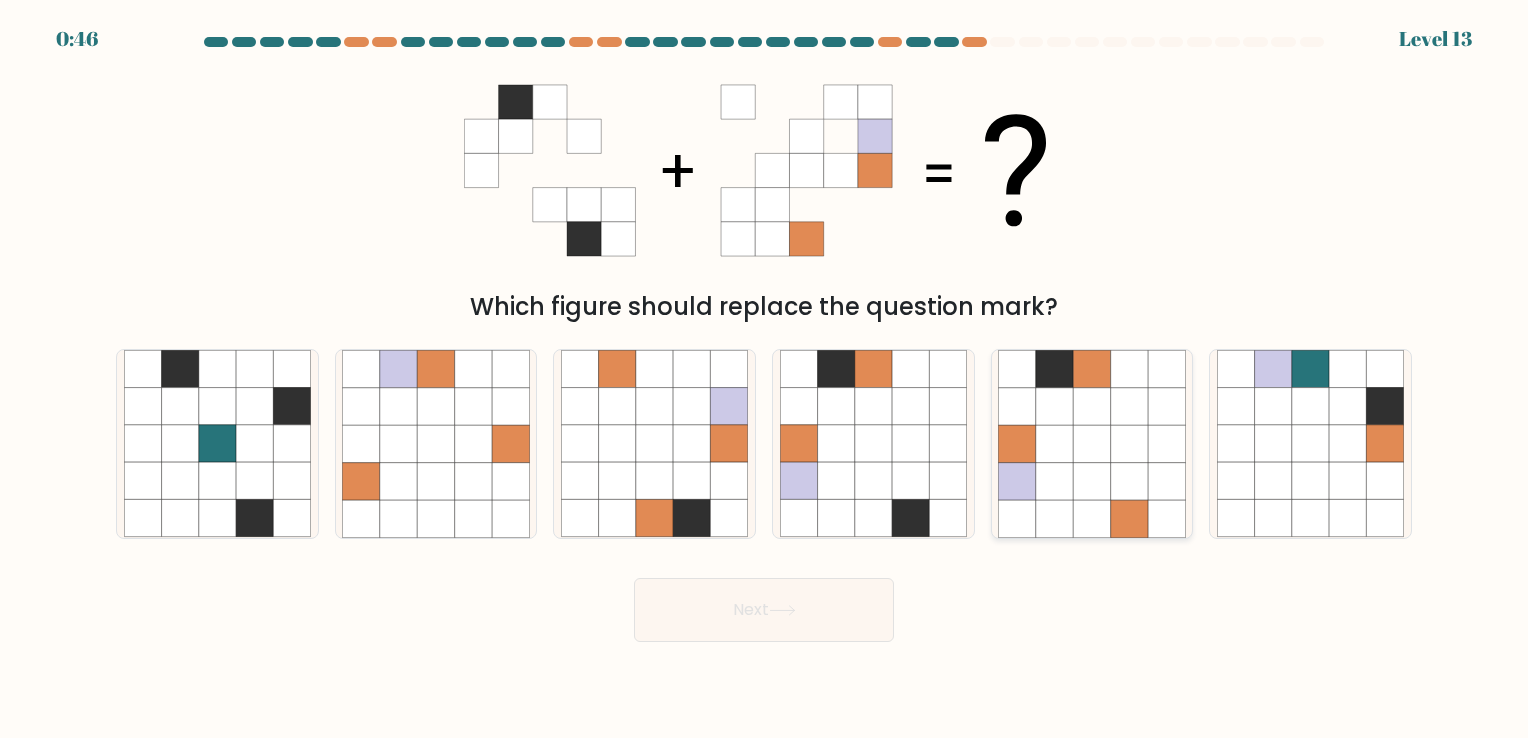click 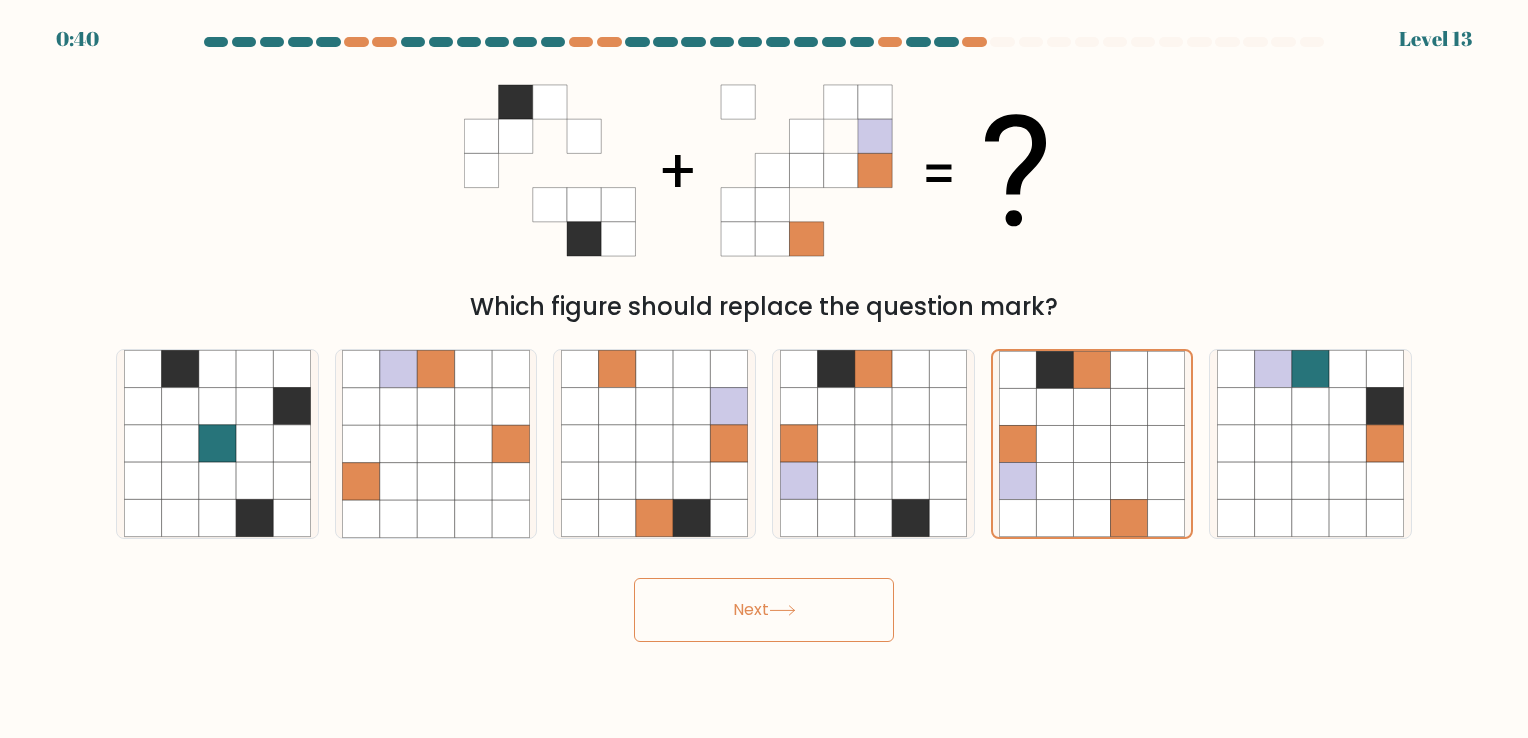 click on "Next" at bounding box center [764, 610] 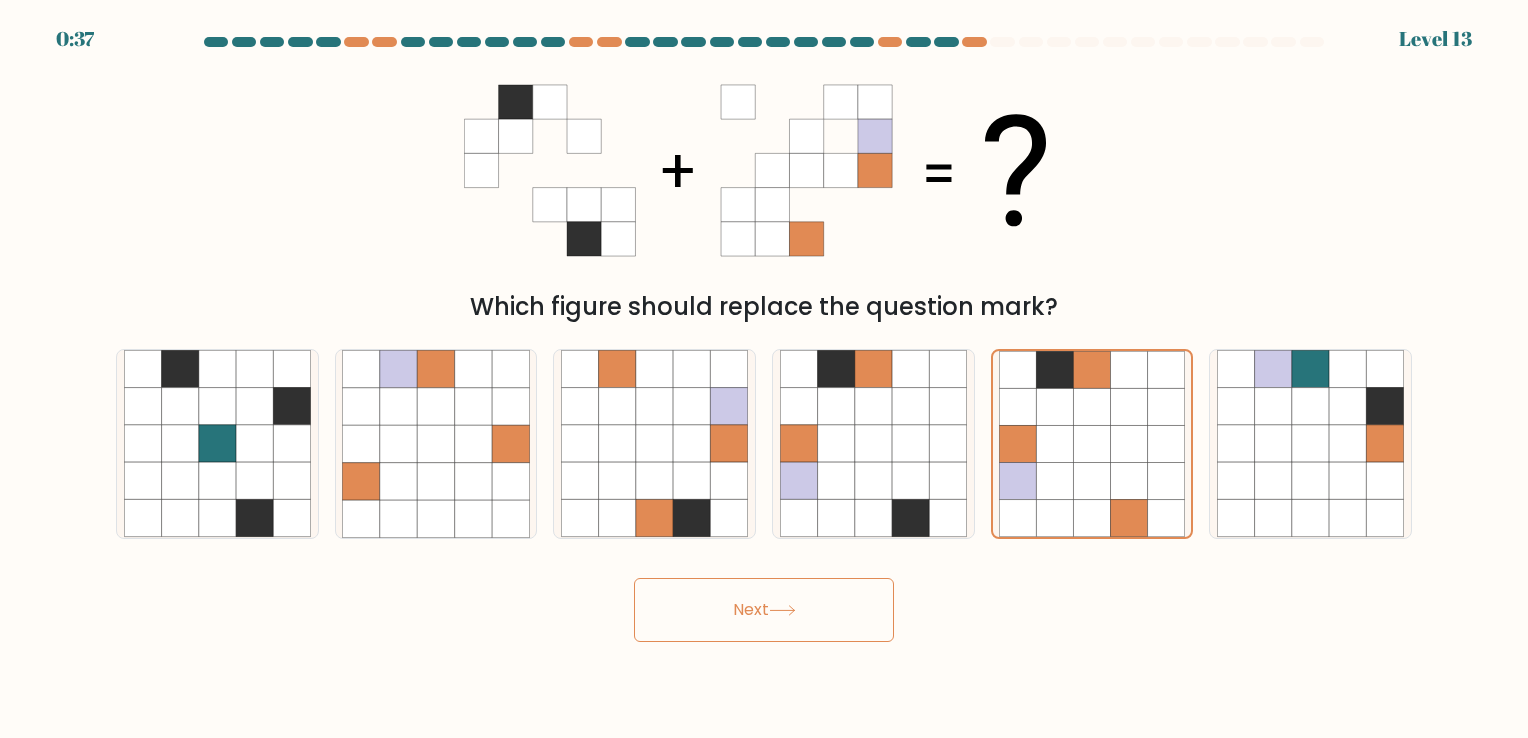 click on "Next" at bounding box center (764, 610) 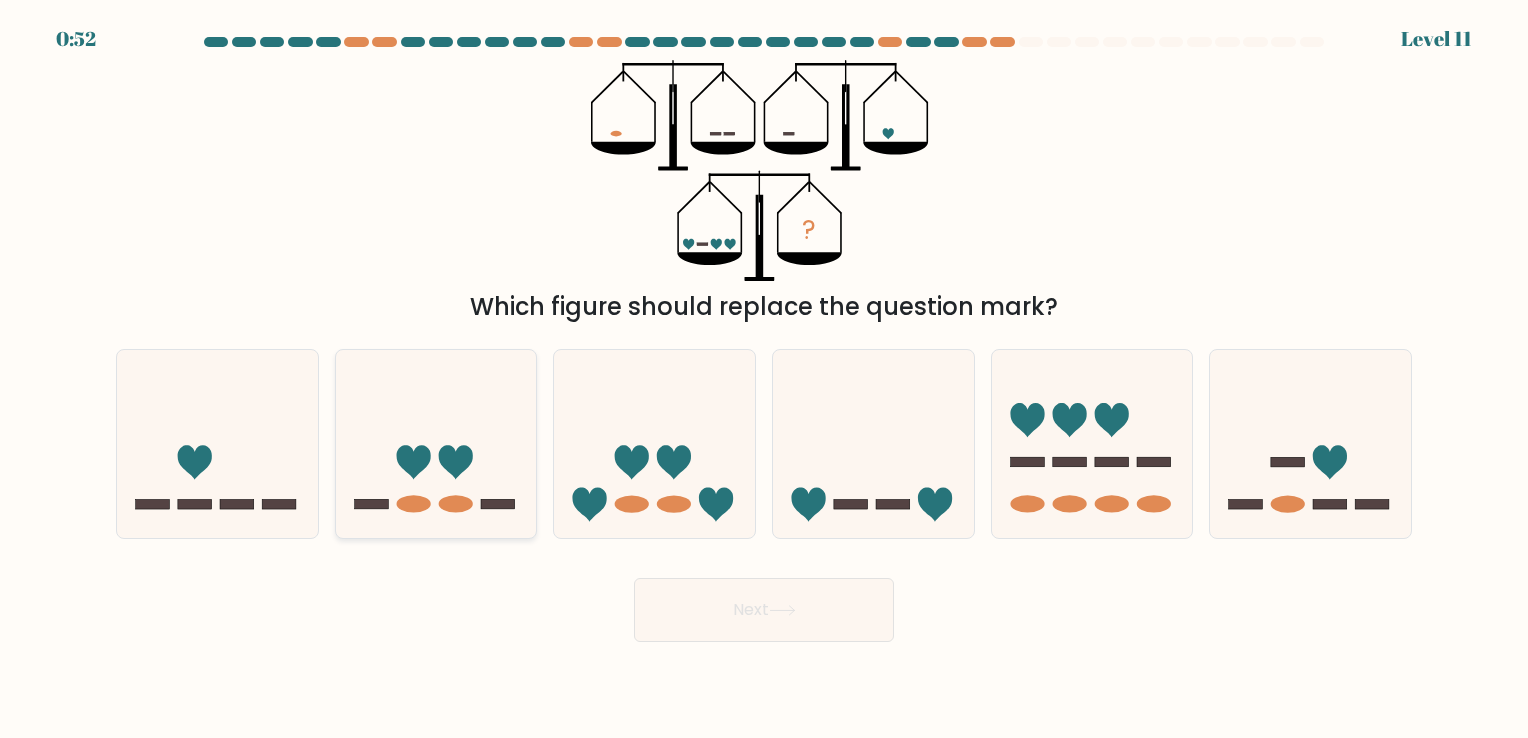 click 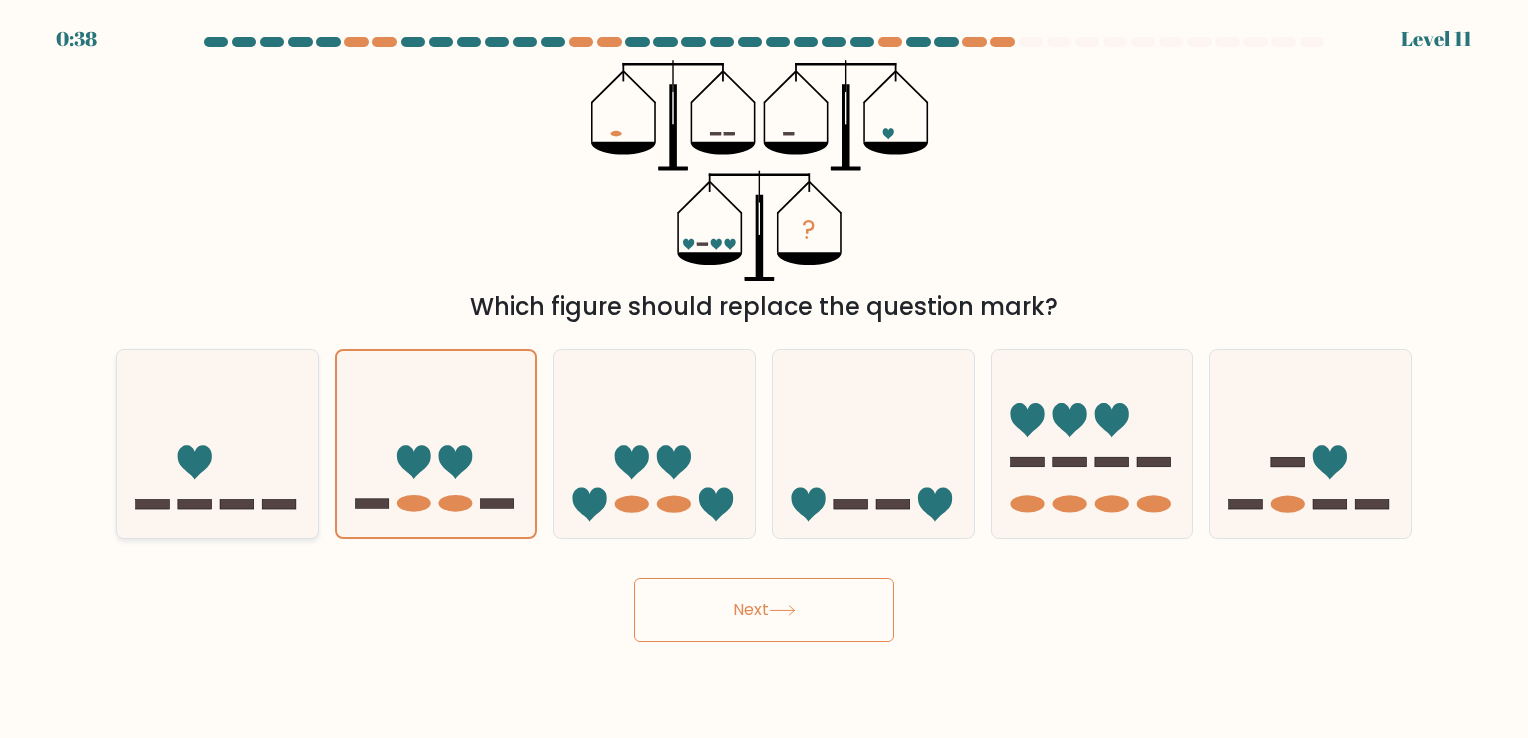 click 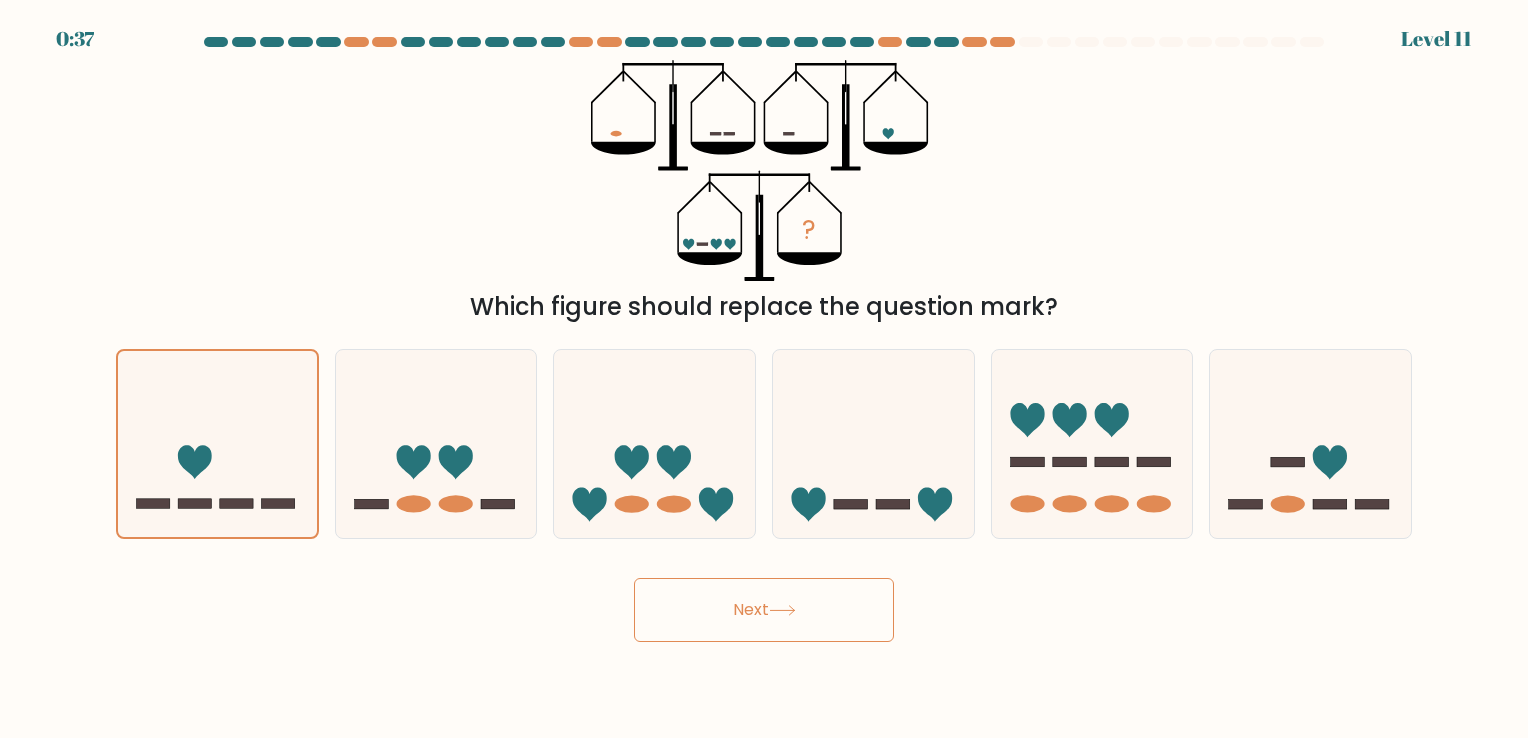 click on "Next" at bounding box center (764, 610) 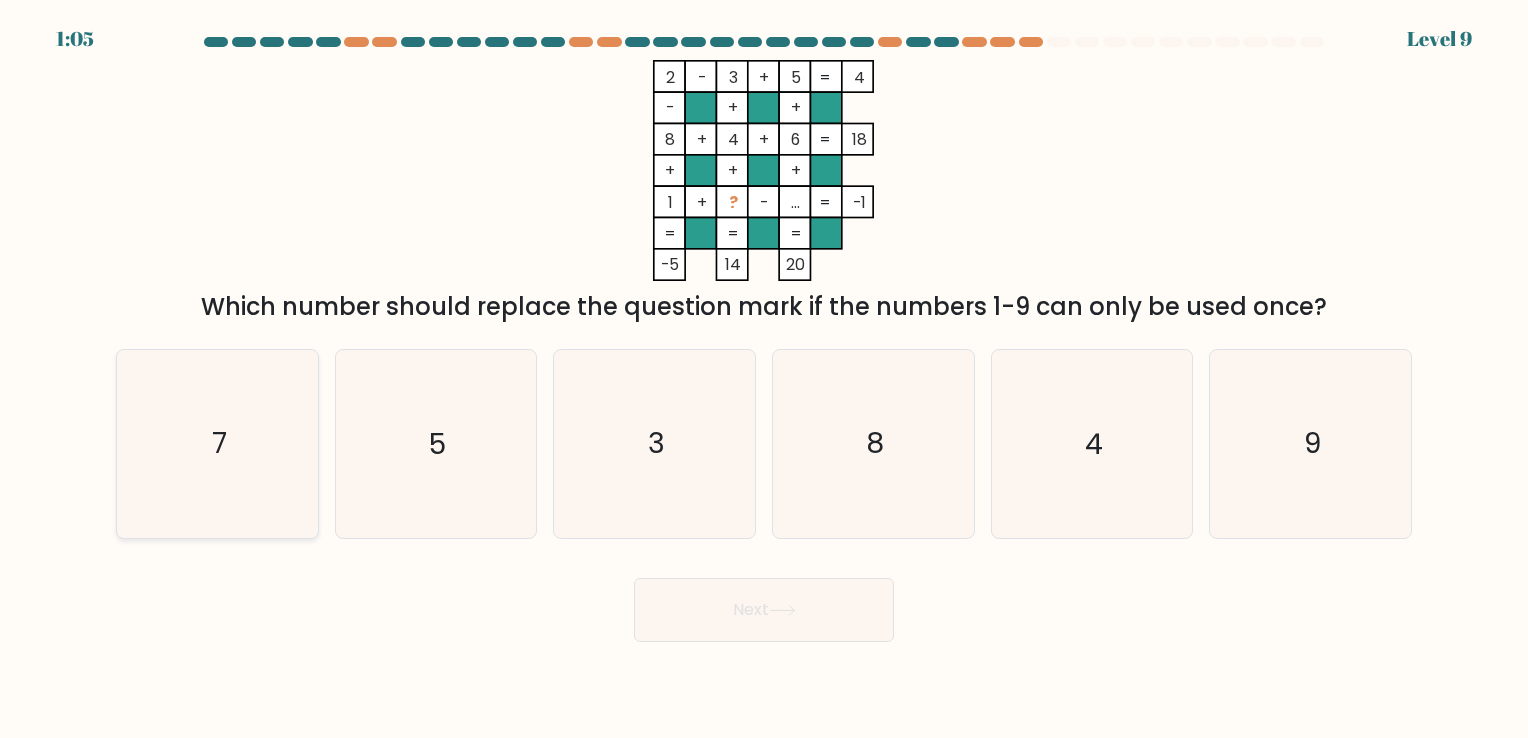 click on "7" 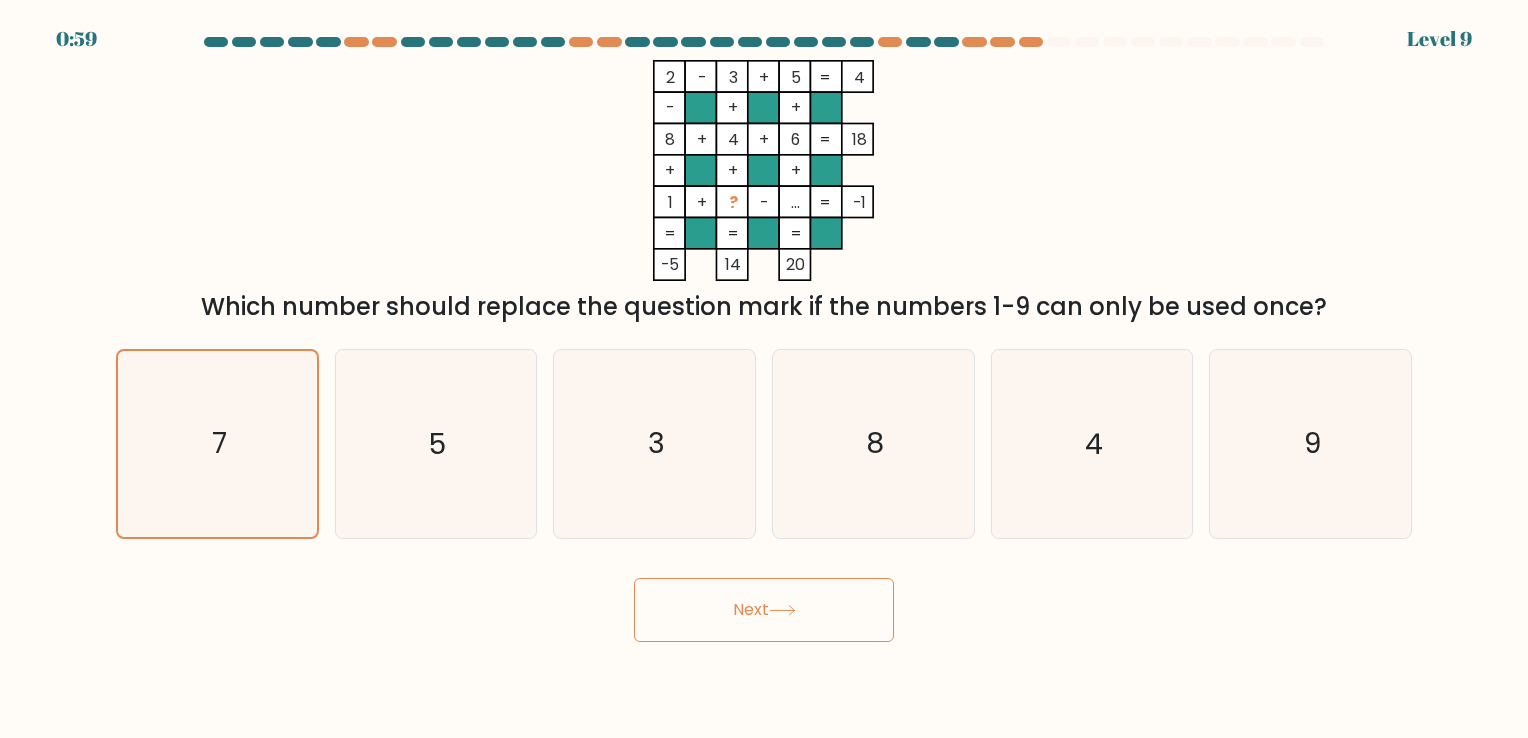 click on "Next" at bounding box center [764, 610] 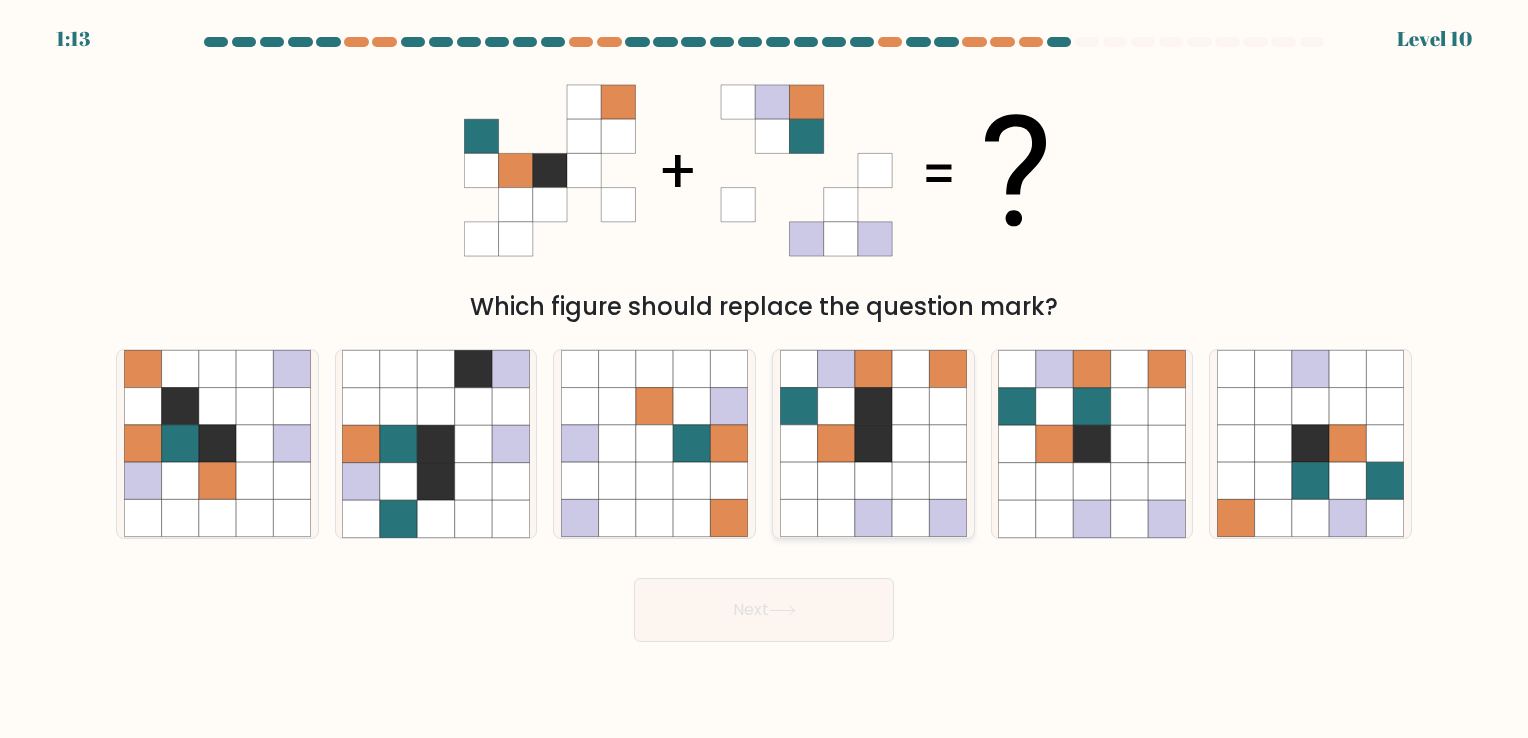 click 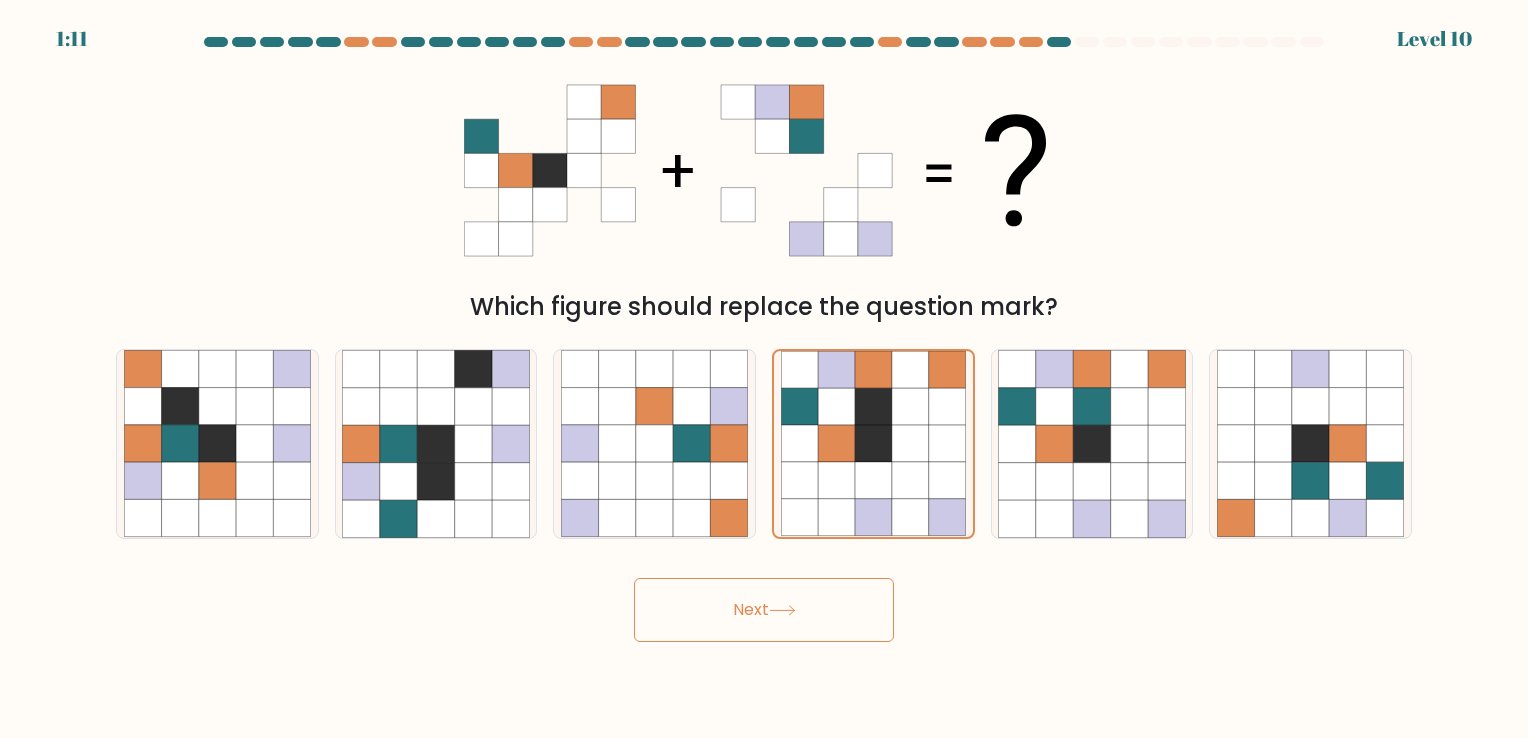 click on "Next" at bounding box center (764, 610) 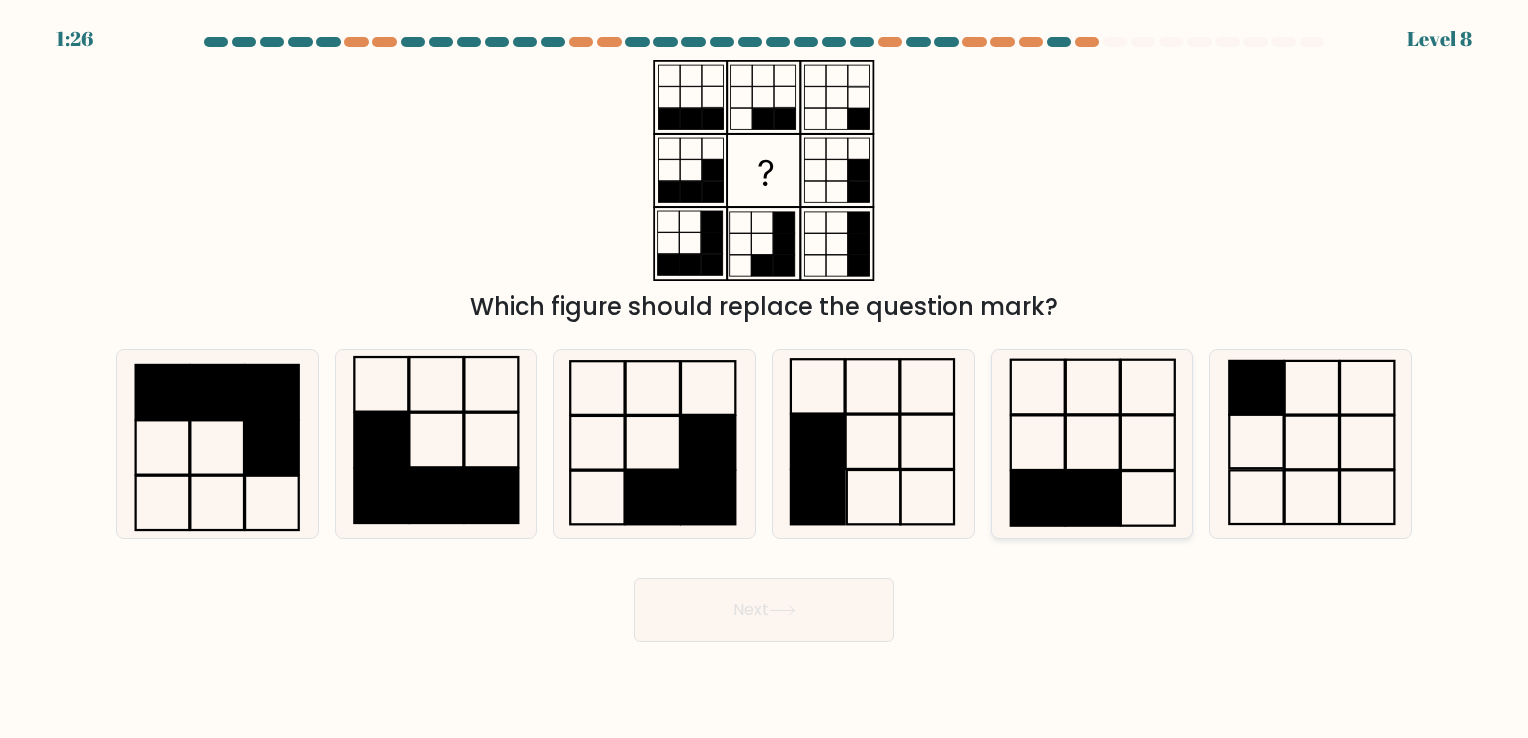 click 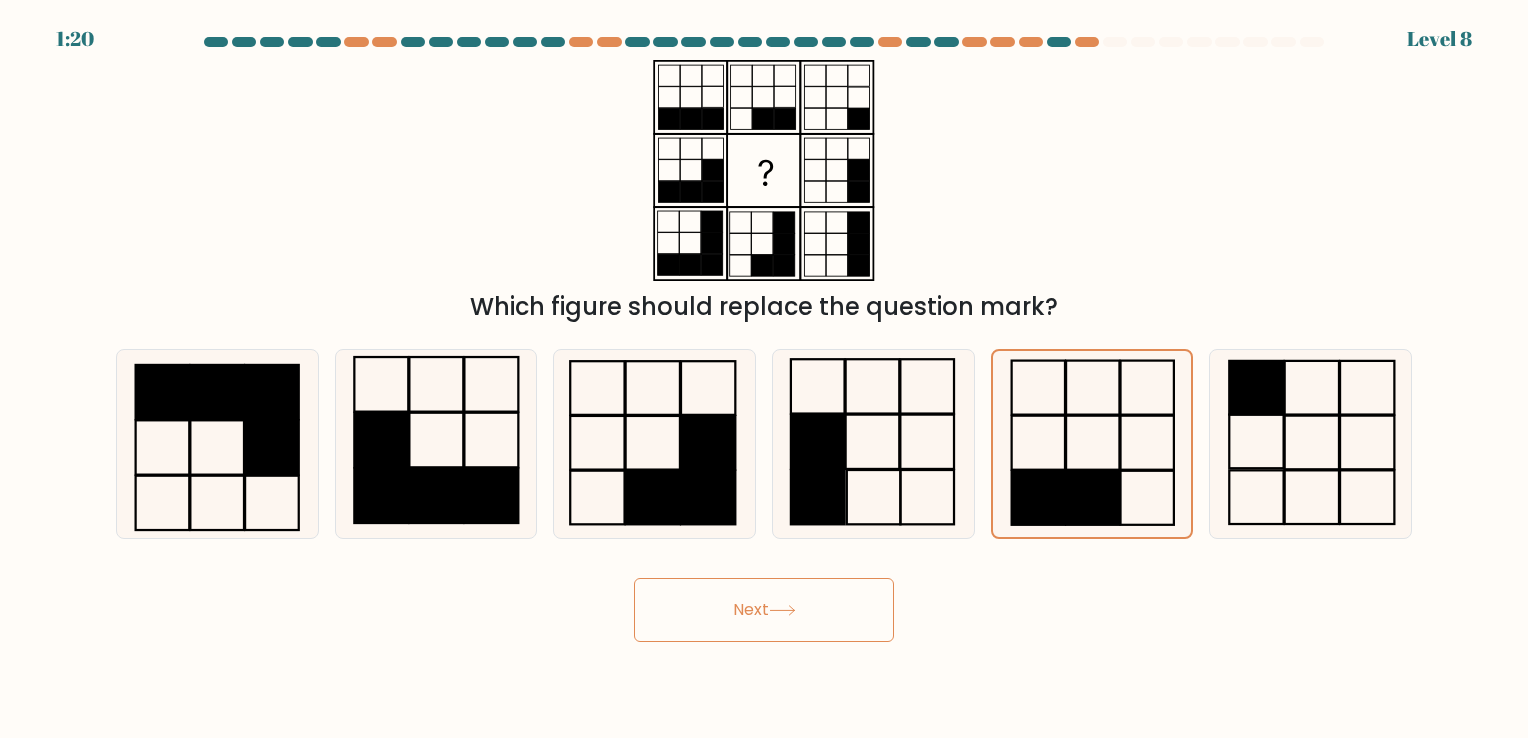click on "Next" at bounding box center [764, 610] 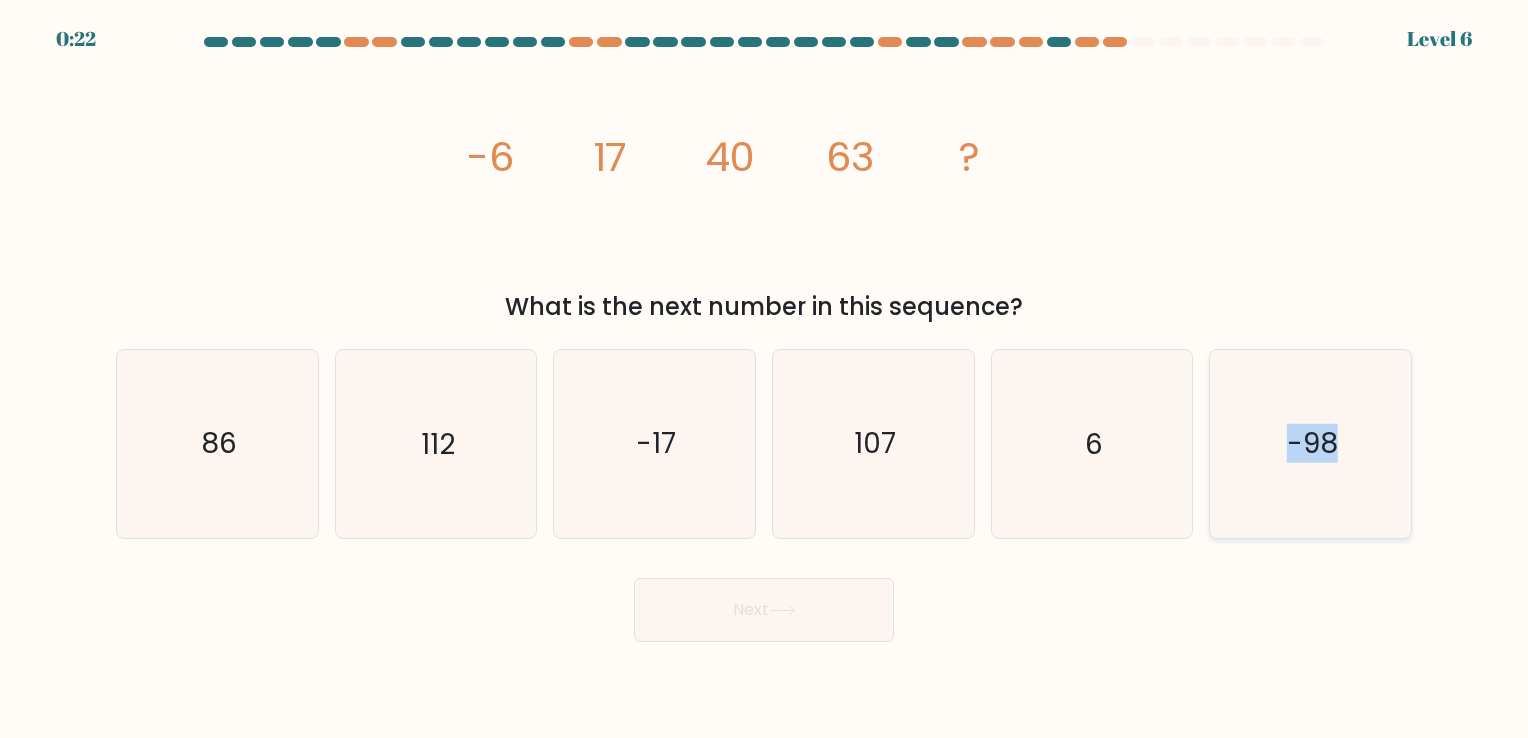drag, startPoint x: 1368, startPoint y: 439, endPoint x: 1226, endPoint y: 449, distance: 142.35168 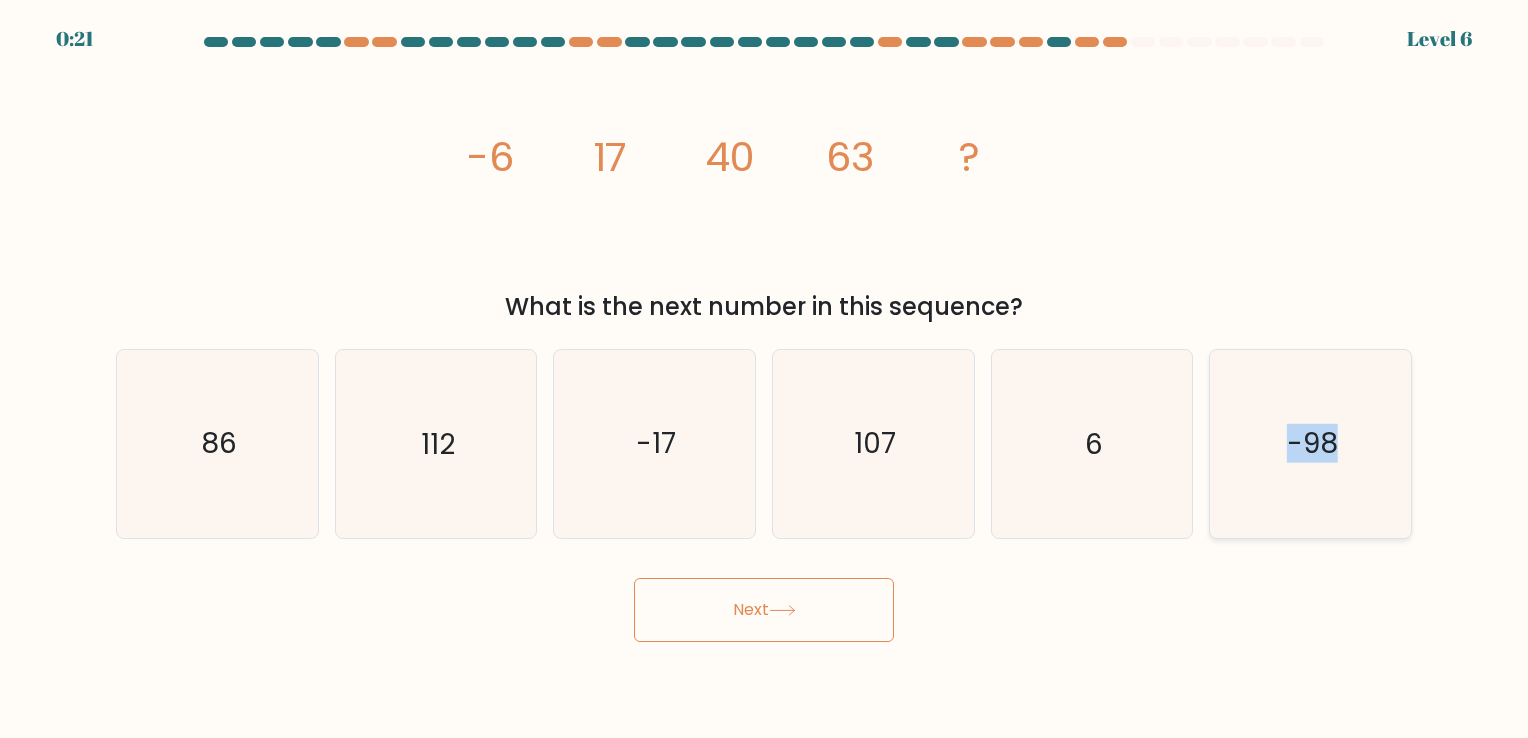 click on "-98" 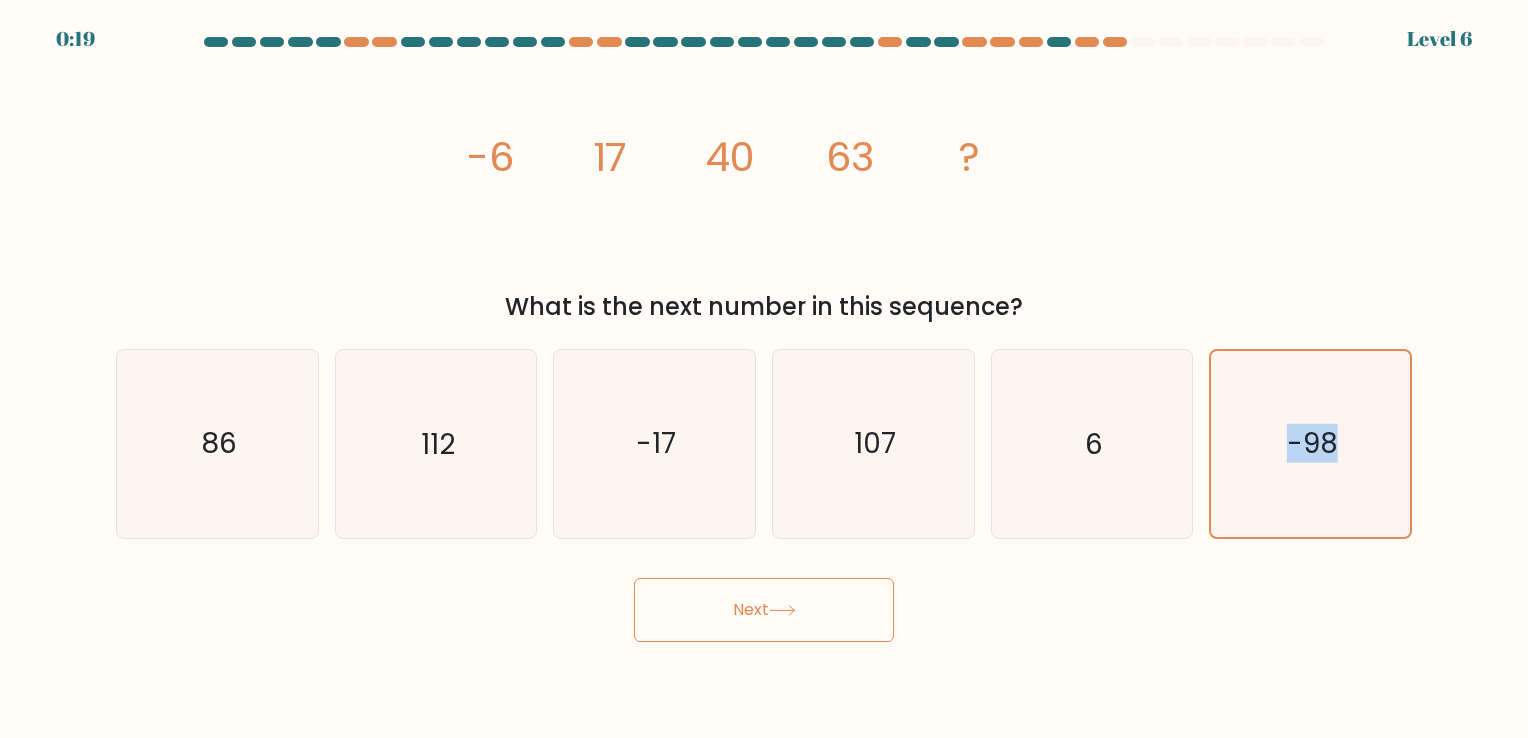 click on "Next" at bounding box center [764, 610] 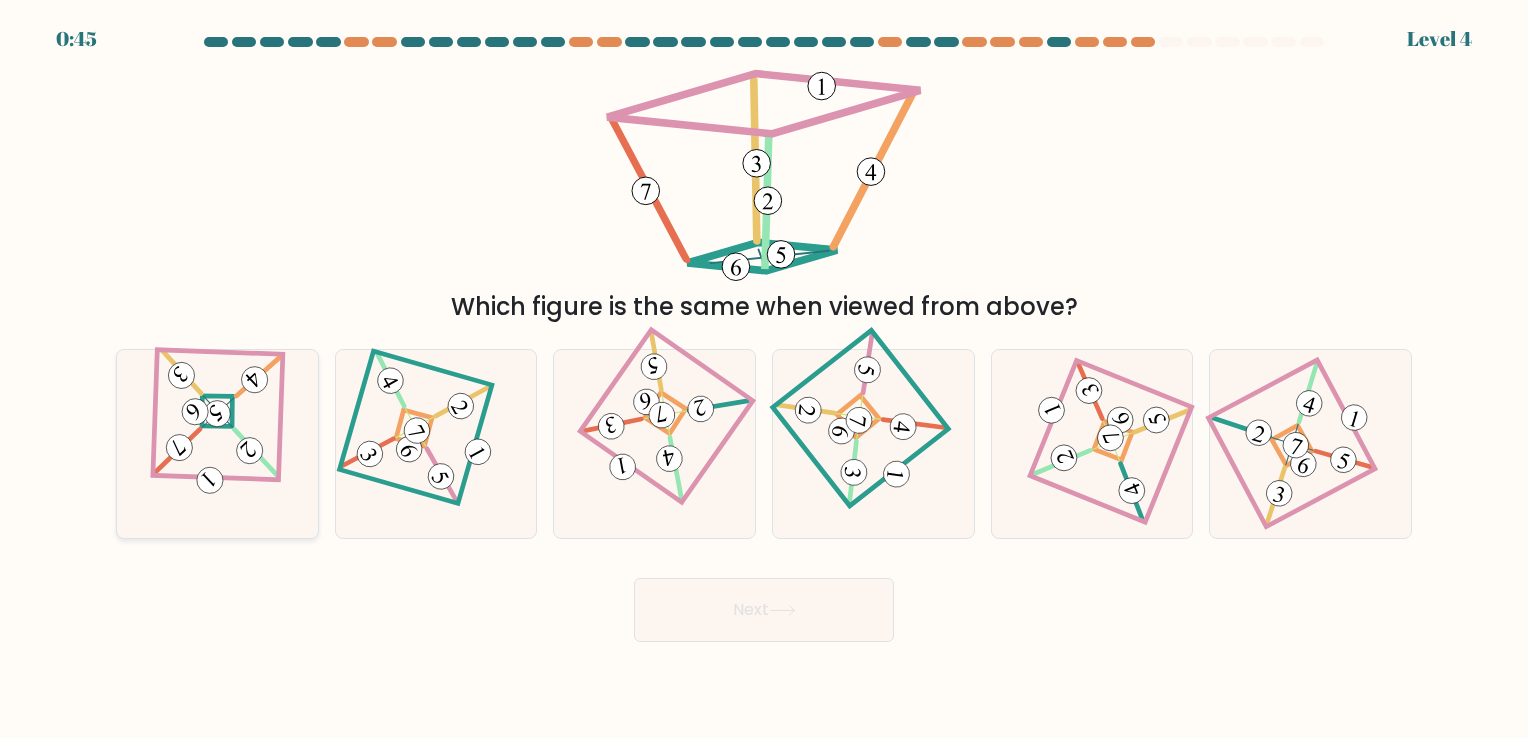 click 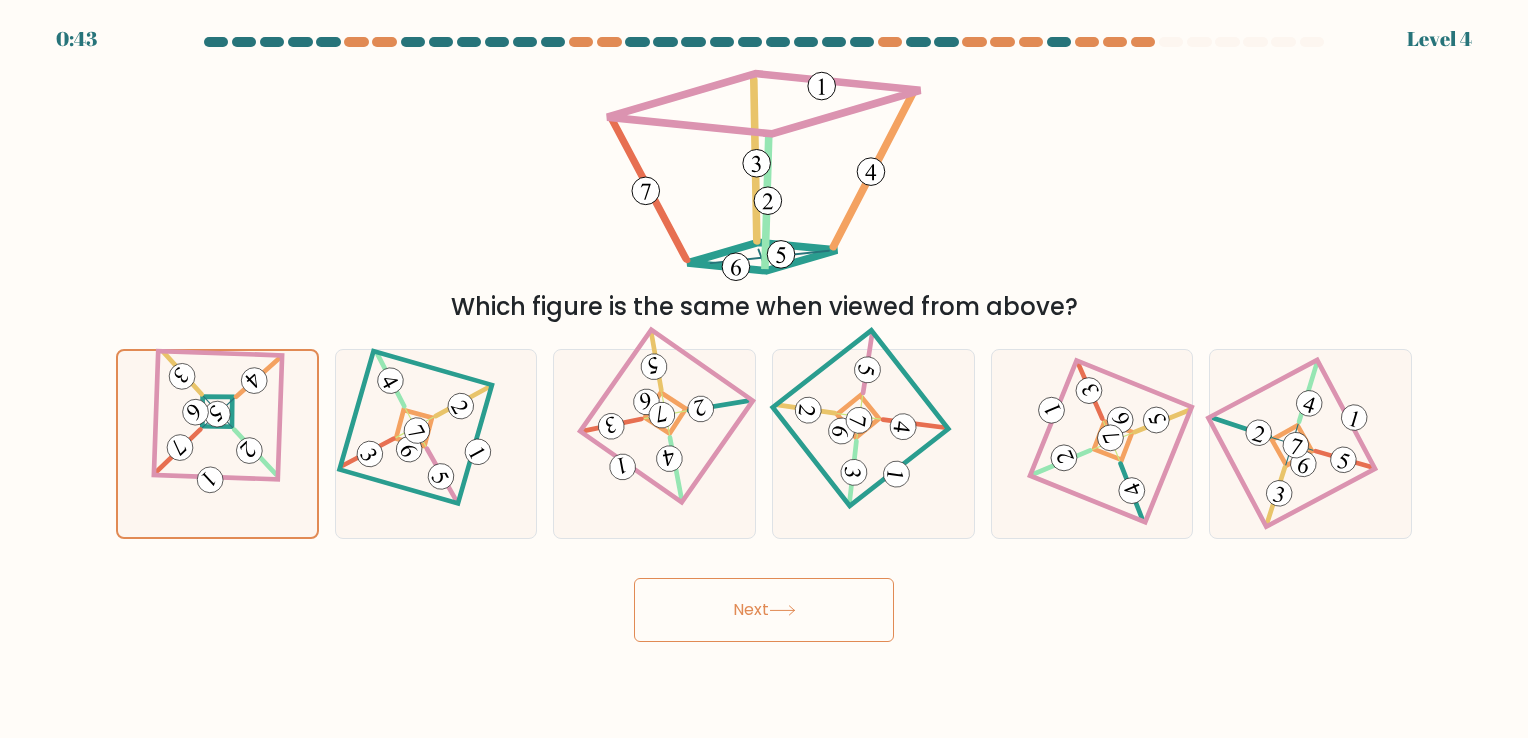 click on "Next" at bounding box center [764, 610] 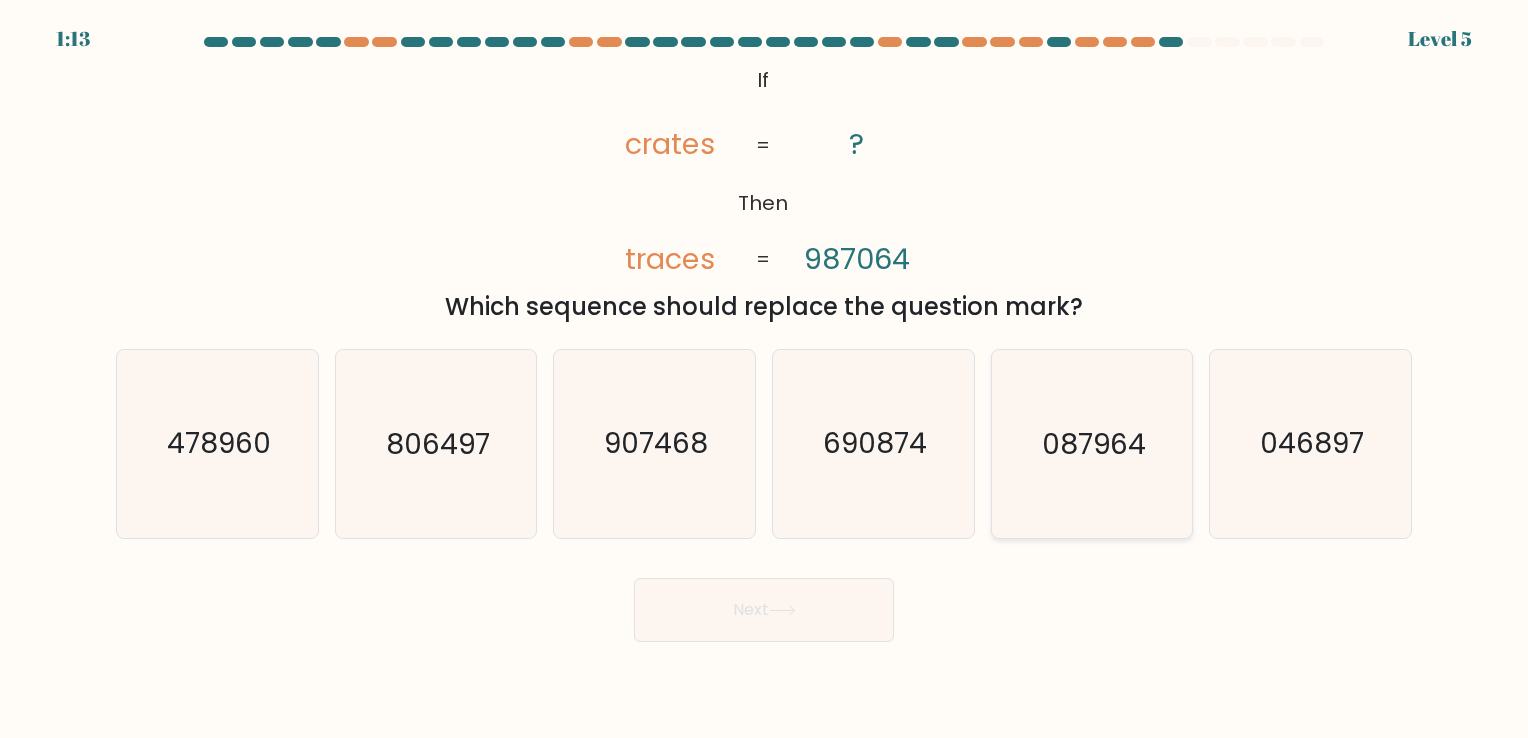 click on "087964" 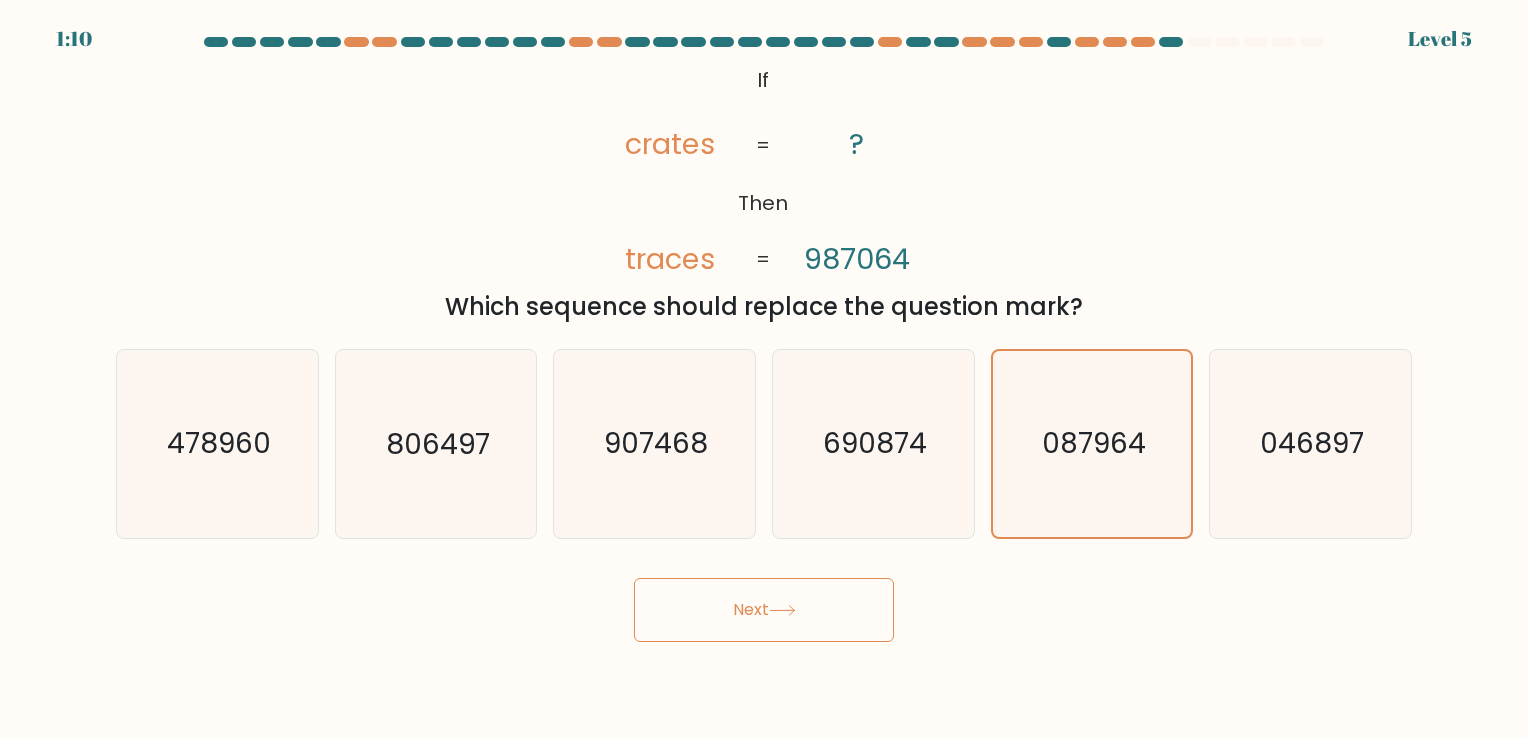click on "Next" at bounding box center (764, 610) 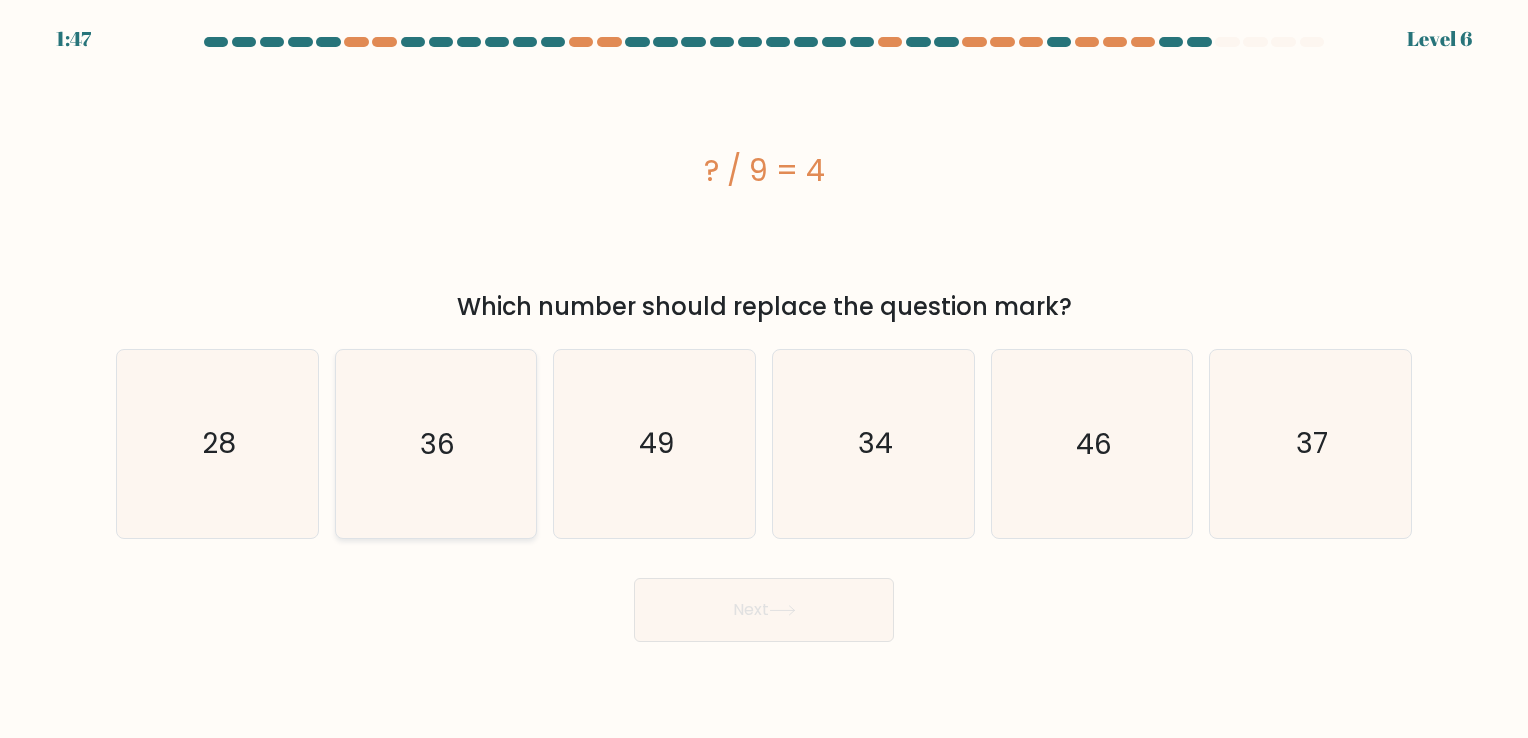 click on "36" 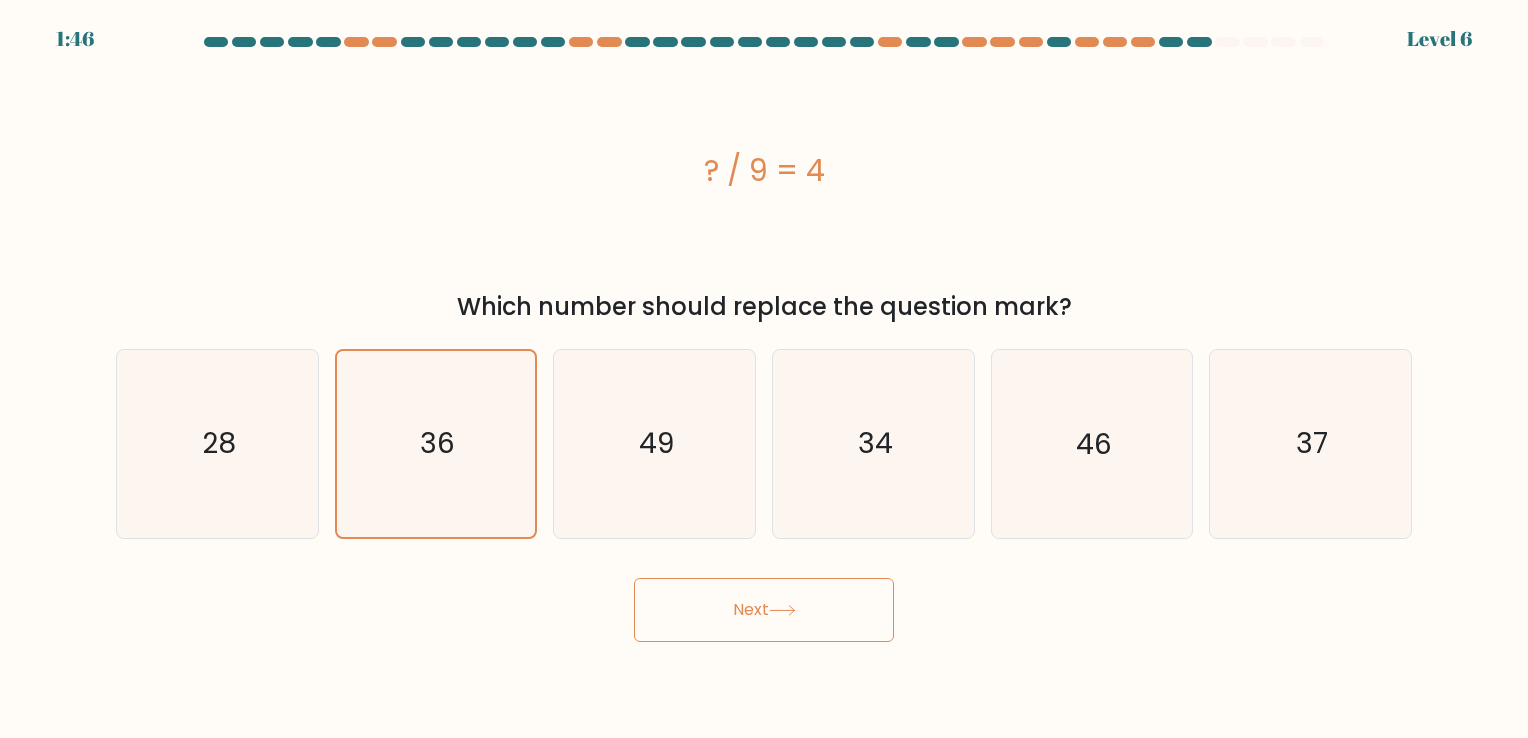 click on "Next" at bounding box center [764, 610] 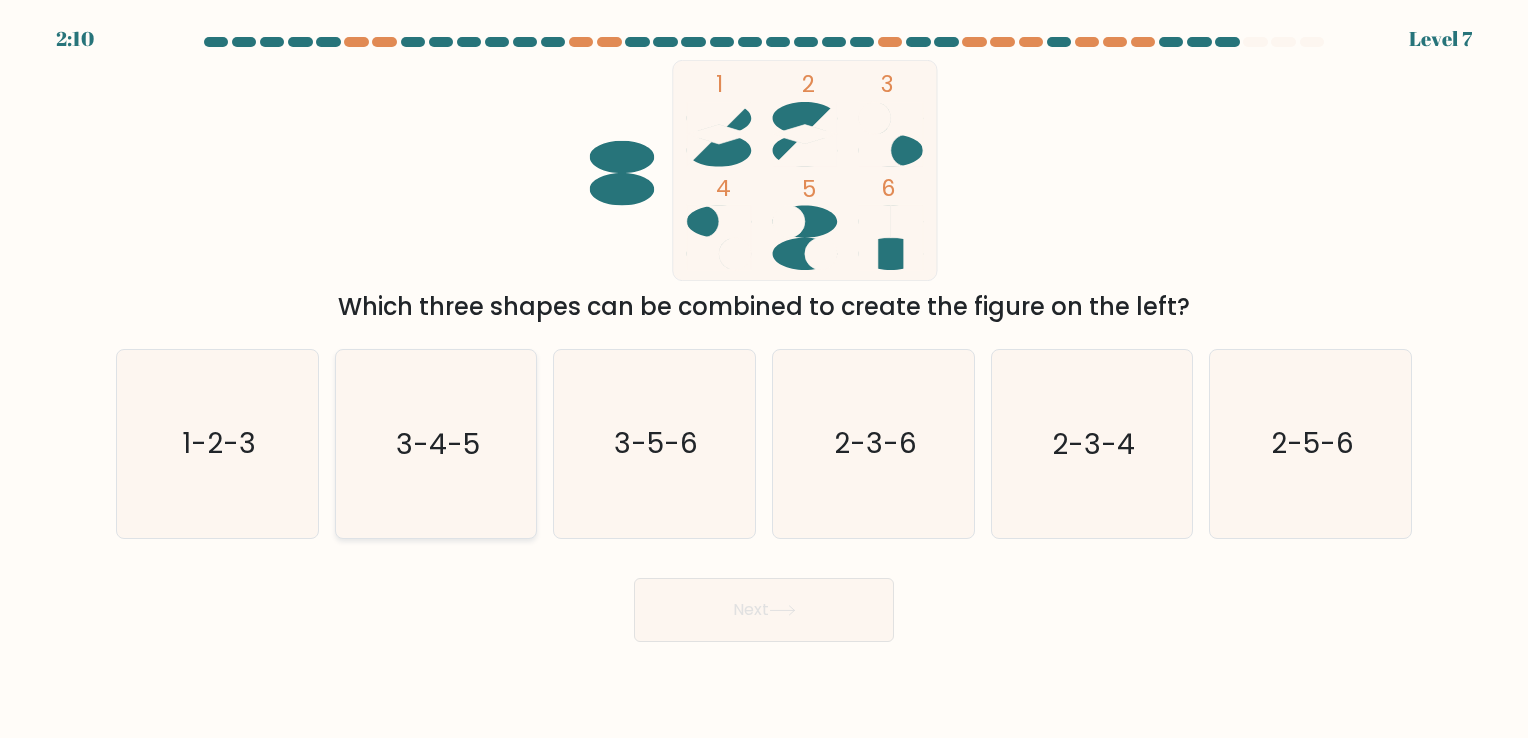 click on "3-4-5" 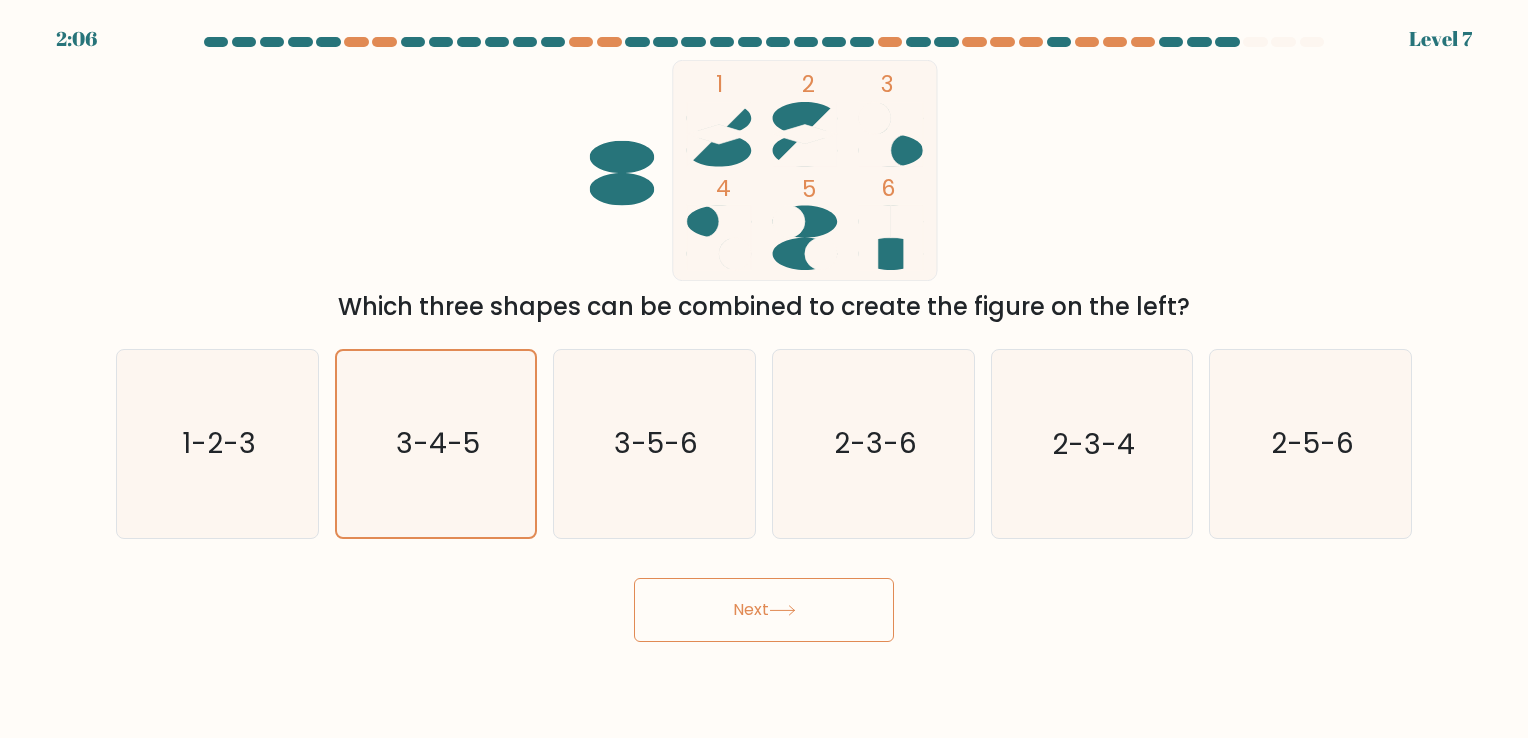 click on "Next" at bounding box center (764, 610) 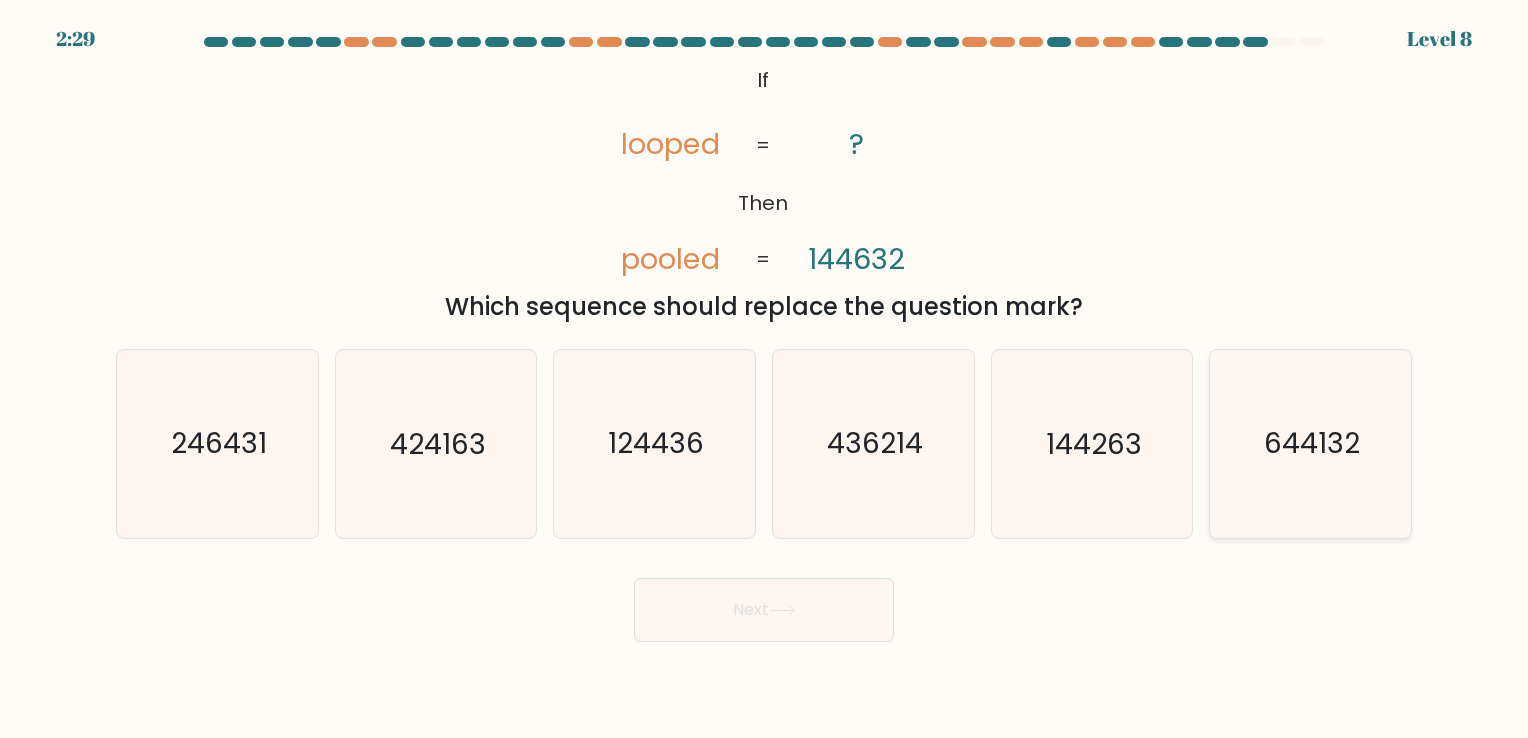 click on "644132" 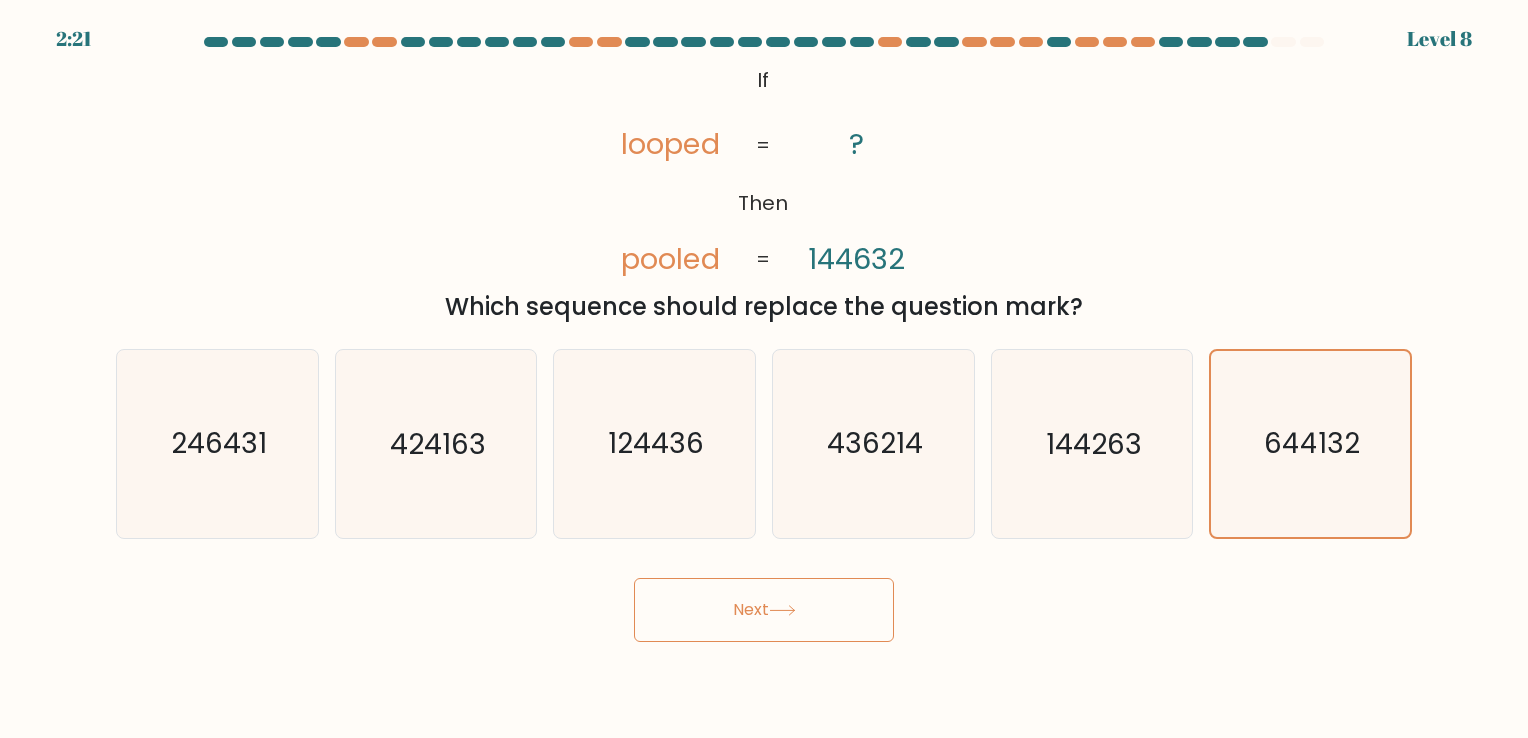 click 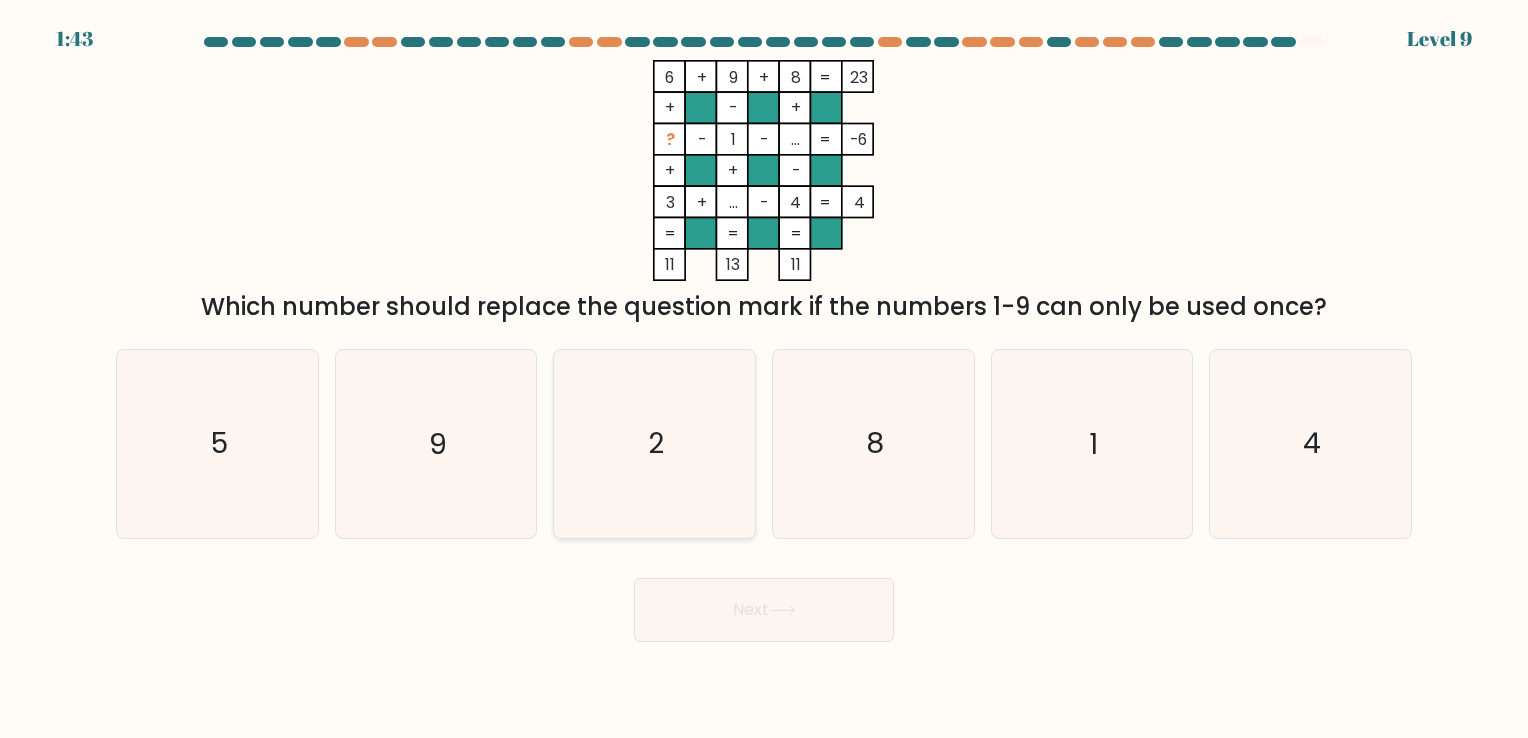 click on "2" 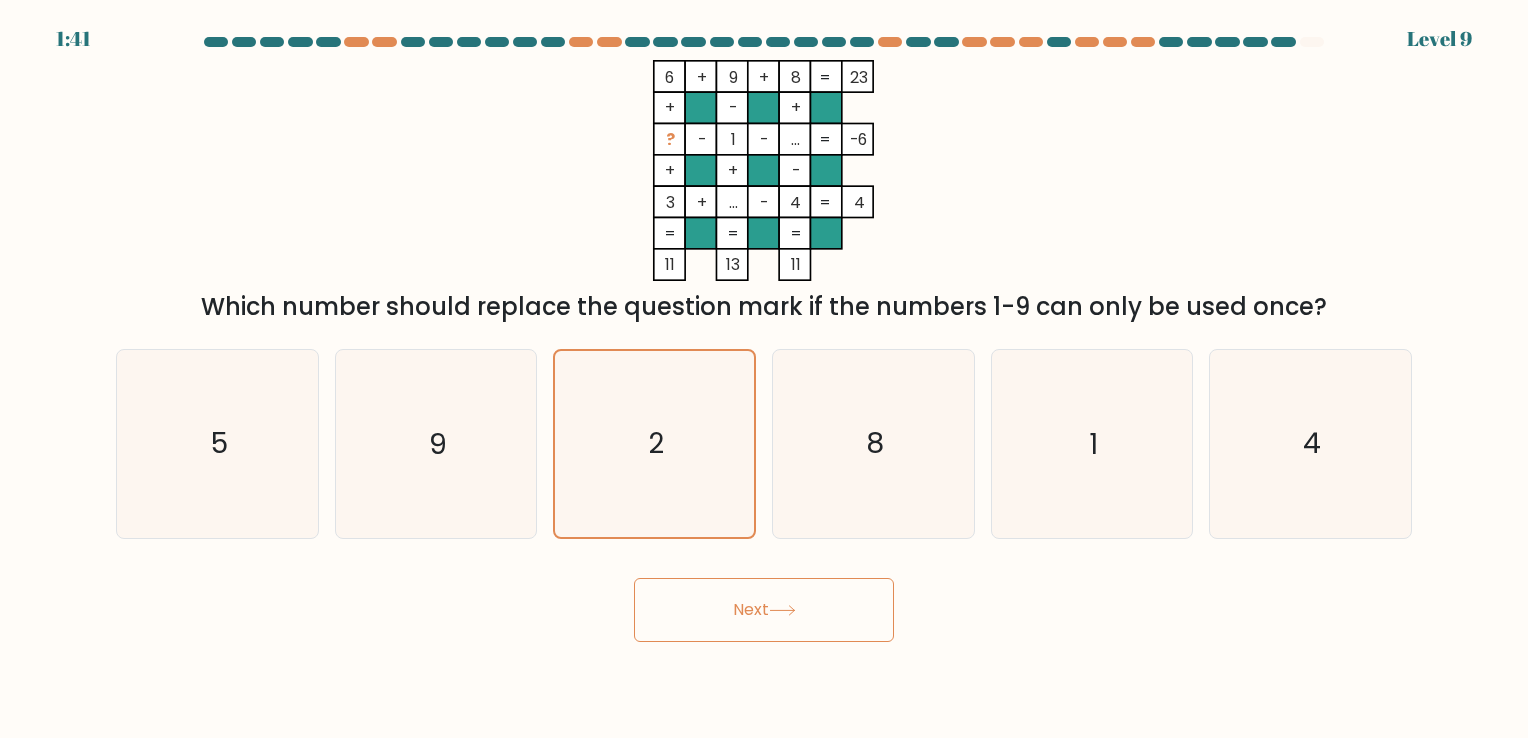 click on "Next" at bounding box center (764, 610) 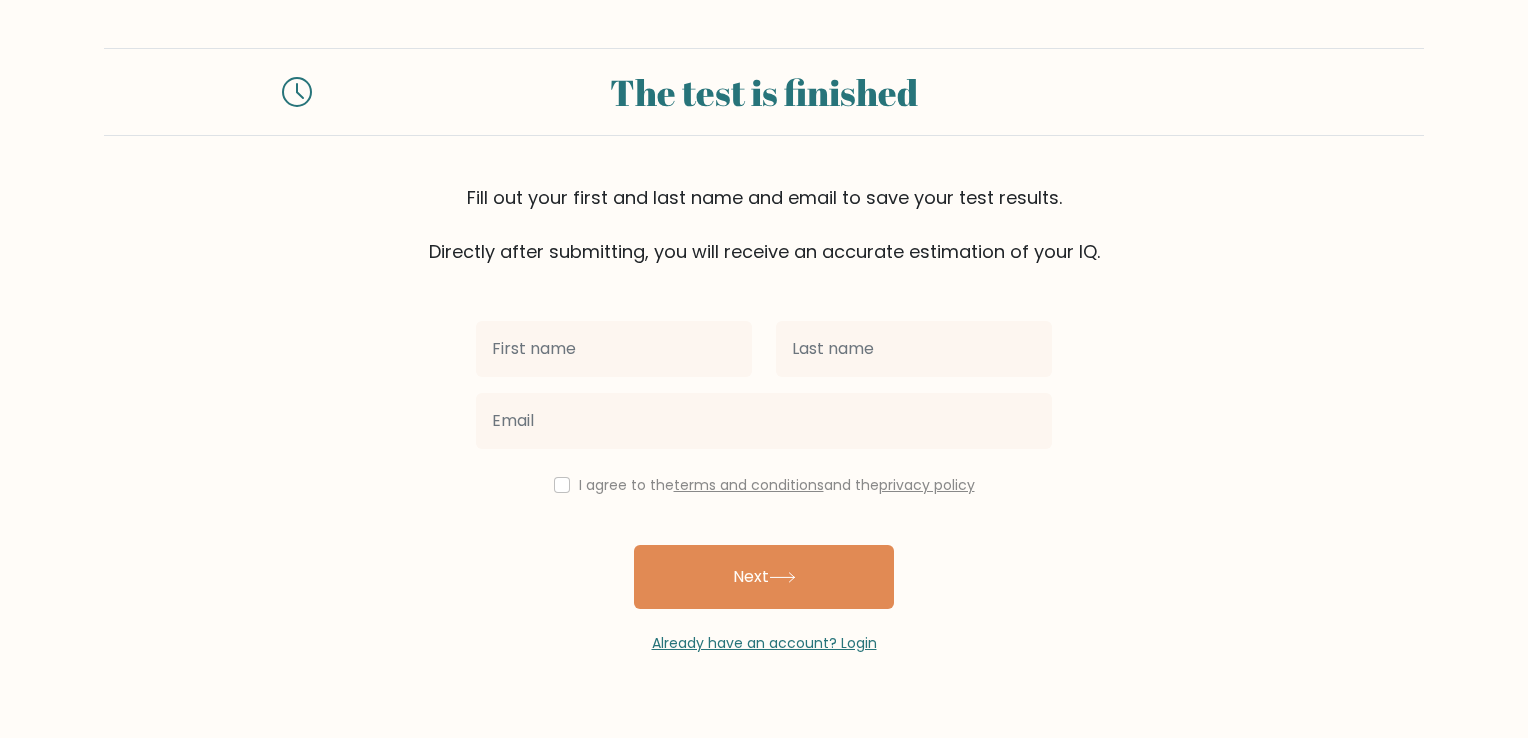 scroll, scrollTop: 0, scrollLeft: 0, axis: both 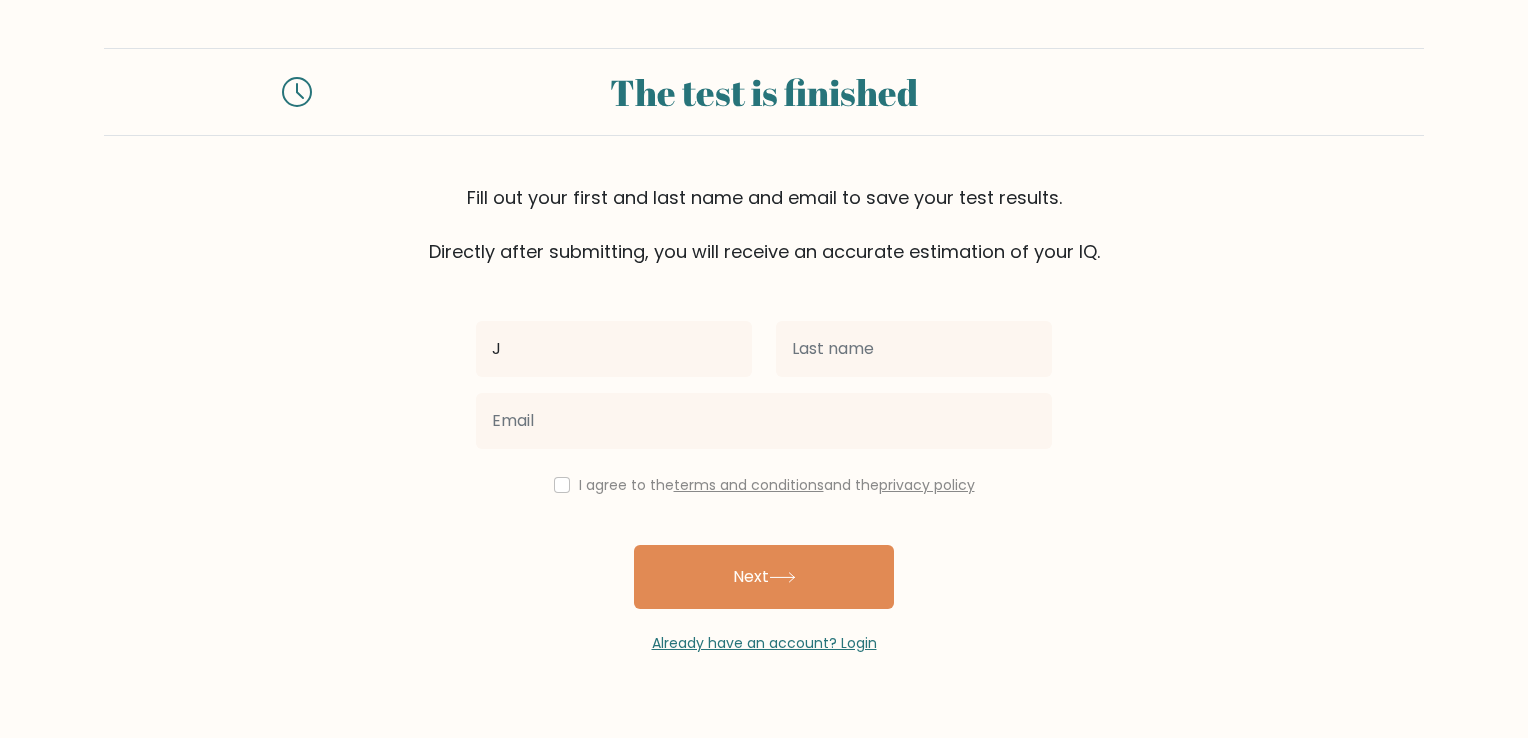 type on "[FIRST]" 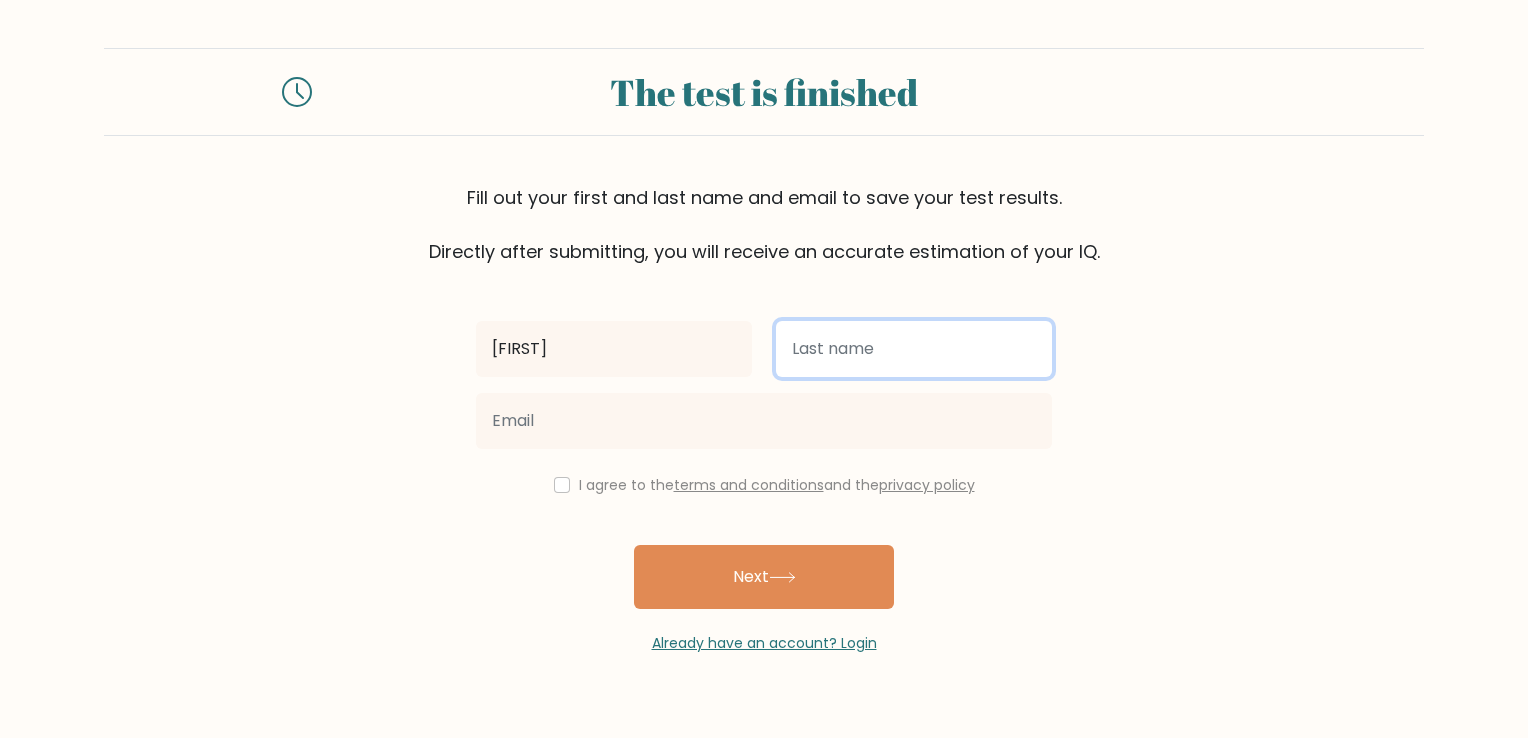 type on "Magcale" 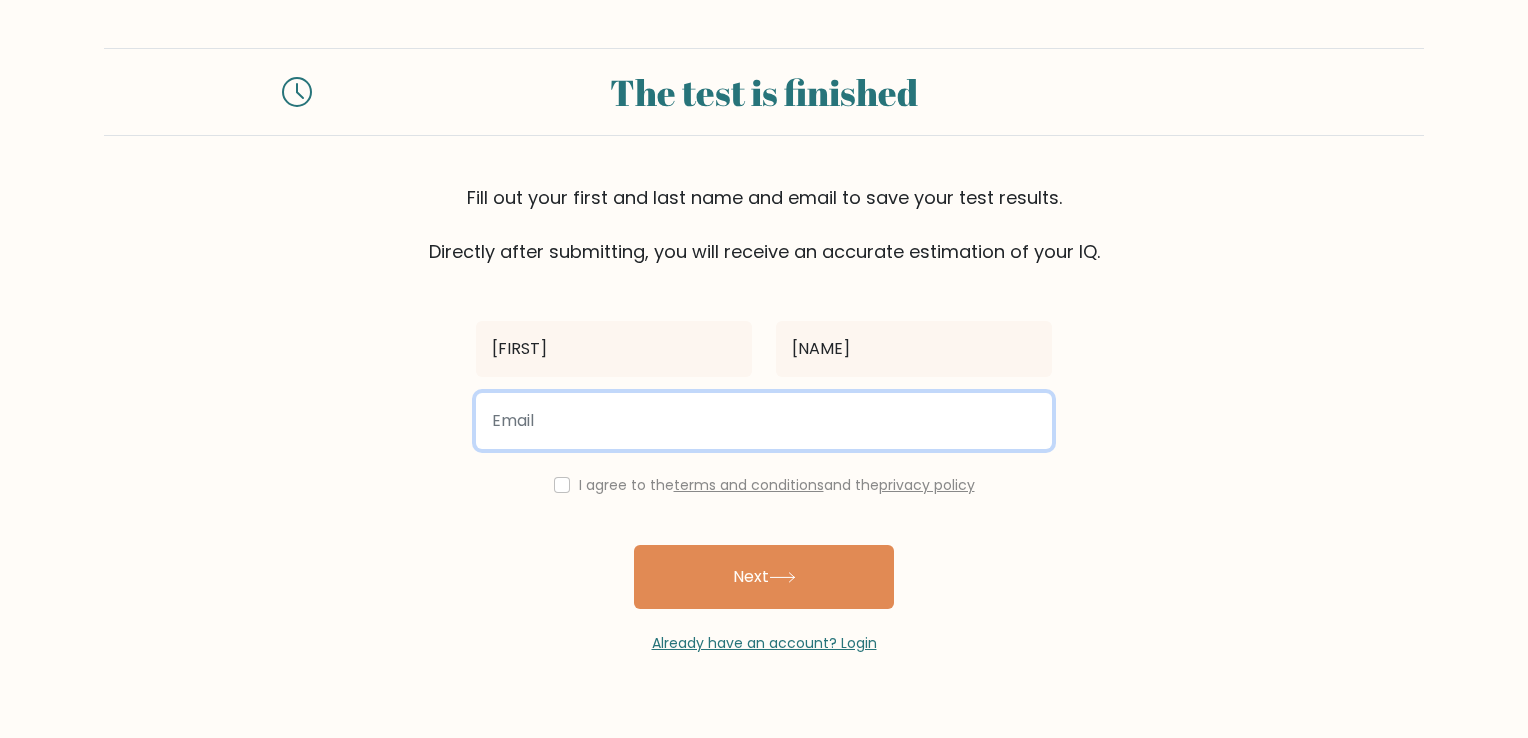 click at bounding box center (764, 421) 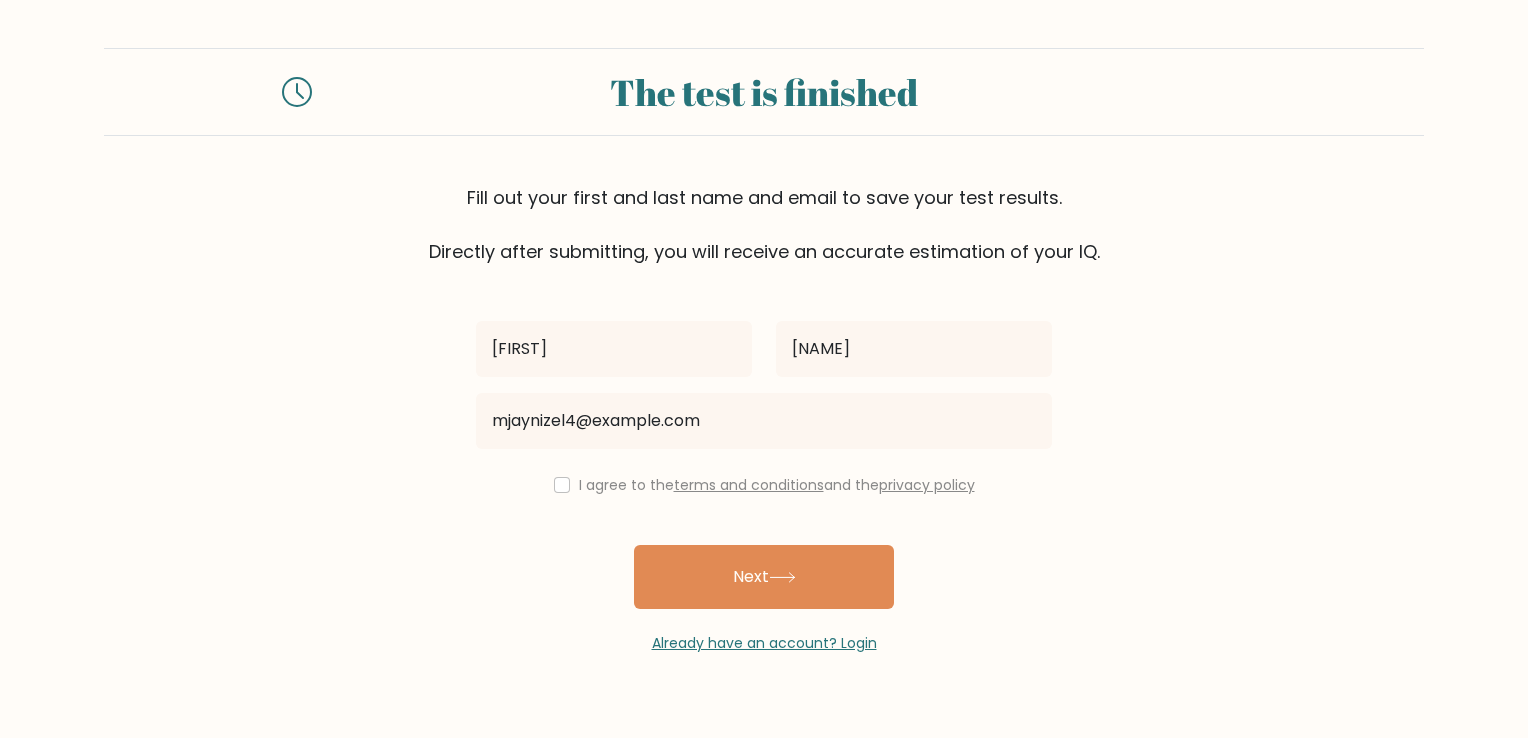 click on "I agree to the  terms and conditions  and the  privacy policy" at bounding box center [764, 485] 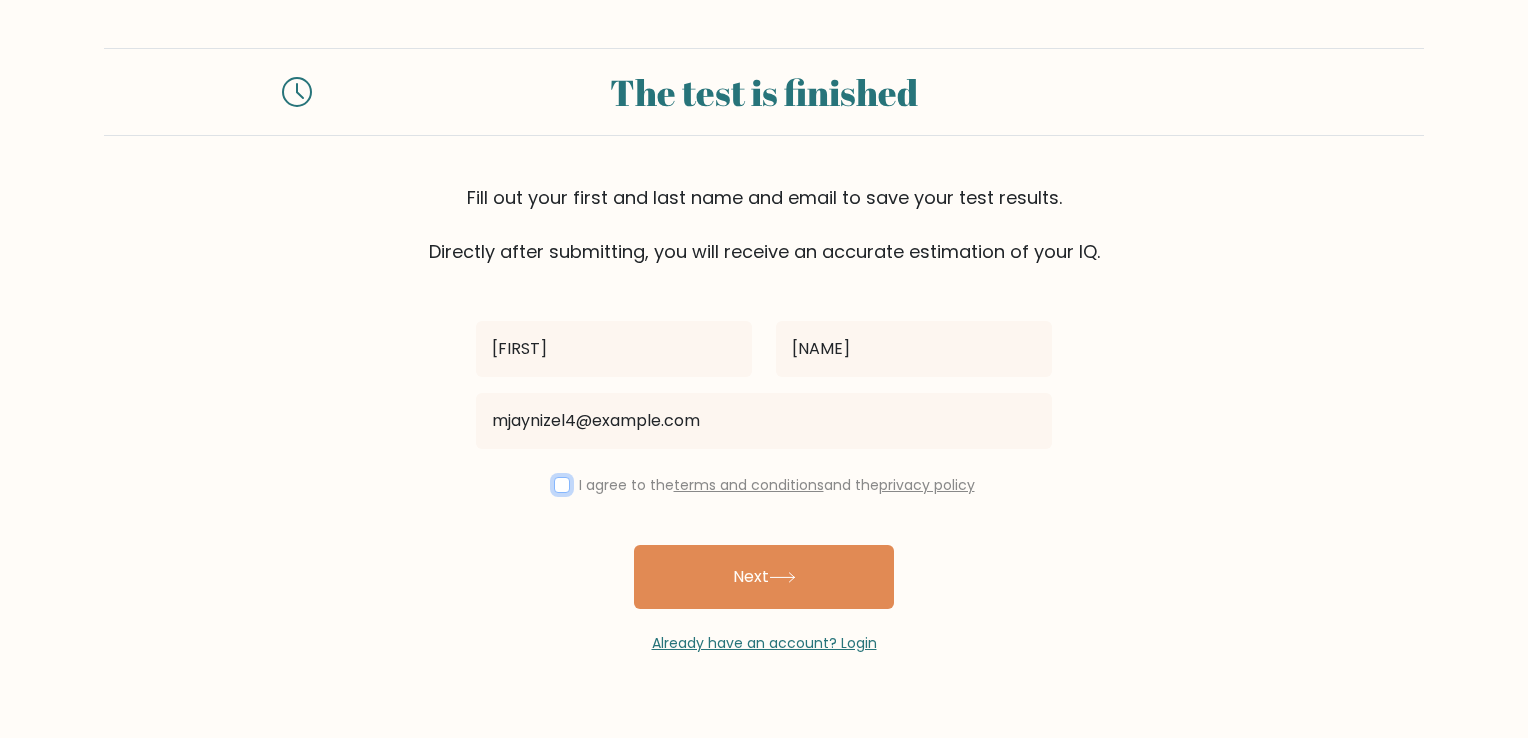 click at bounding box center (562, 485) 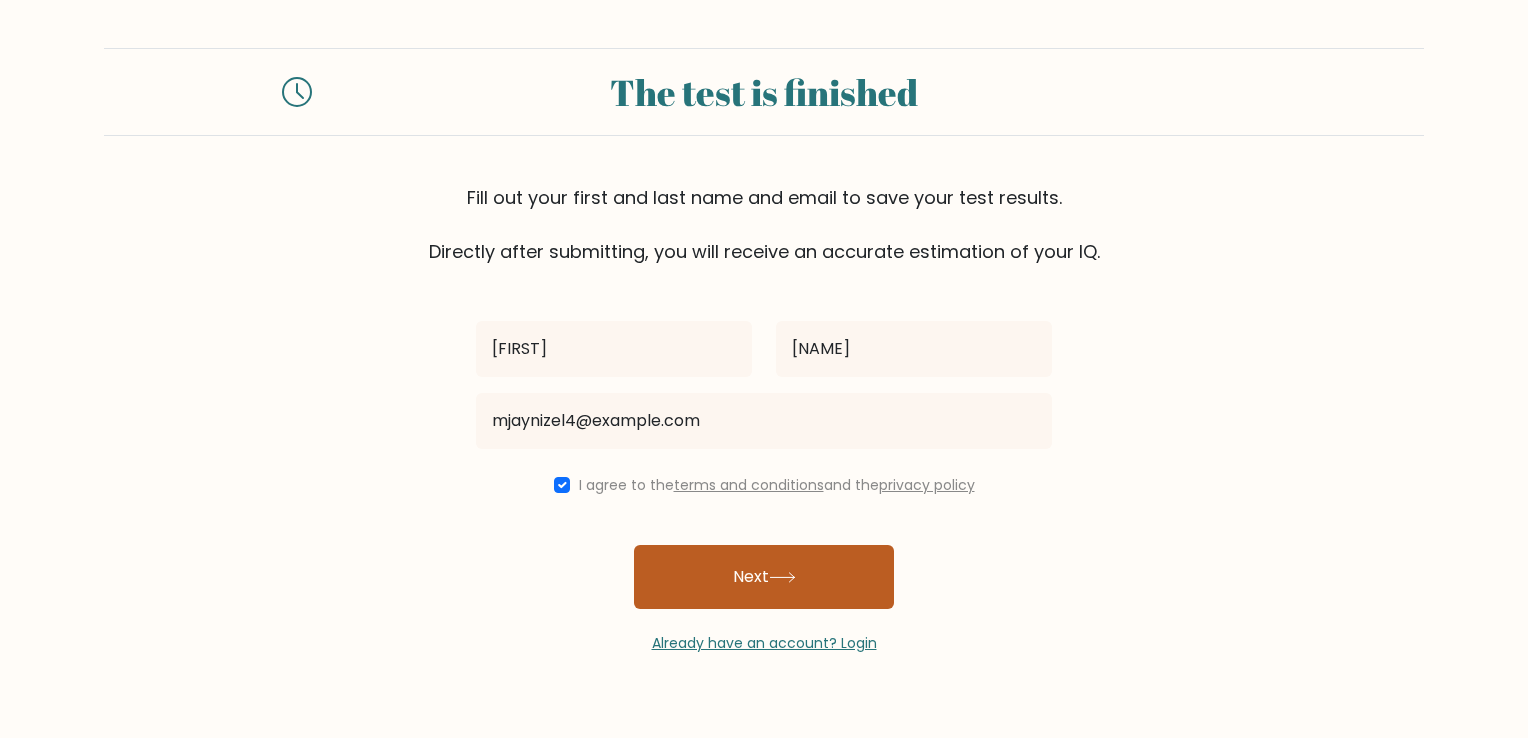 click on "Next" at bounding box center [764, 577] 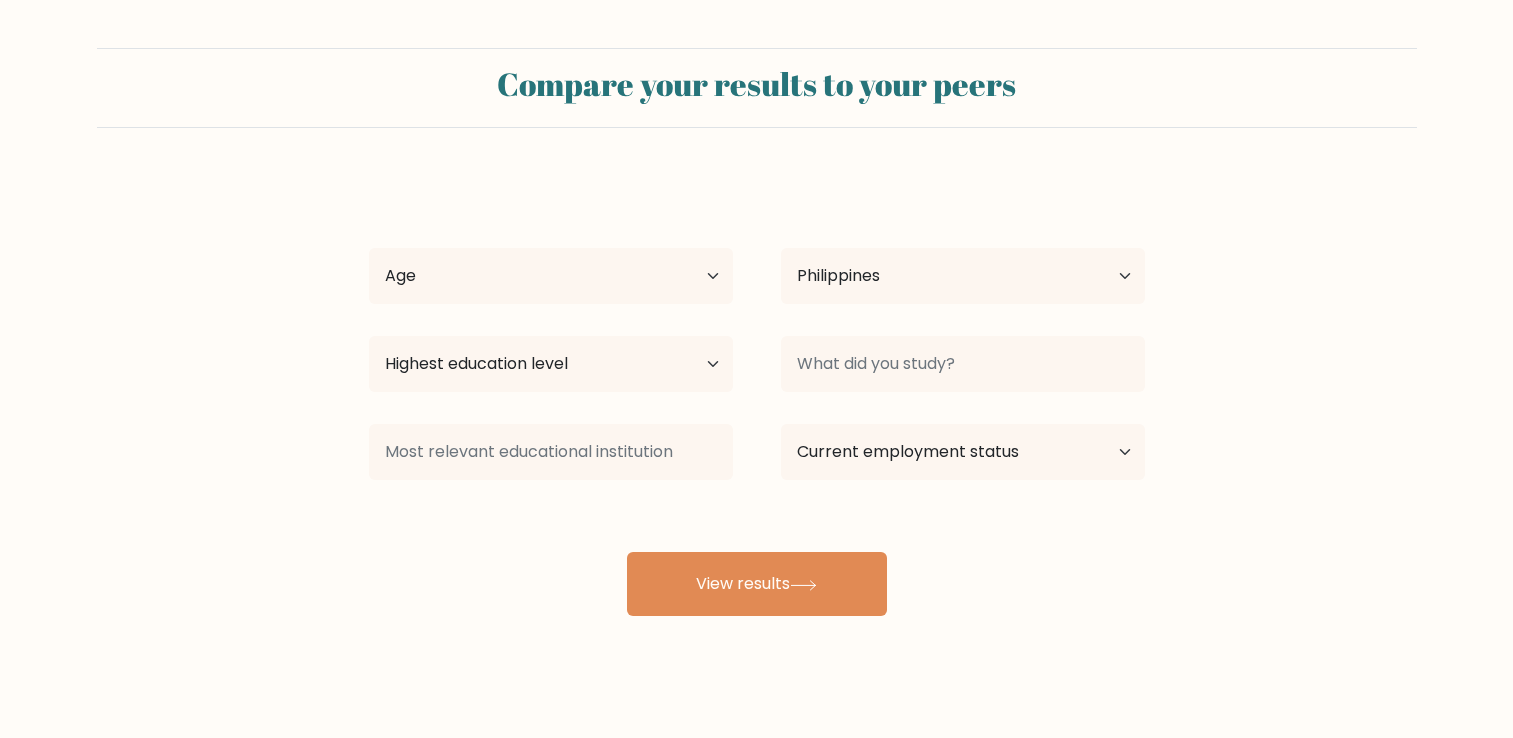 select on "PH" 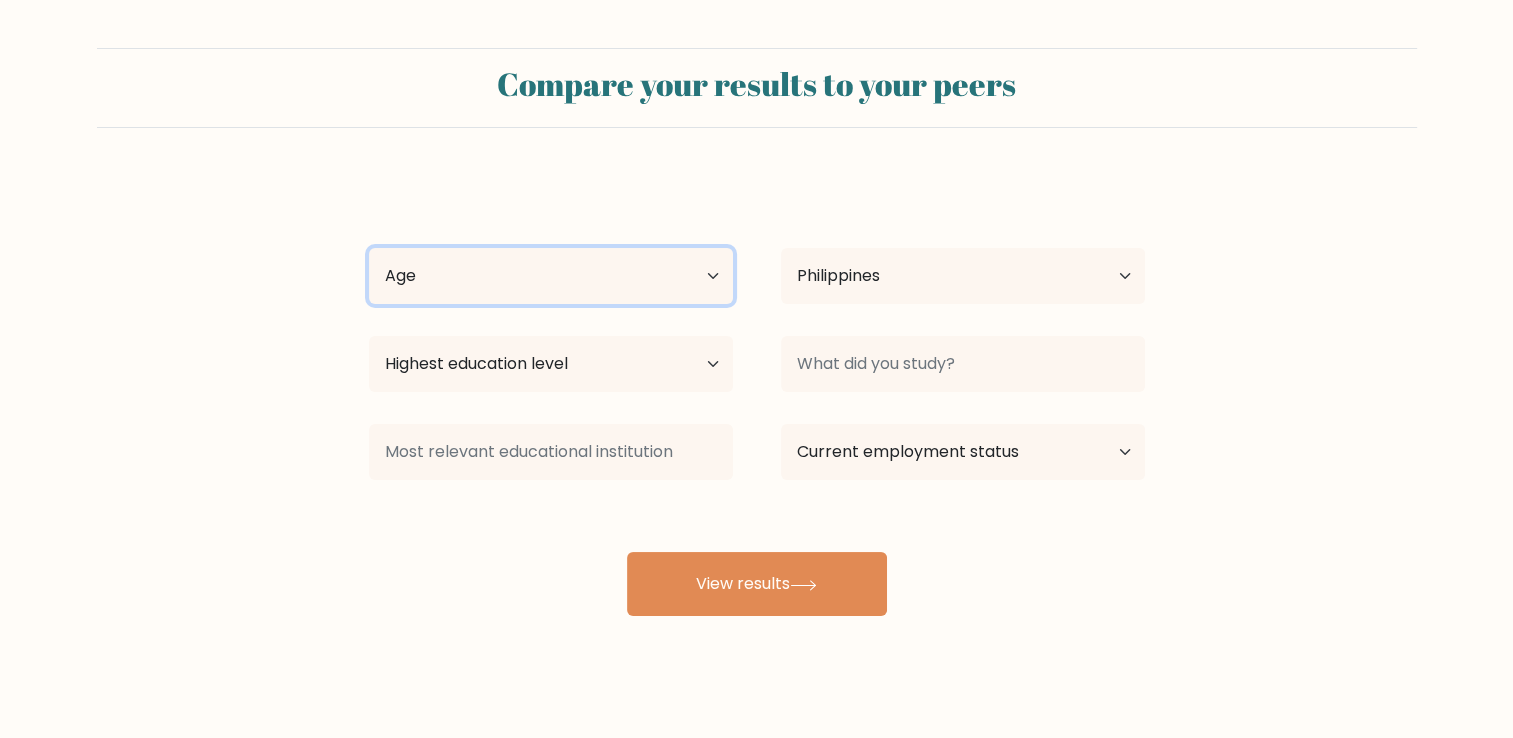 click on "Age
Under 18 years old
18-24 years old
25-34 years old
35-44 years old
45-54 years old
55-64 years old
65 years old and above" at bounding box center (551, 276) 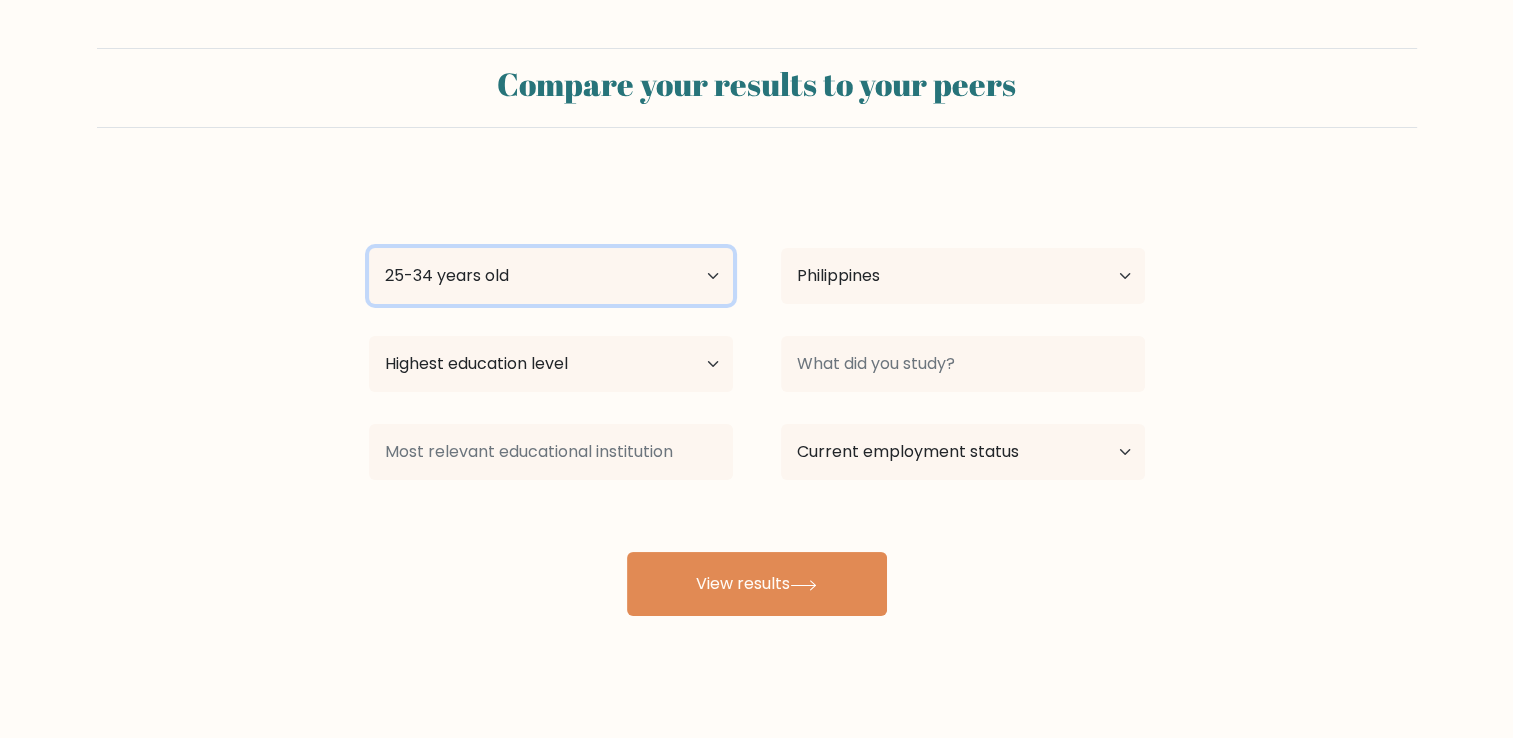 click on "Age
Under 18 years old
18-24 years old
25-34 years old
35-44 years old
45-54 years old
55-64 years old
65 years old and above" at bounding box center (551, 276) 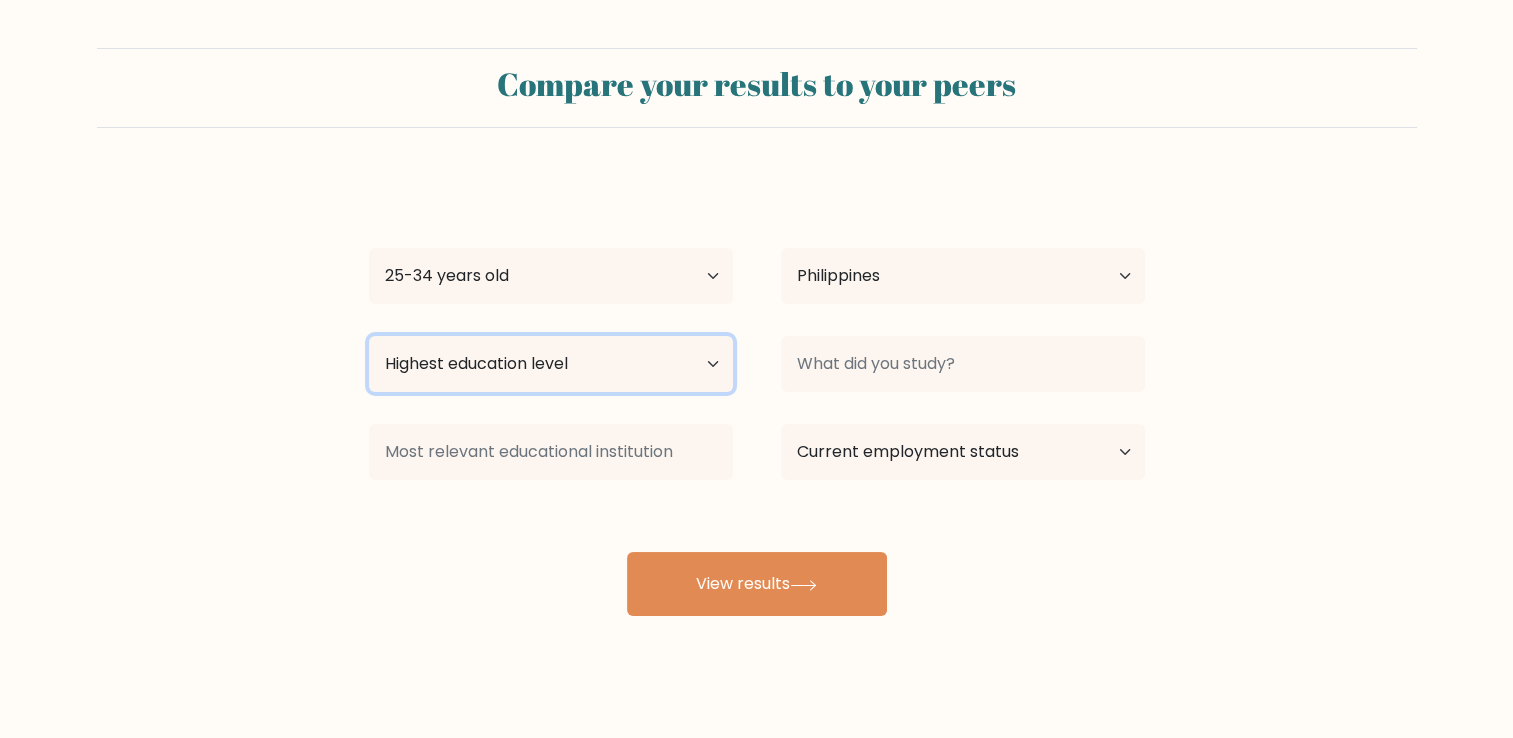 click on "Highest education level
No schooling
Primary
Lower Secondary
Upper Secondary
Occupation Specific
Bachelor's degree
Master's degree
Doctoral degree" at bounding box center (551, 364) 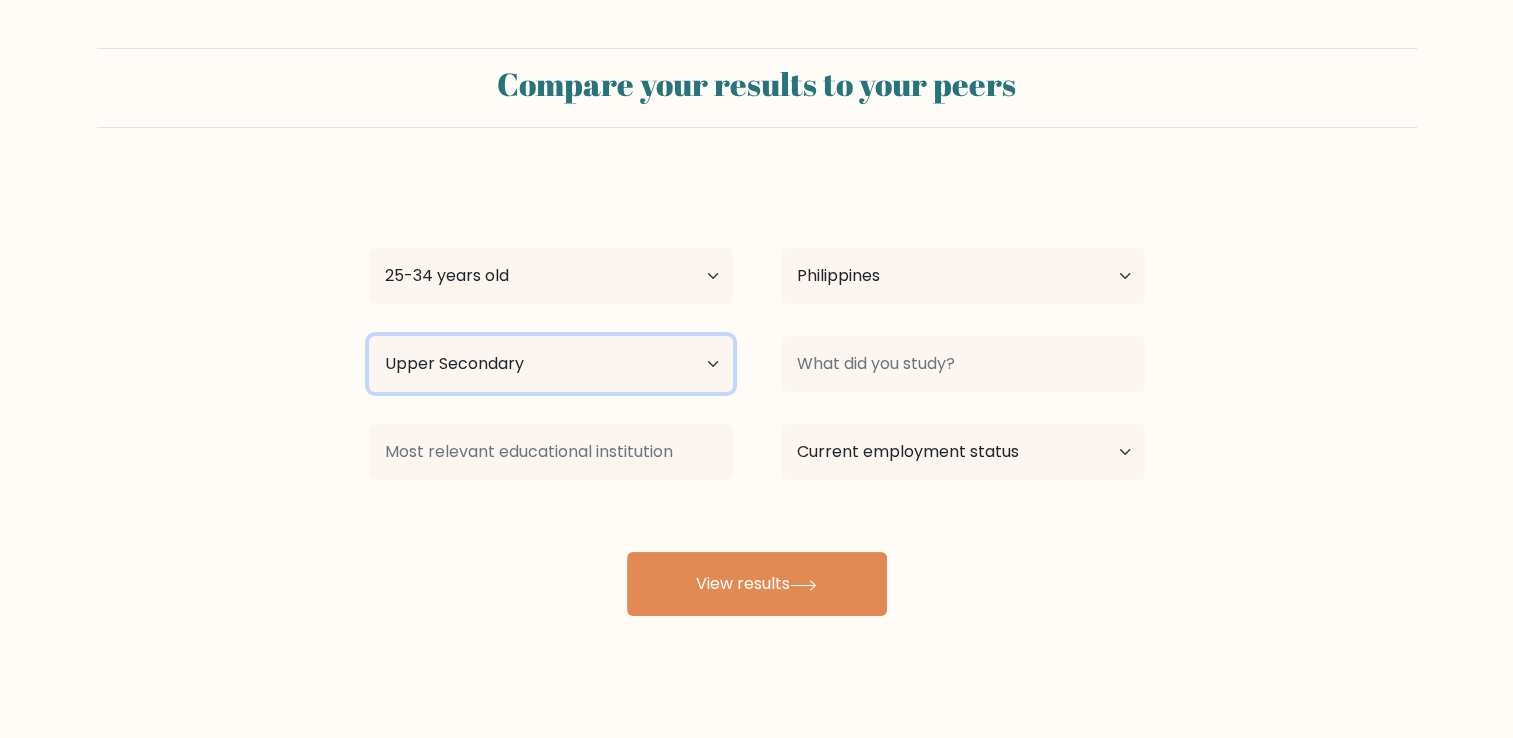 click on "Highest education level
No schooling
Primary
Lower Secondary
Upper Secondary
Occupation Specific
Bachelor's degree
Master's degree
Doctoral degree" at bounding box center (551, 364) 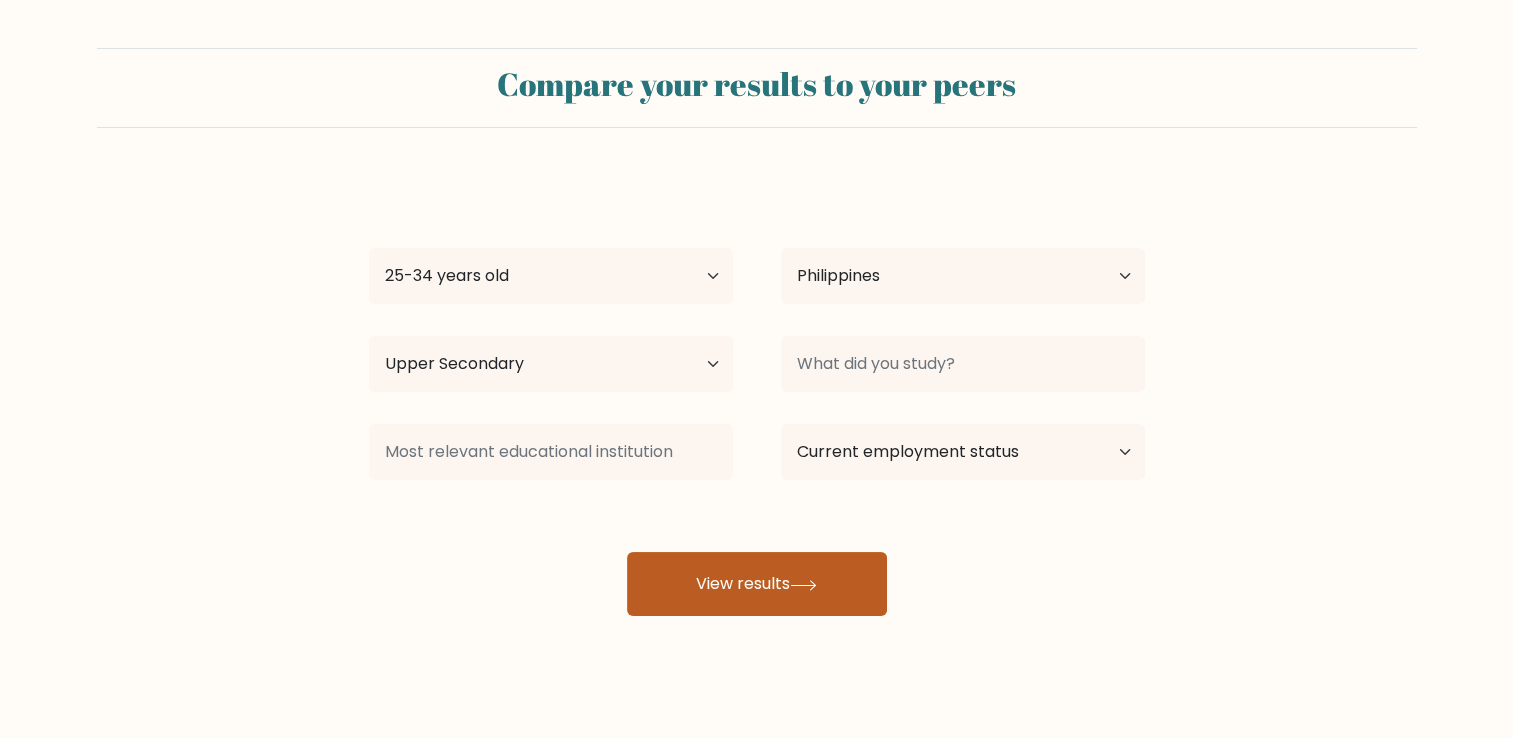 click on "View results" at bounding box center (757, 584) 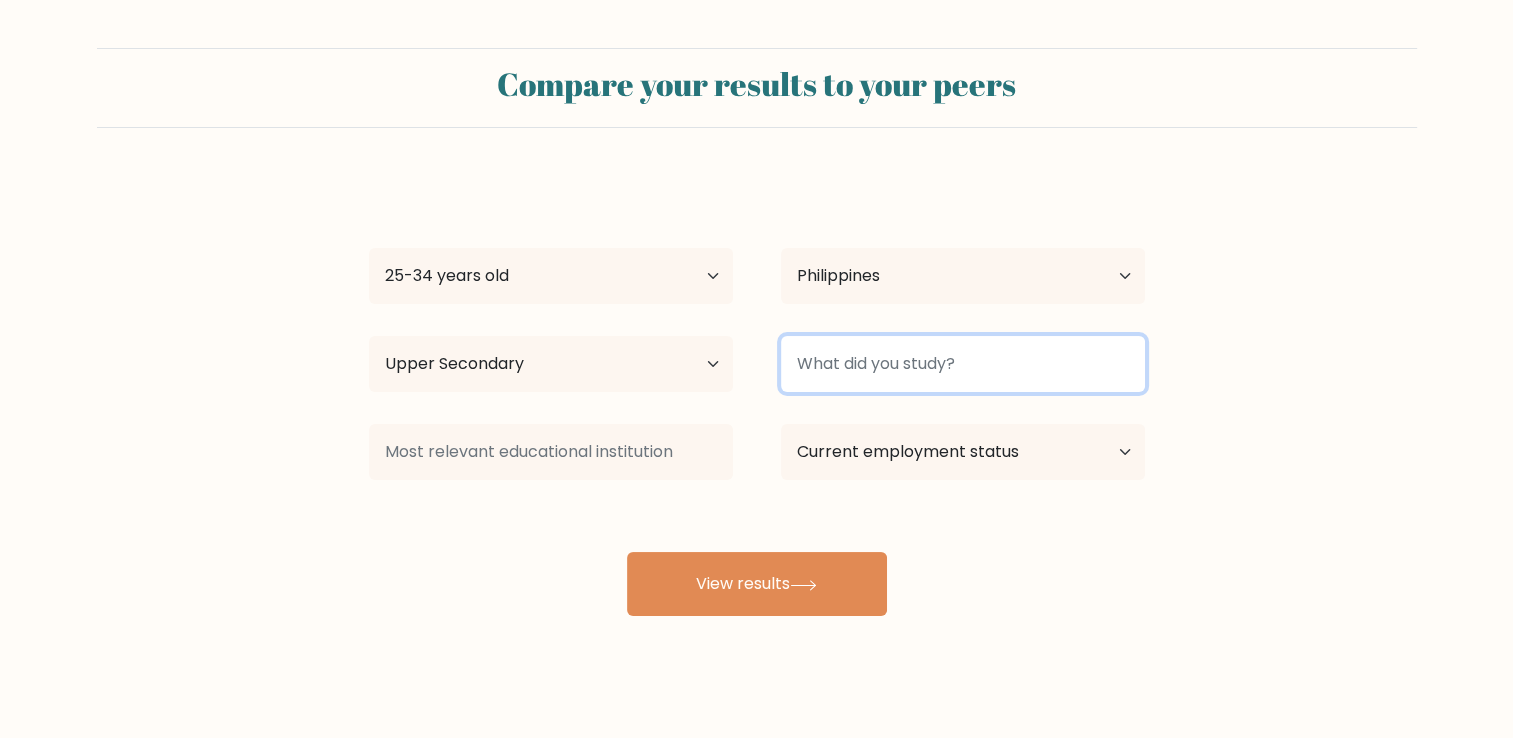 click at bounding box center (963, 364) 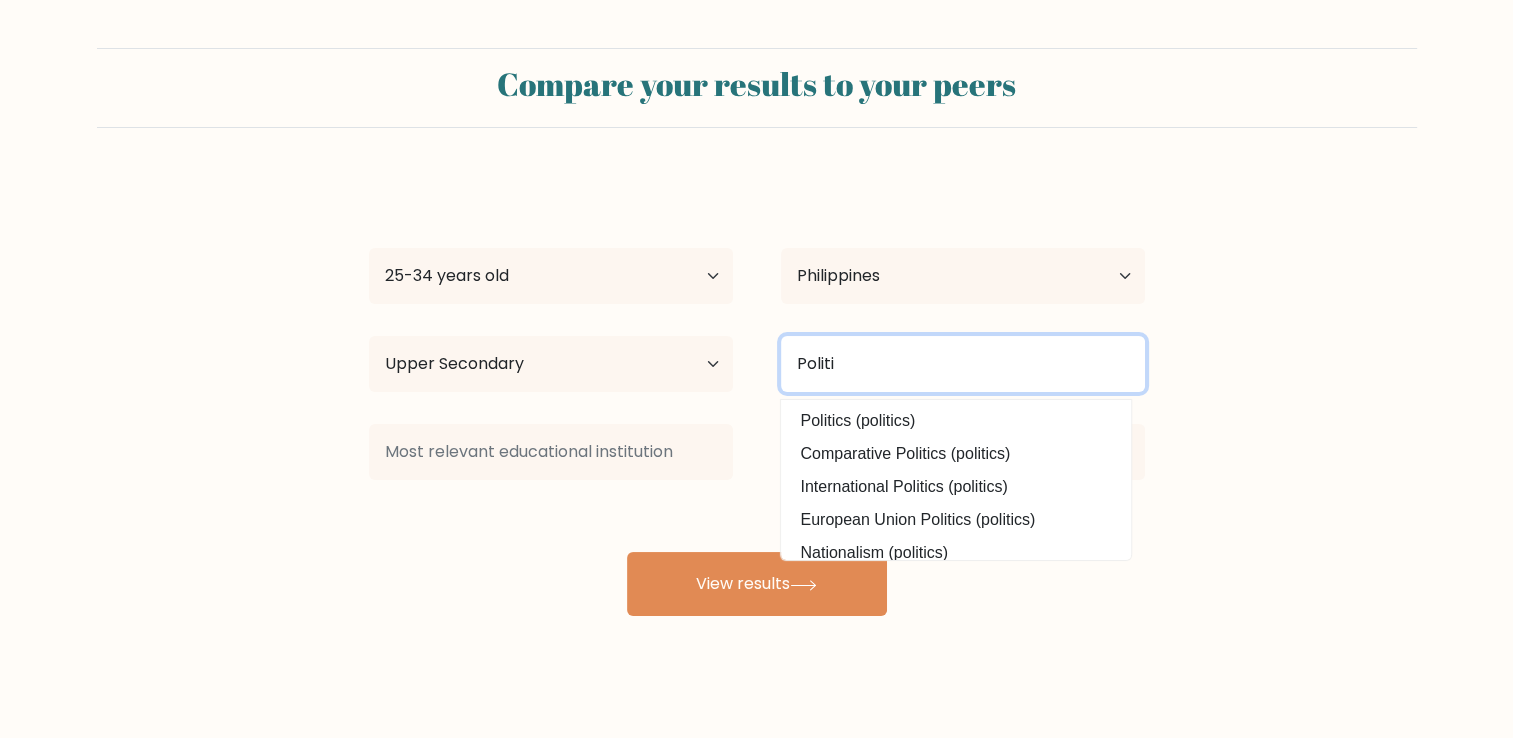 type on "Politi" 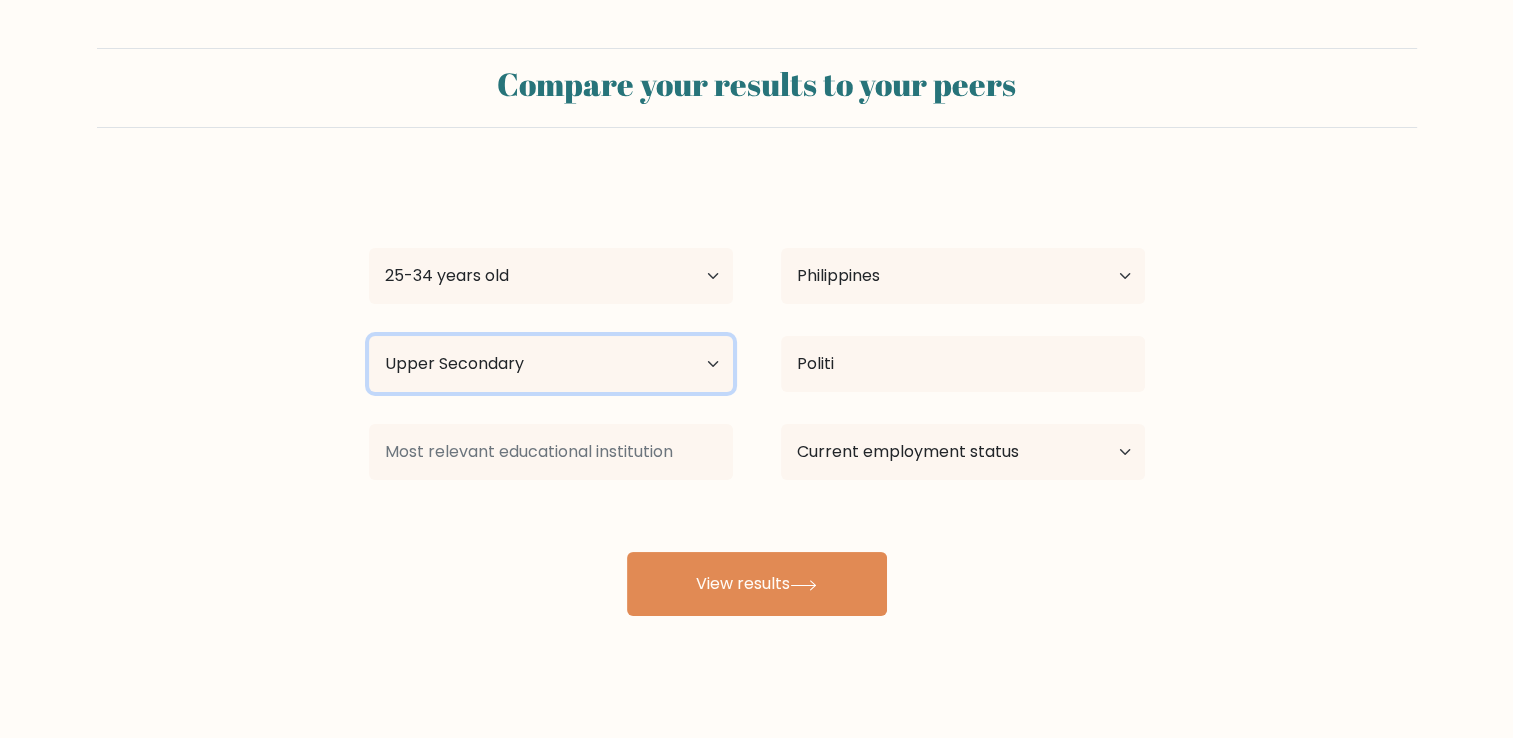 click on "Highest education level
No schooling
Primary
Lower Secondary
Upper Secondary
Occupation Specific
Bachelor's degree
Master's degree
Doctoral degree" at bounding box center (551, 364) 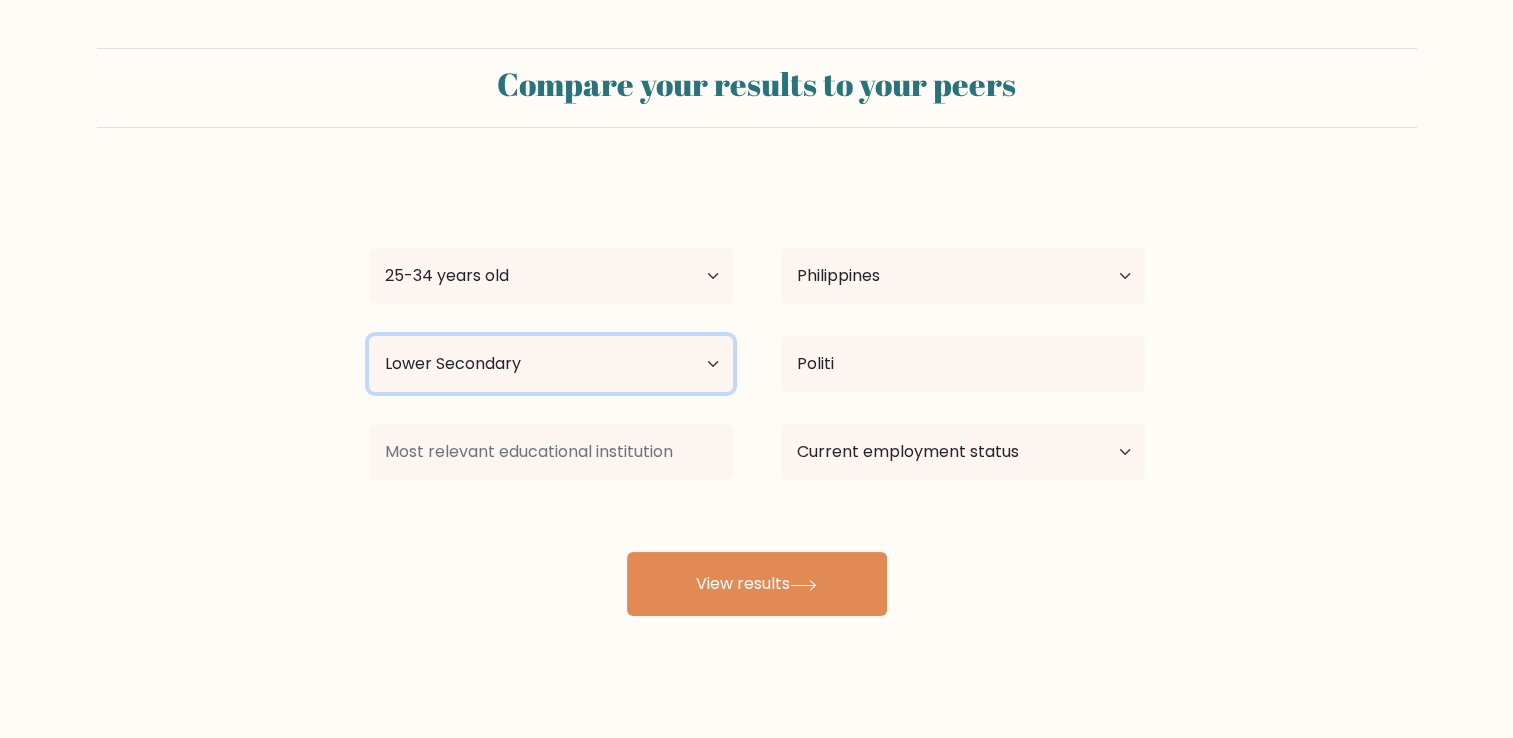 click on "Highest education level
No schooling
Primary
Lower Secondary
Upper Secondary
Occupation Specific
Bachelor's degree
Master's degree
Doctoral degree" at bounding box center (551, 364) 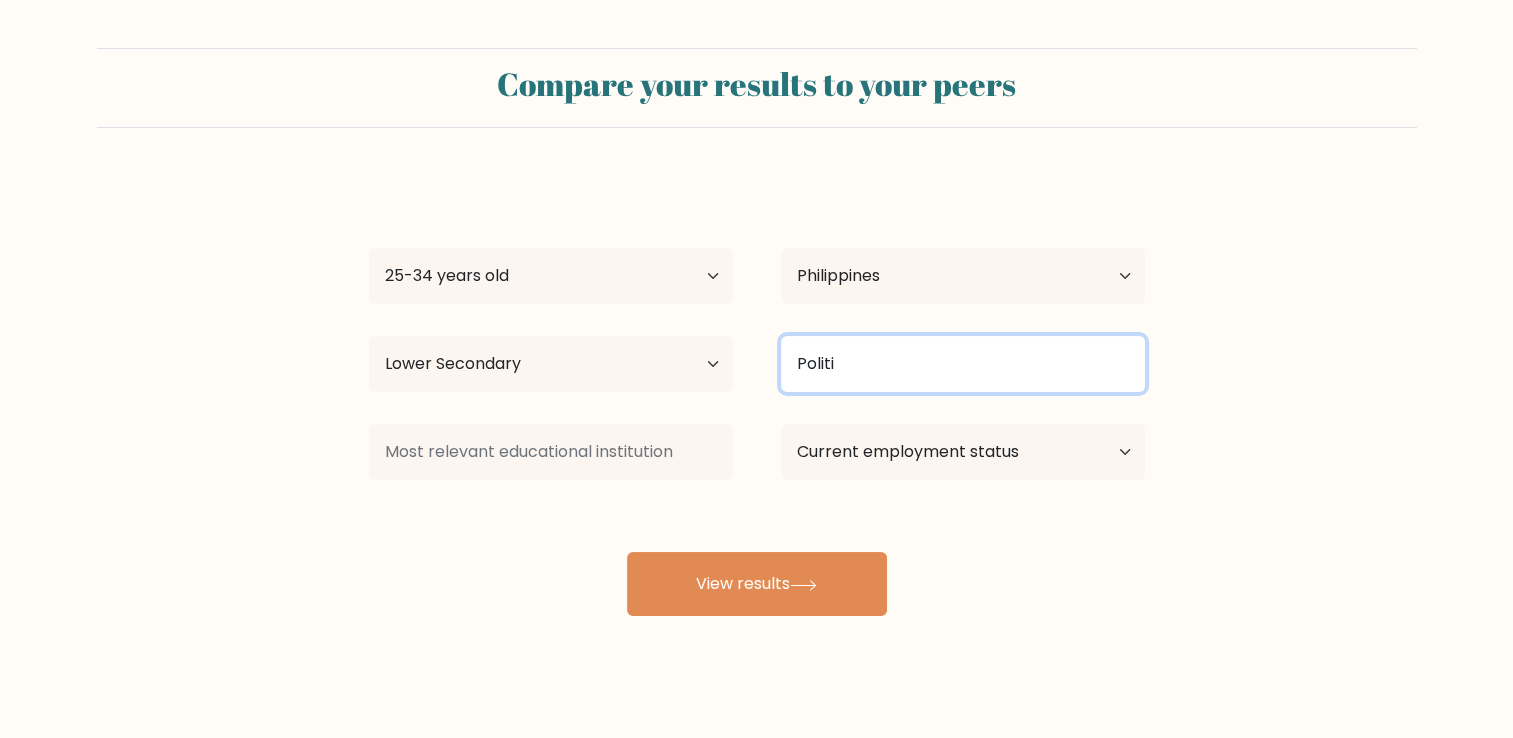 click on "Politi" at bounding box center (963, 364) 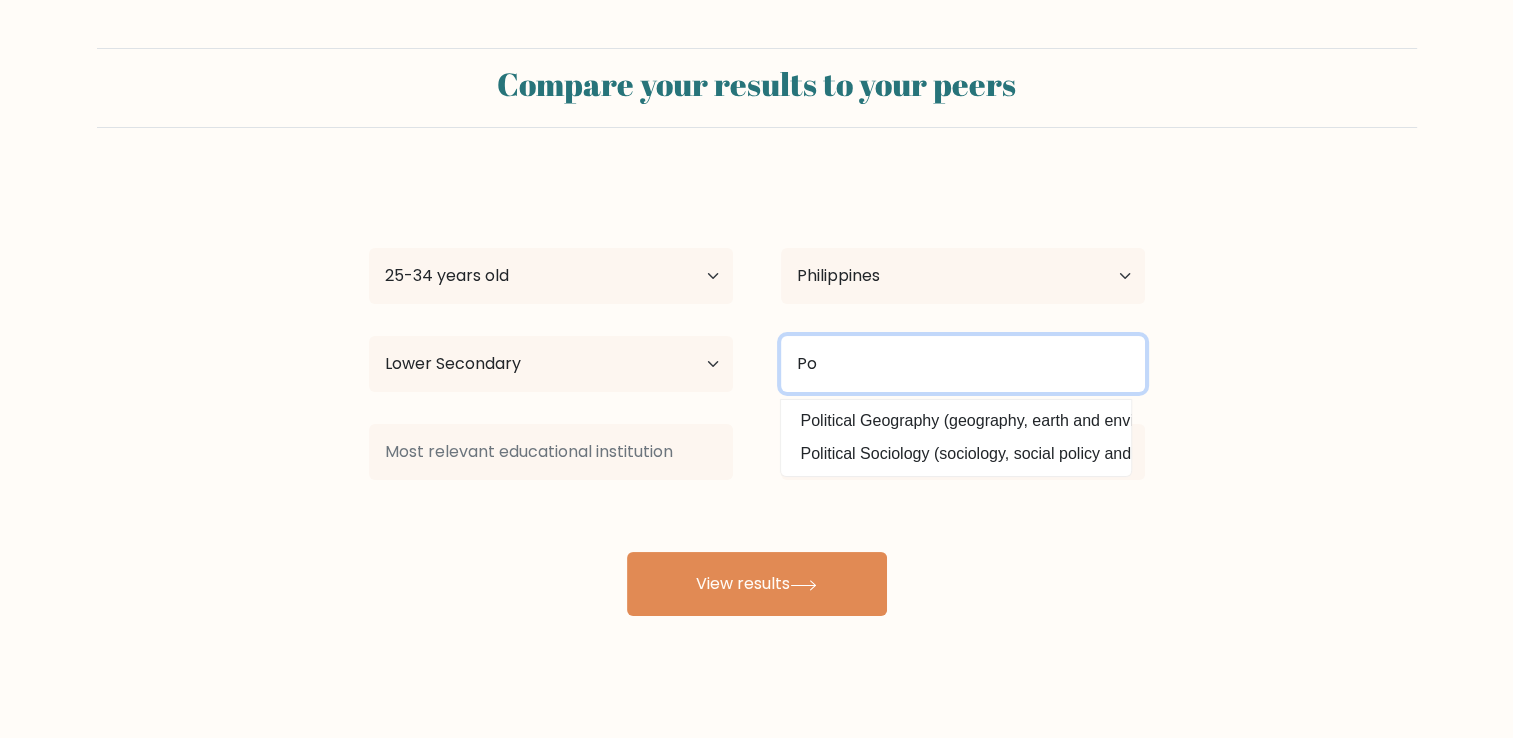 type on "P" 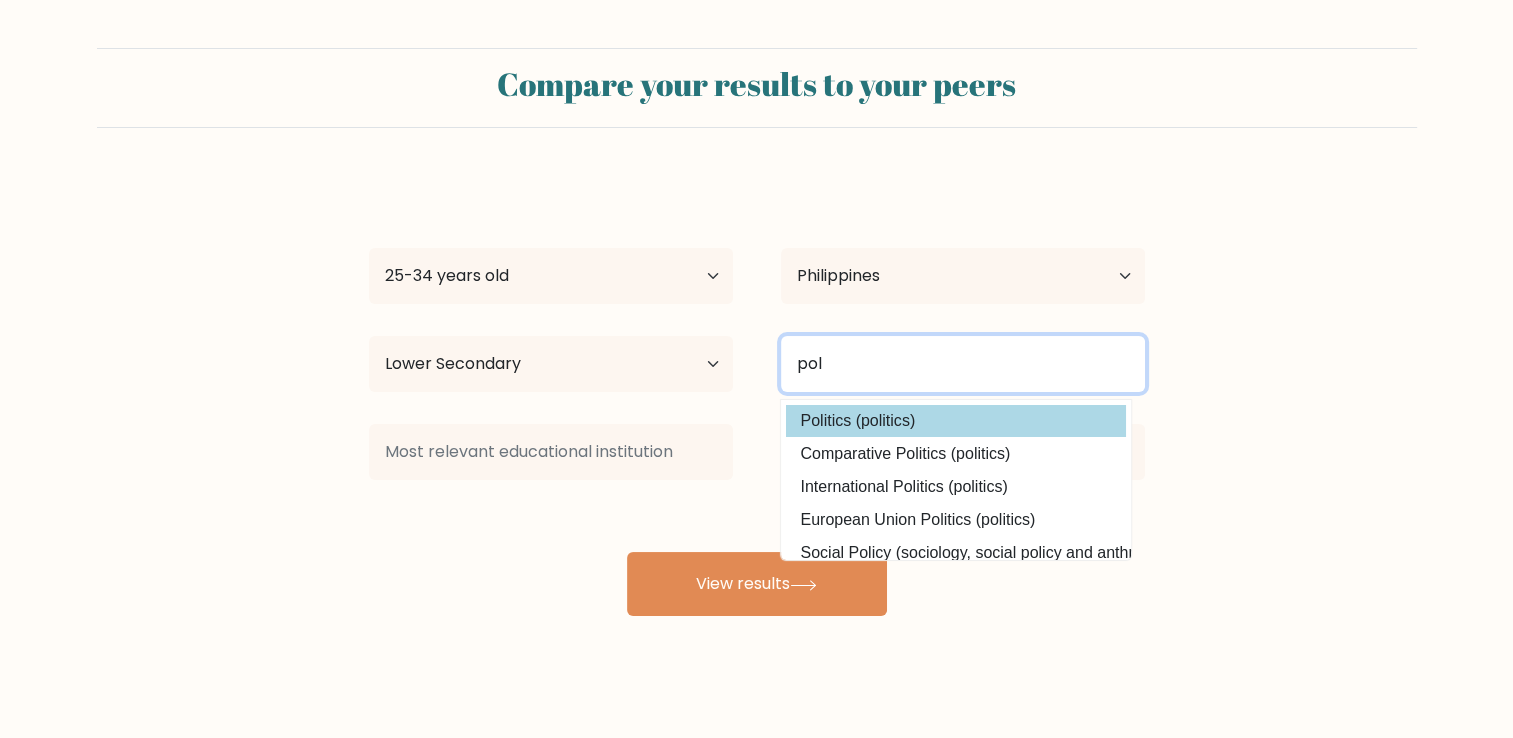 type on "pol" 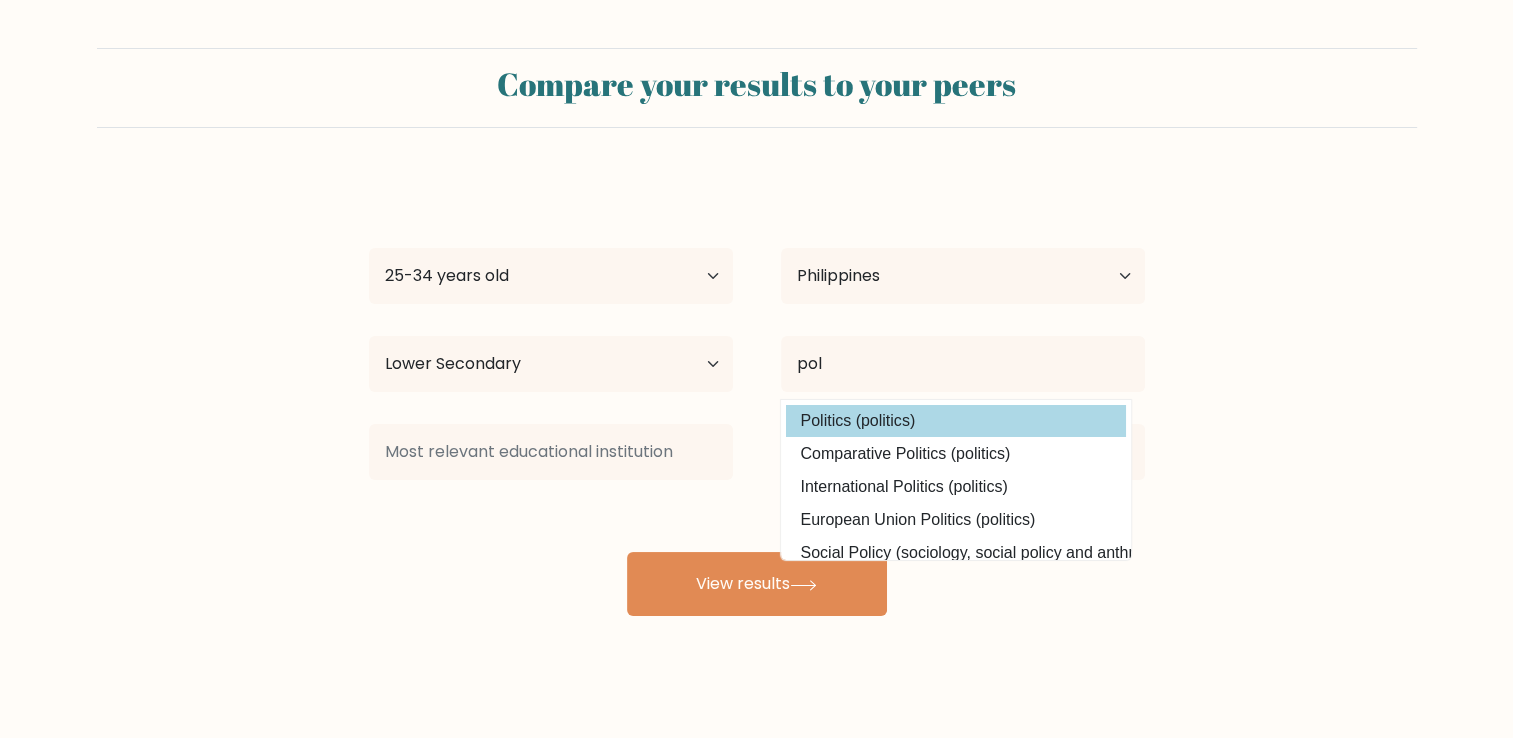 click on "Jaynizel
Magcale
Age
Under 18 years old
18-24 years old
25-34 years old
35-44 years old
45-54 years old
55-64 years old
65 years old and above
Country
Afghanistan
Albania
Algeria
American Samoa
Andorra
Angola
Anguilla
Antarctica
Antigua and Barbuda
Argentina
Armenia
Aruba
Australia
Austria
Azerbaijan
Bahamas
Bahrain
Bangladesh
Barbados
Belarus
Belgium
Belize
Benin
Bermuda
Bhutan
Bolivia
Bonaire, Sint Eustatius and Saba
Bosnia and Herzegovina
Botswana
Bouvet Island
Brazil
Brunei" at bounding box center [757, 396] 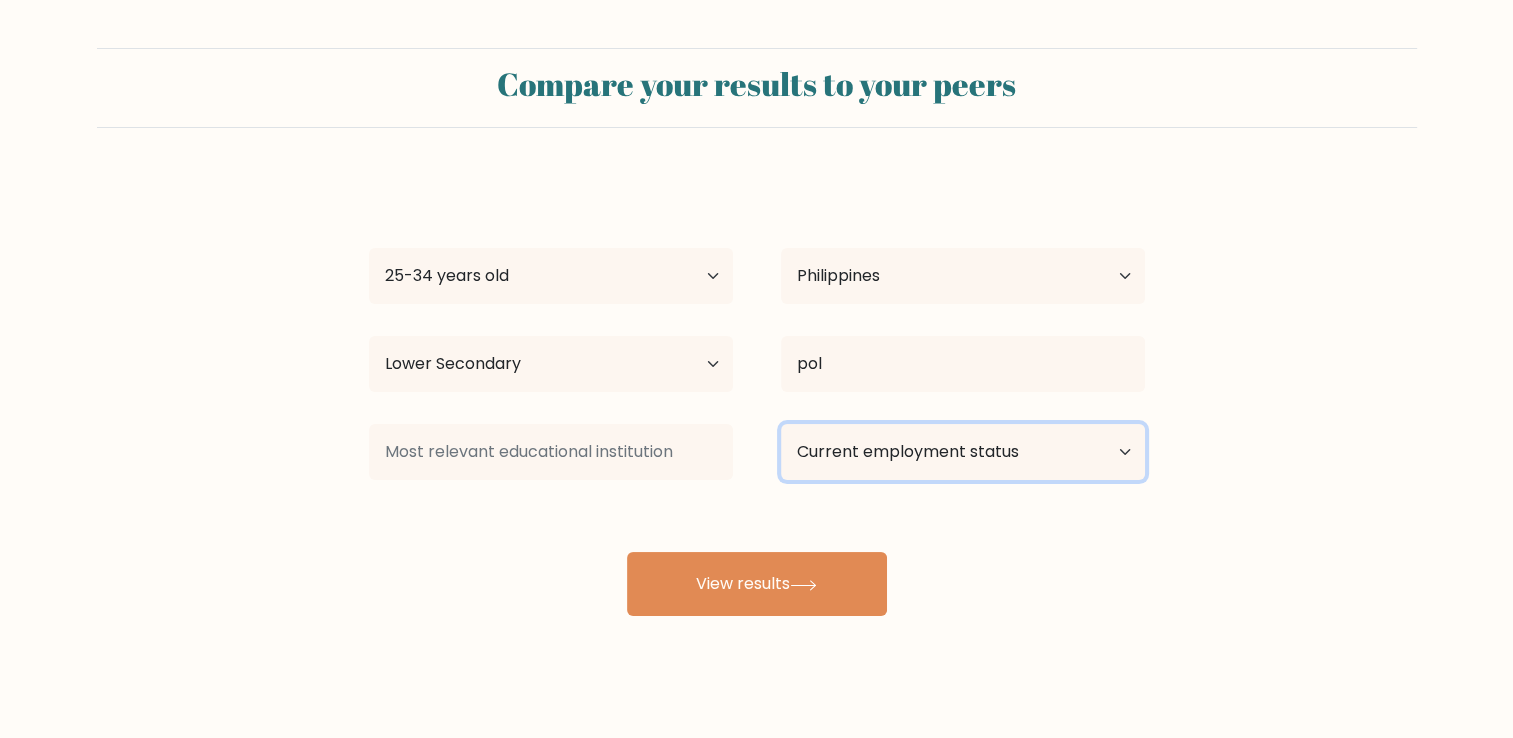 click on "Current employment status
Employed
Student
Retired
Other / prefer not to answer" at bounding box center [963, 452] 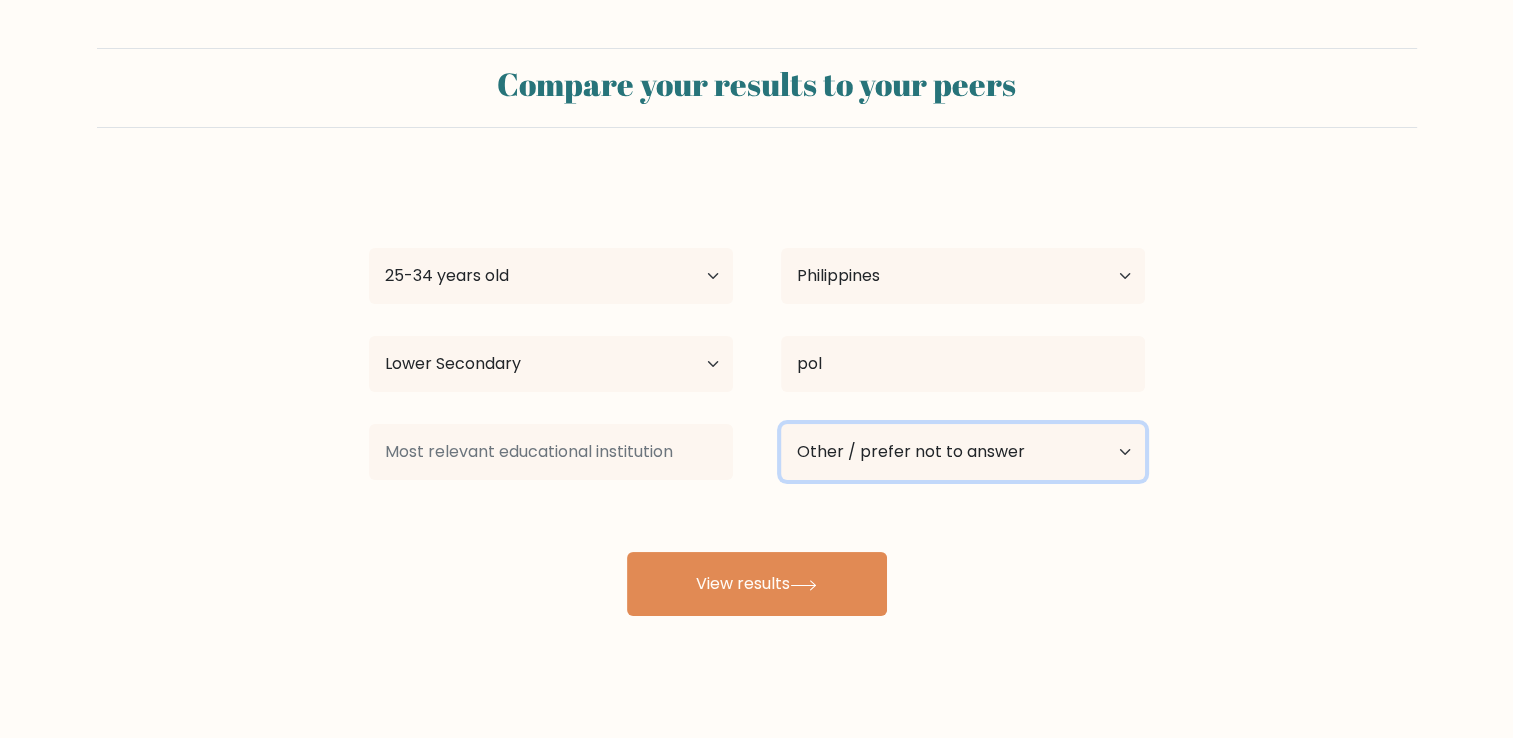 click on "Current employment status
Employed
Student
Retired
Other / prefer not to answer" at bounding box center [963, 452] 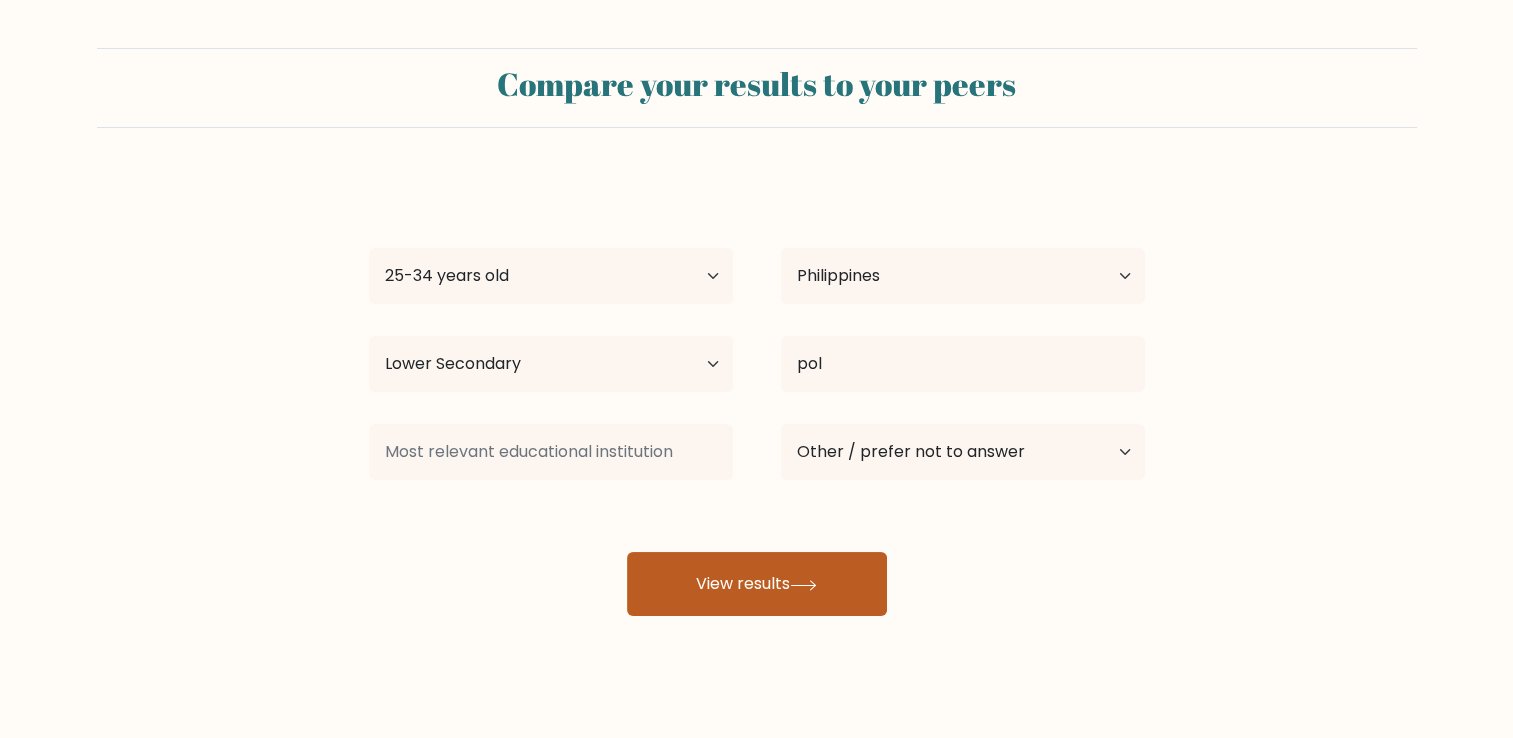 click on "View results" at bounding box center (757, 584) 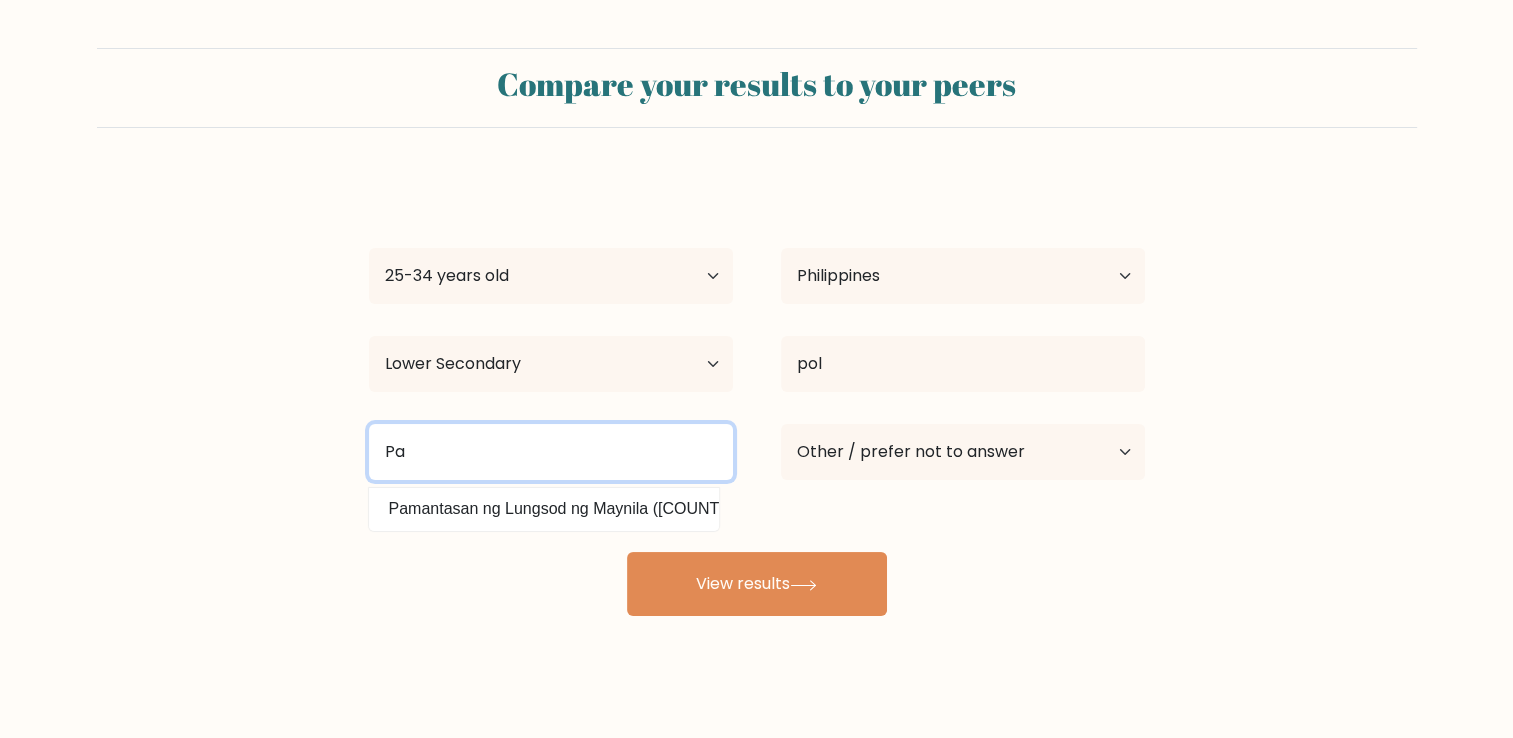 type on "P" 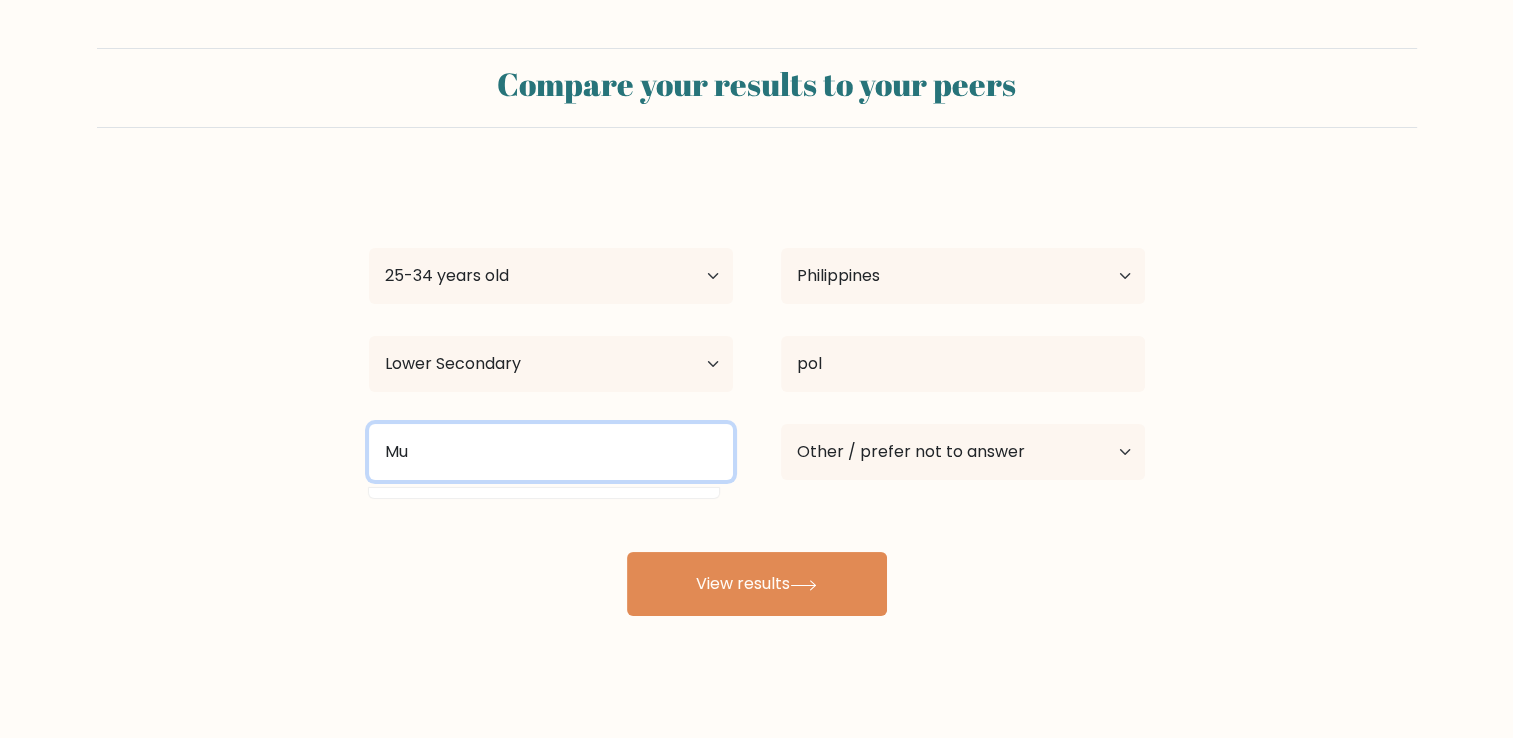 type on "M" 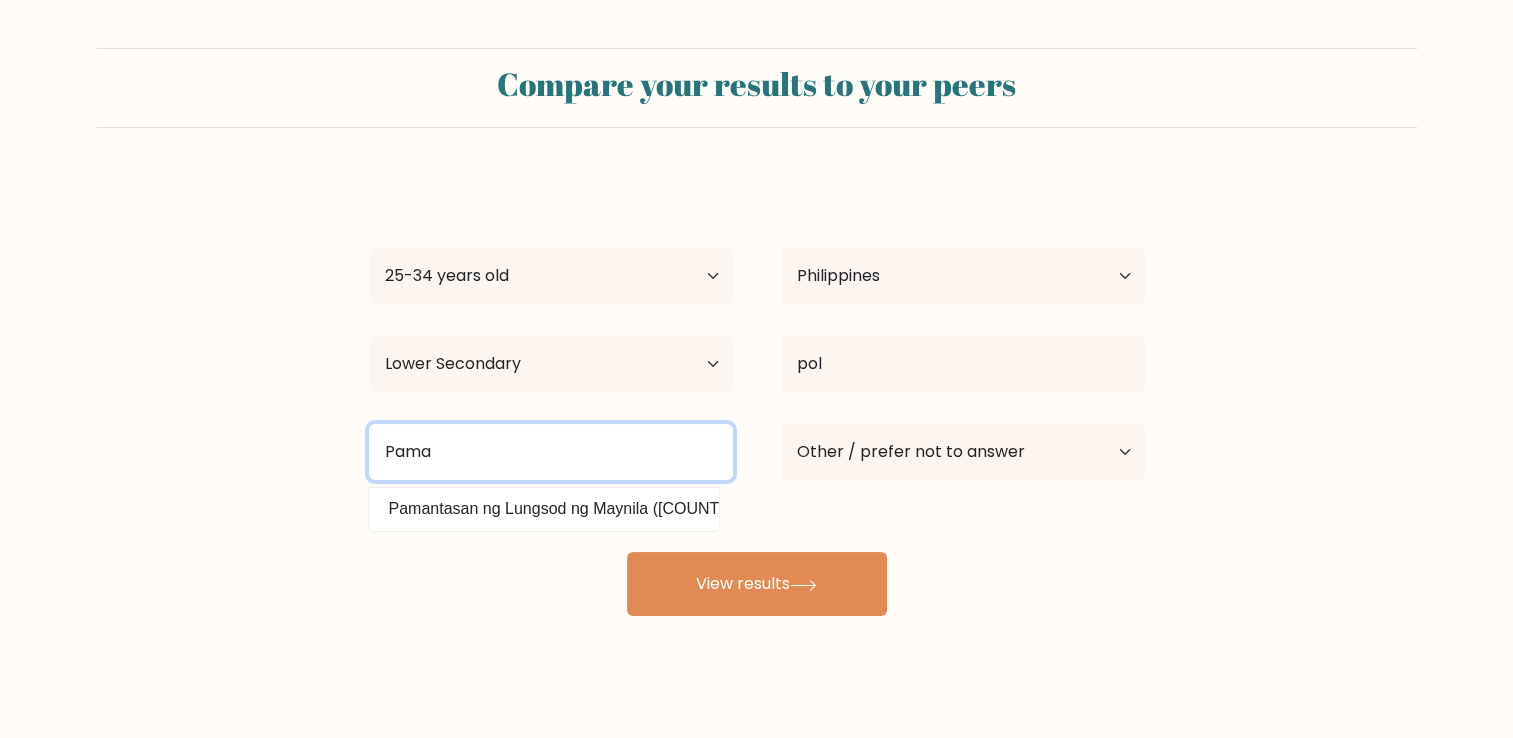 scroll, scrollTop: 0, scrollLeft: 21, axis: horizontal 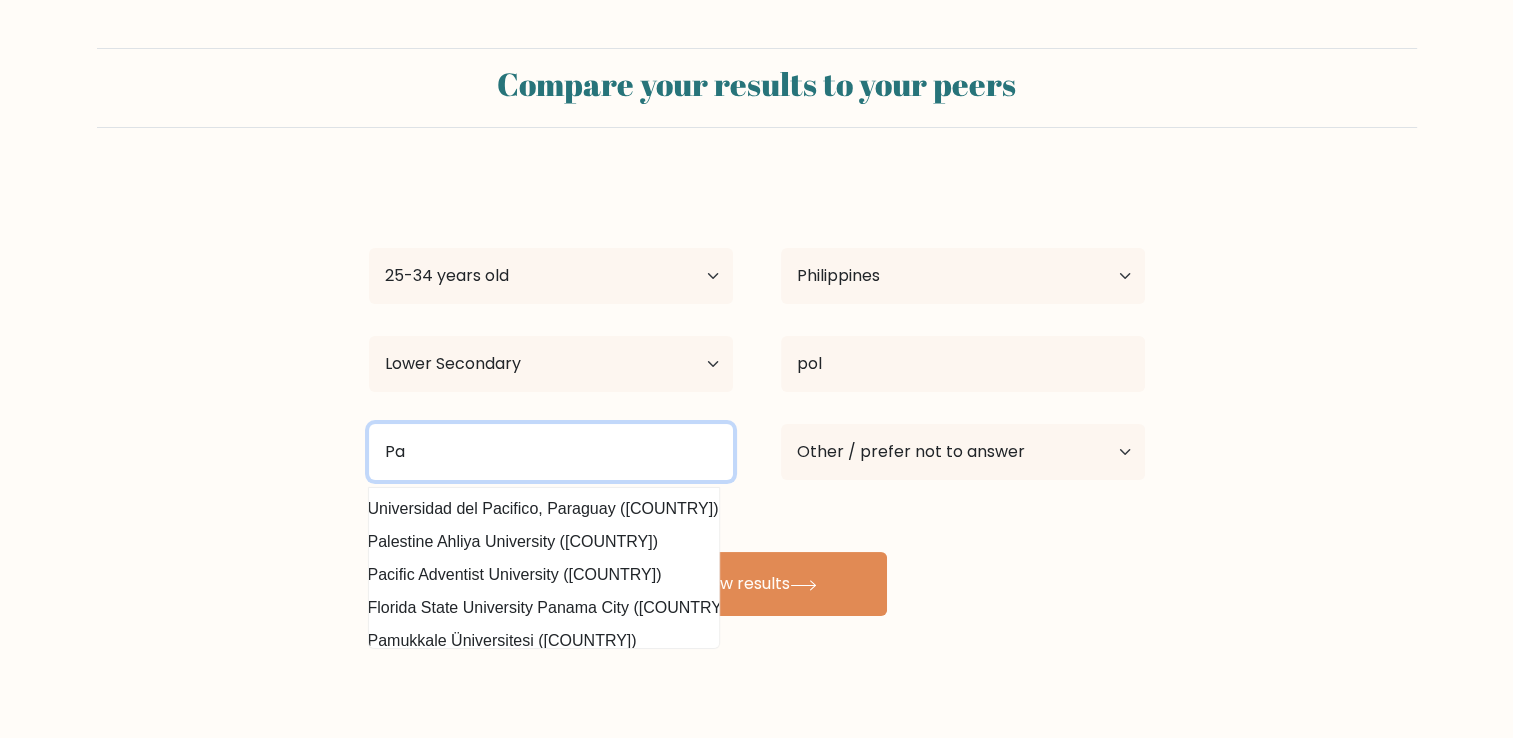 type on "P" 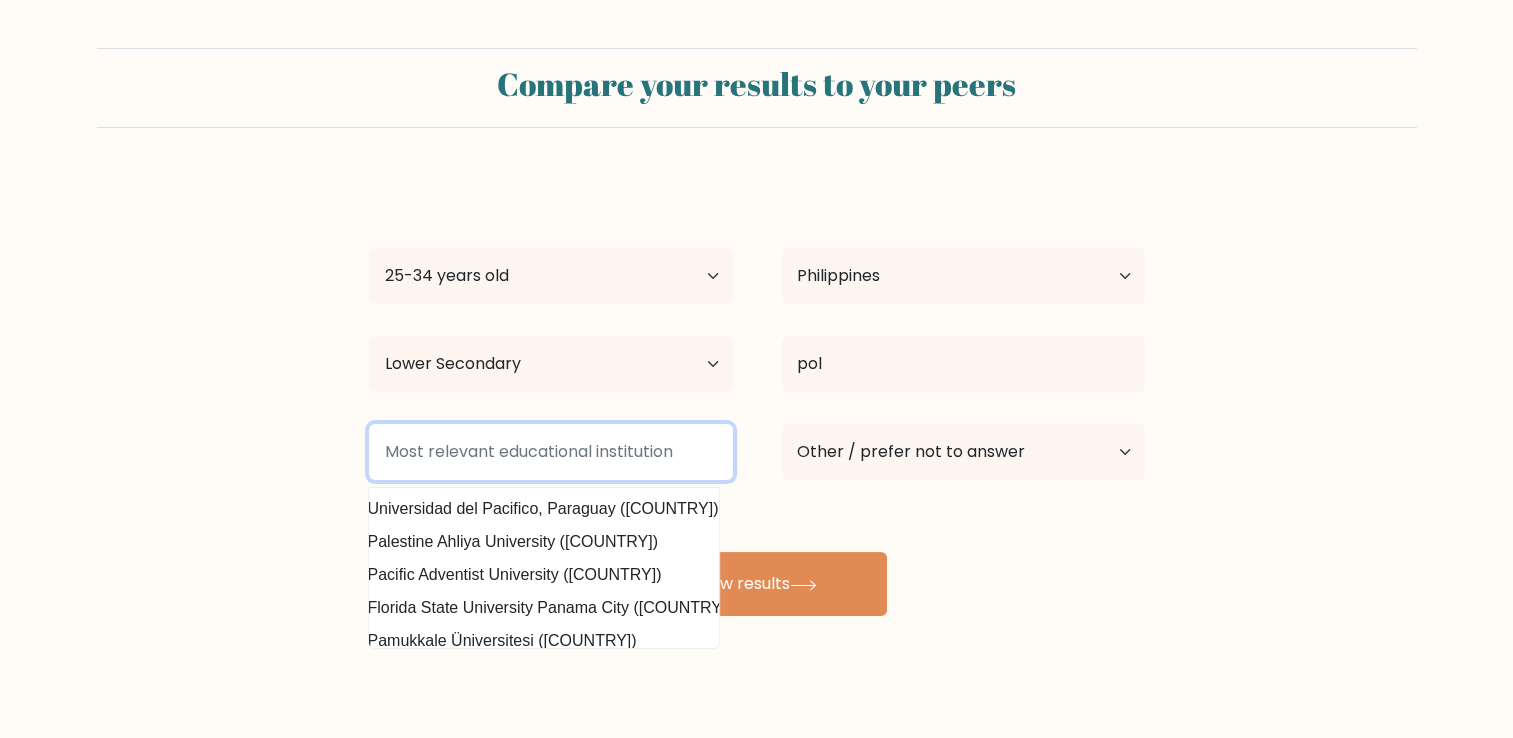 scroll, scrollTop: 0, scrollLeft: 0, axis: both 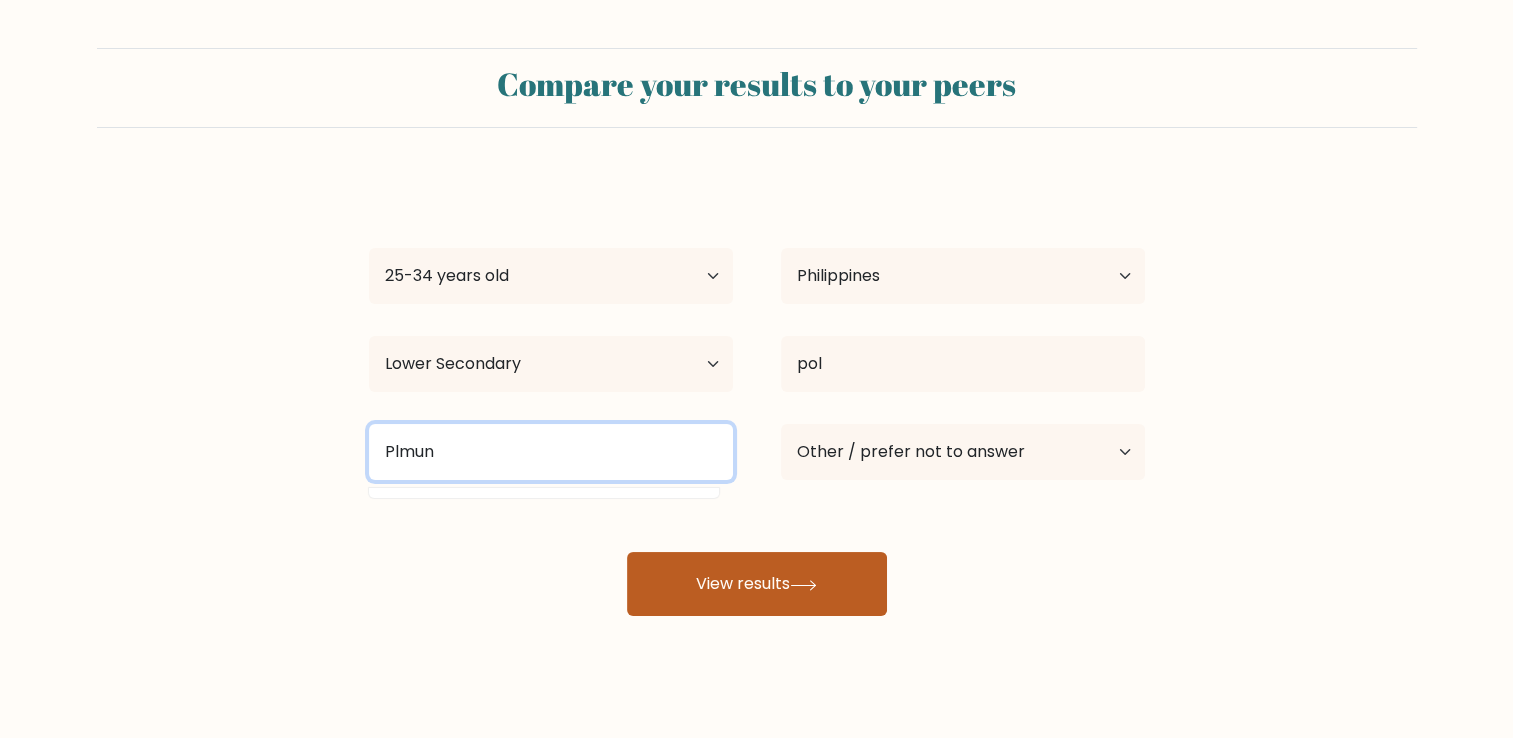 type on "Plmun" 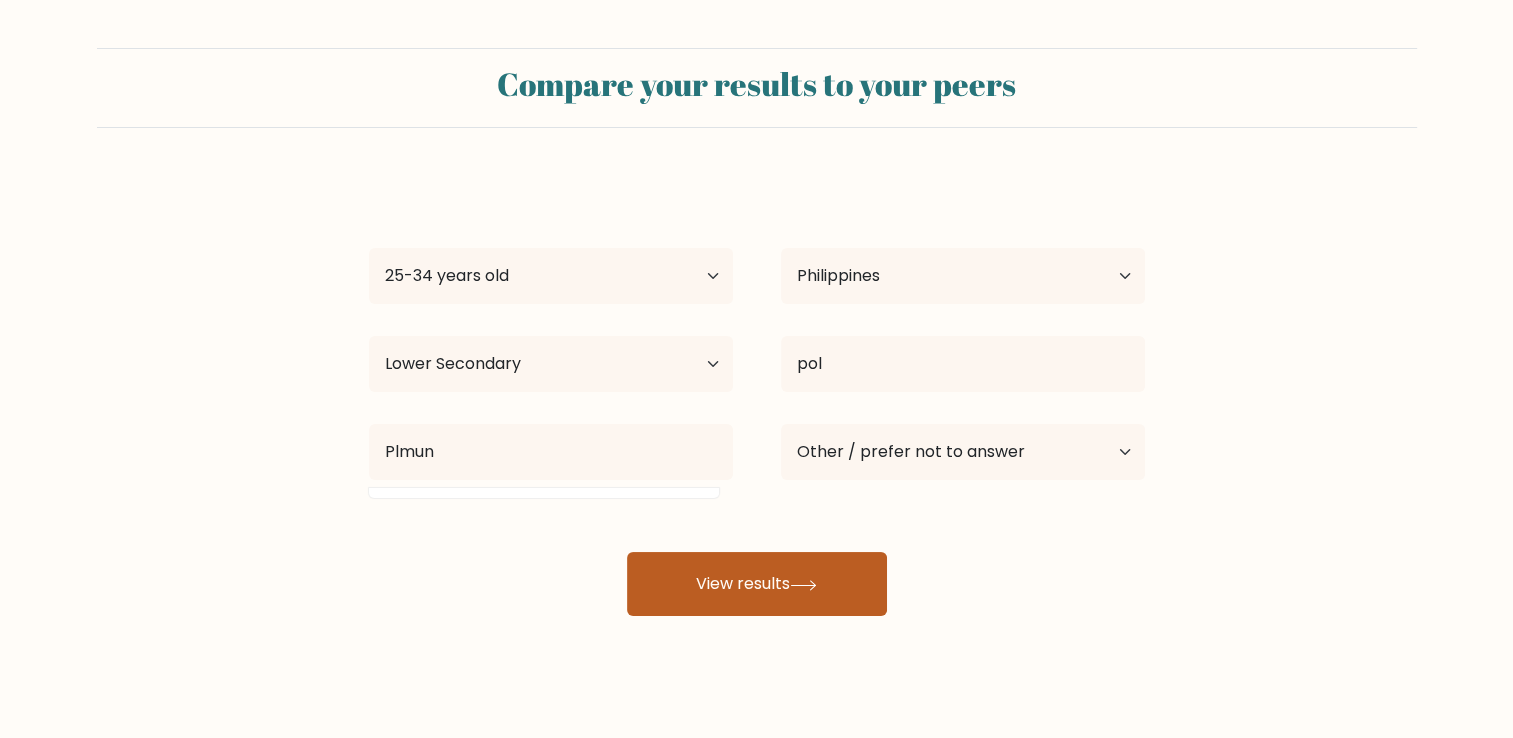 click on "View results" at bounding box center (757, 584) 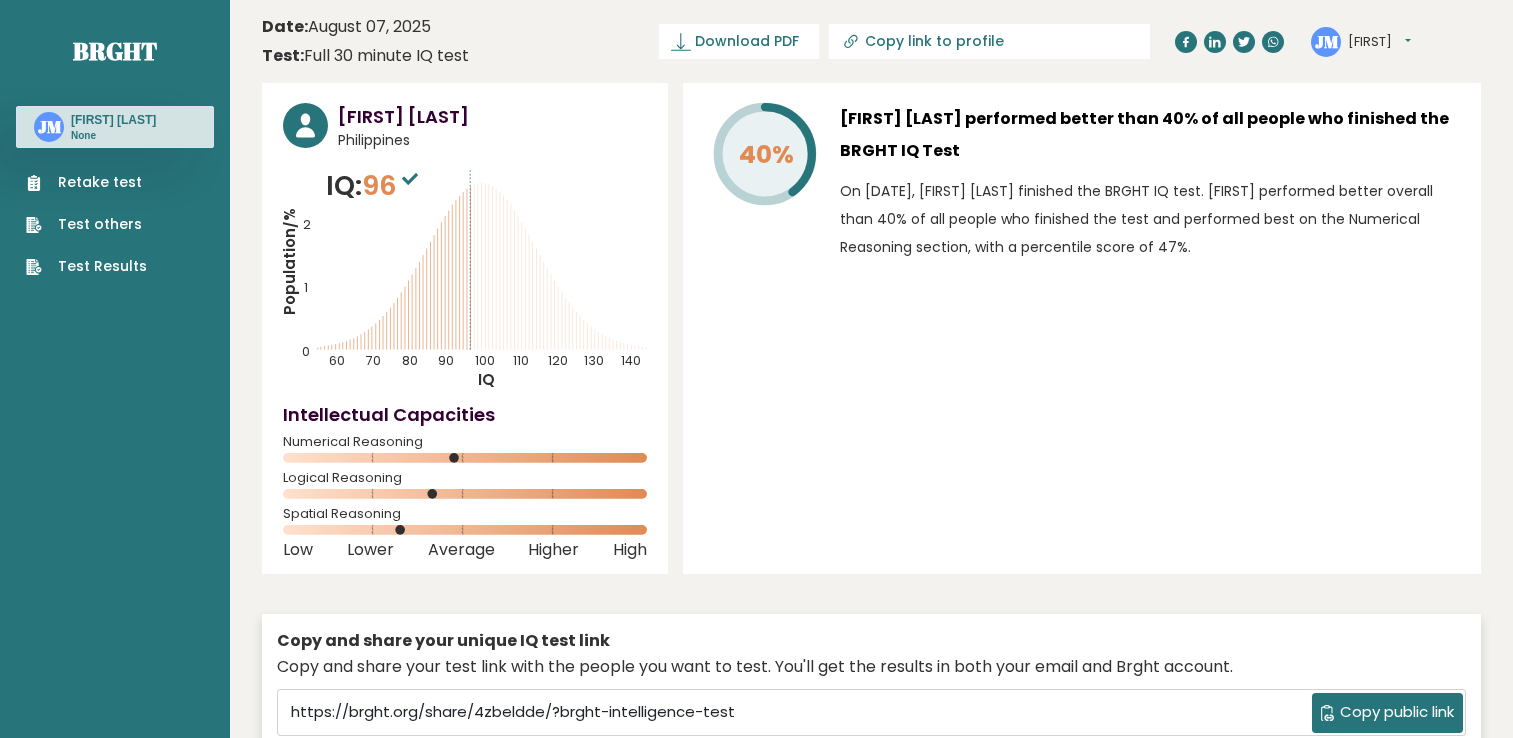 scroll, scrollTop: 0, scrollLeft: 0, axis: both 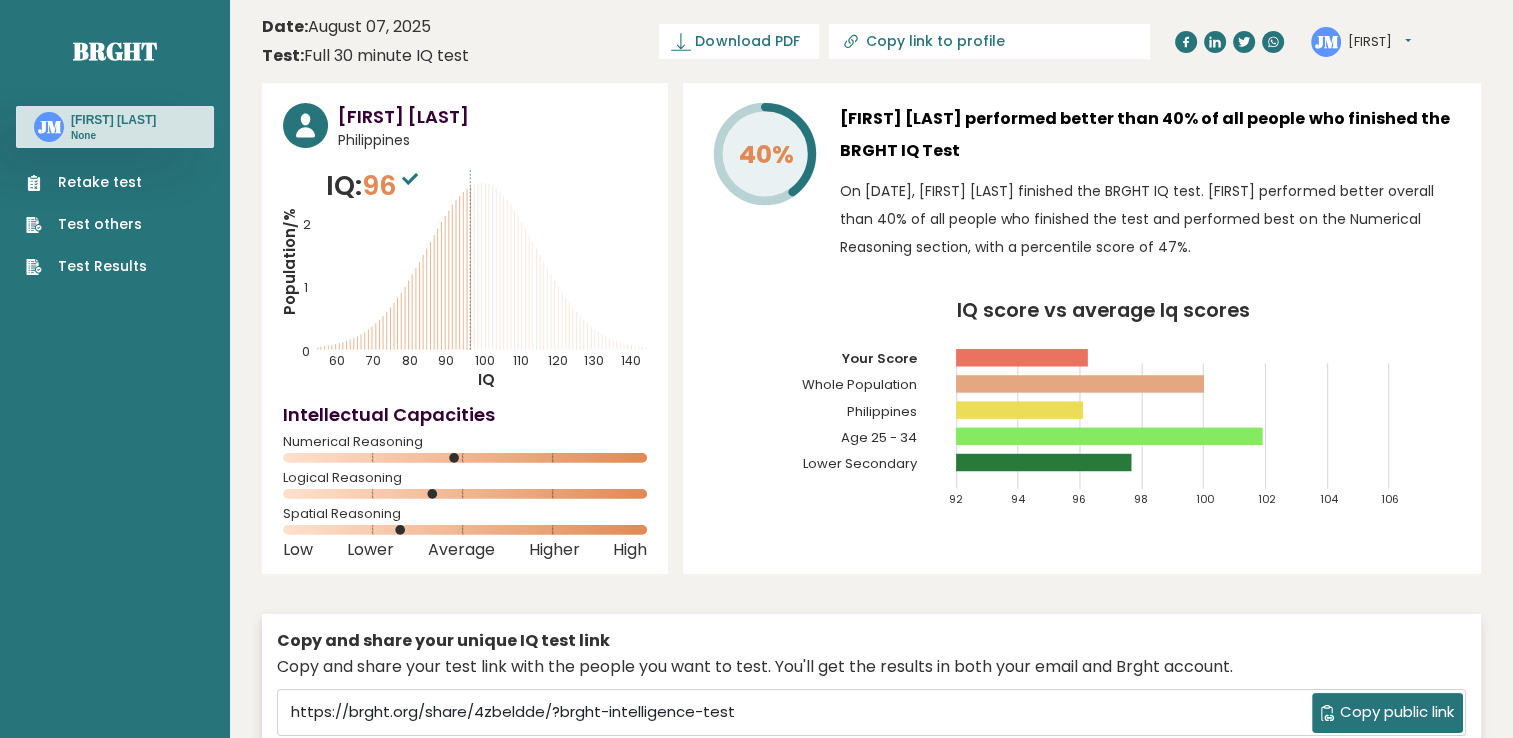 click on "Population/%
IQ
0
1
2
60
70
80
90
100
110
120
130
140" 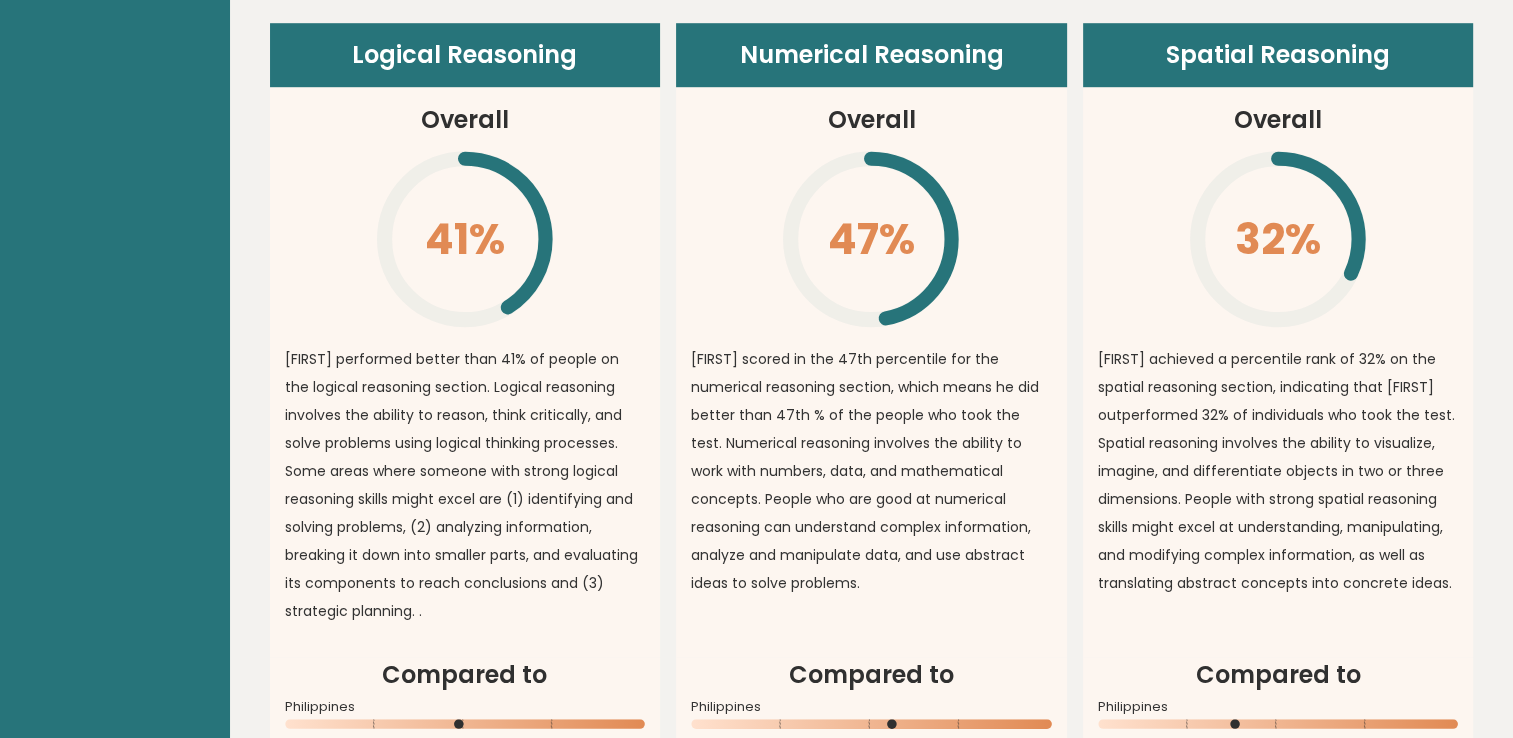 scroll, scrollTop: 1480, scrollLeft: 0, axis: vertical 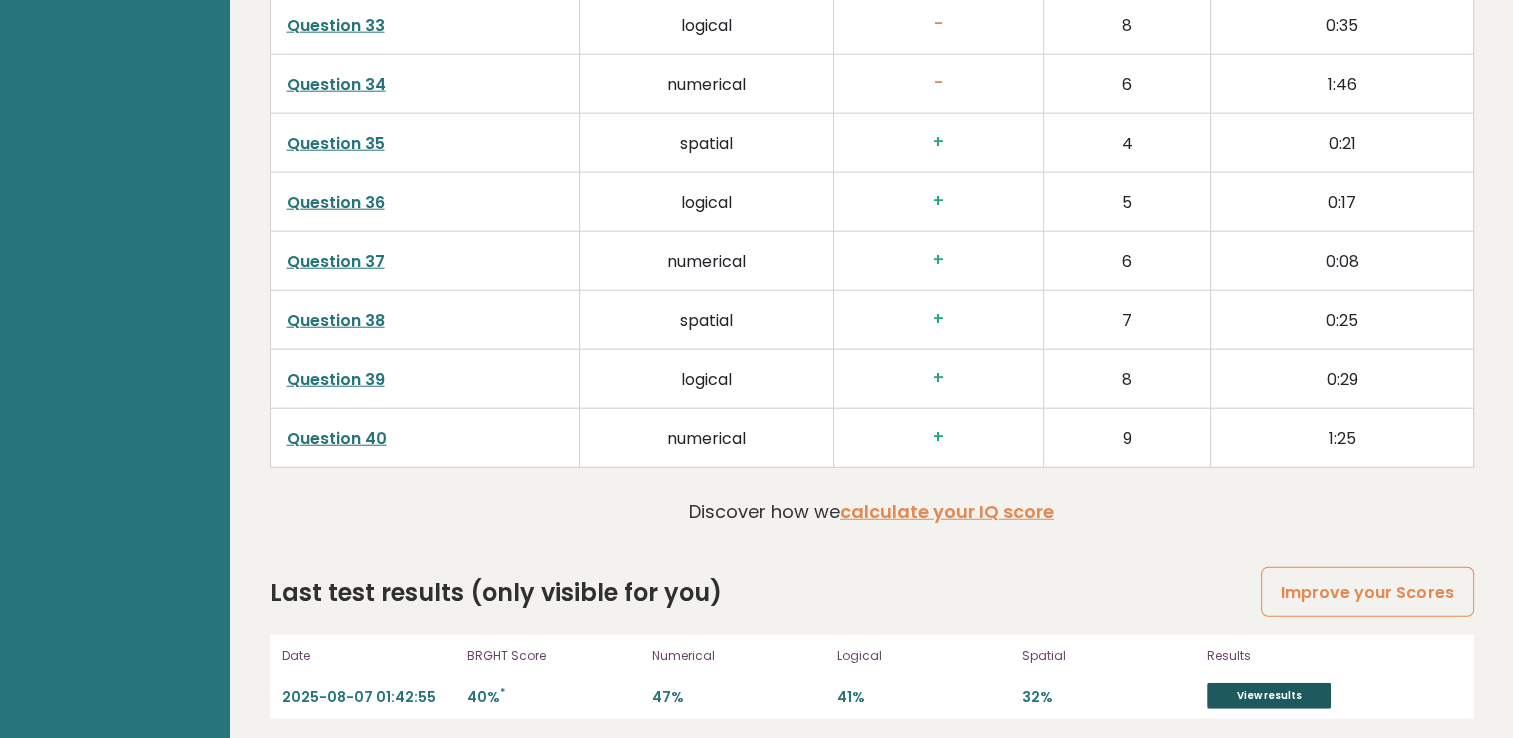 click on "View results" at bounding box center [1269, 696] 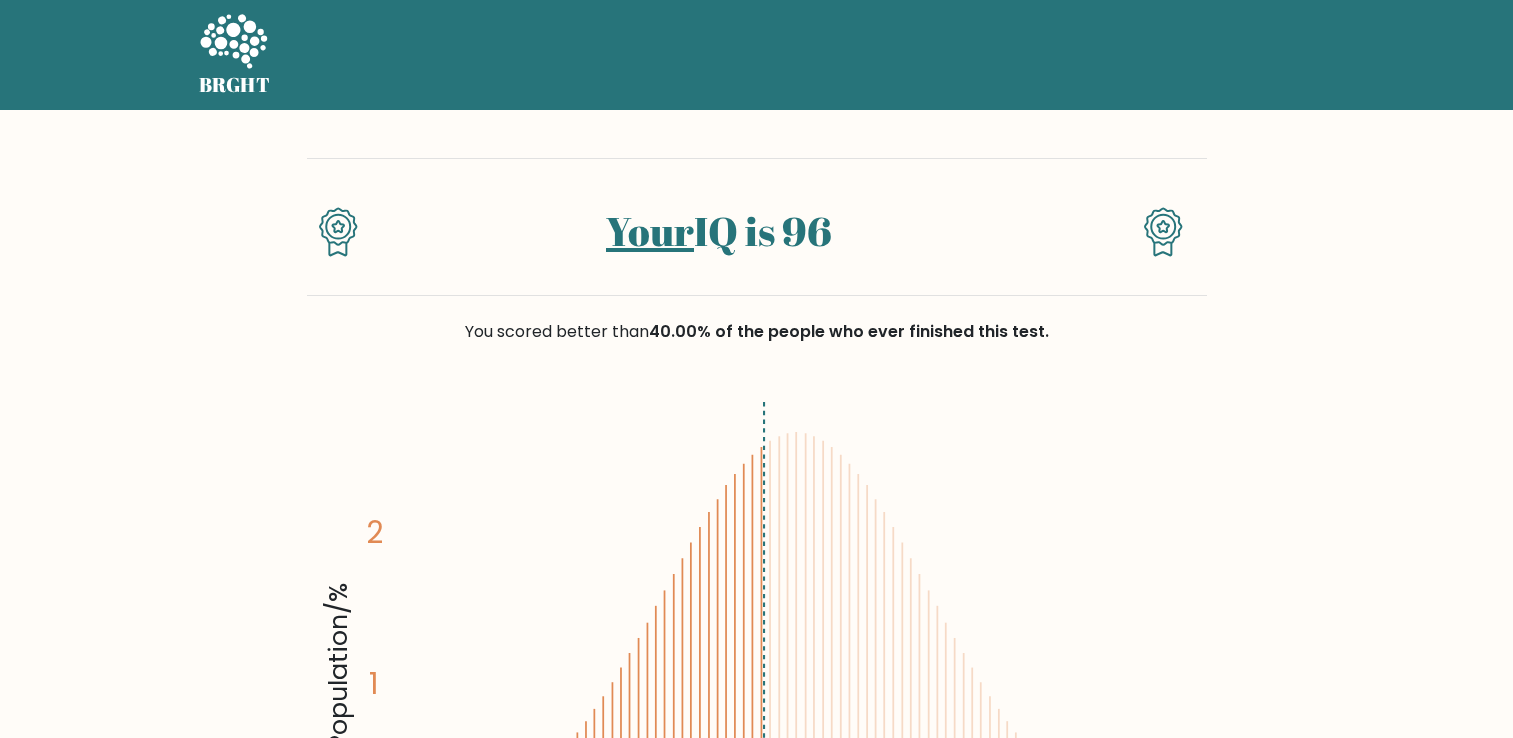 scroll, scrollTop: 0, scrollLeft: 0, axis: both 